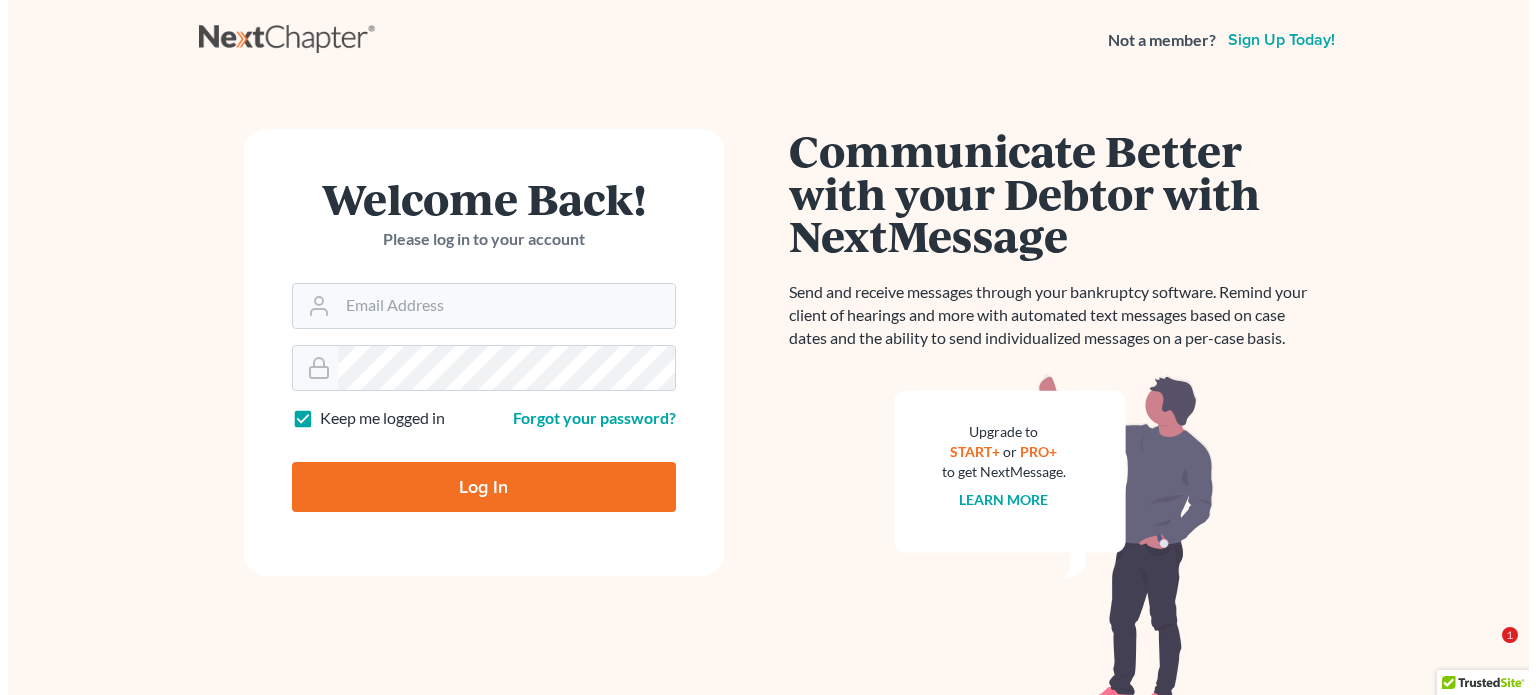 scroll, scrollTop: 0, scrollLeft: 0, axis: both 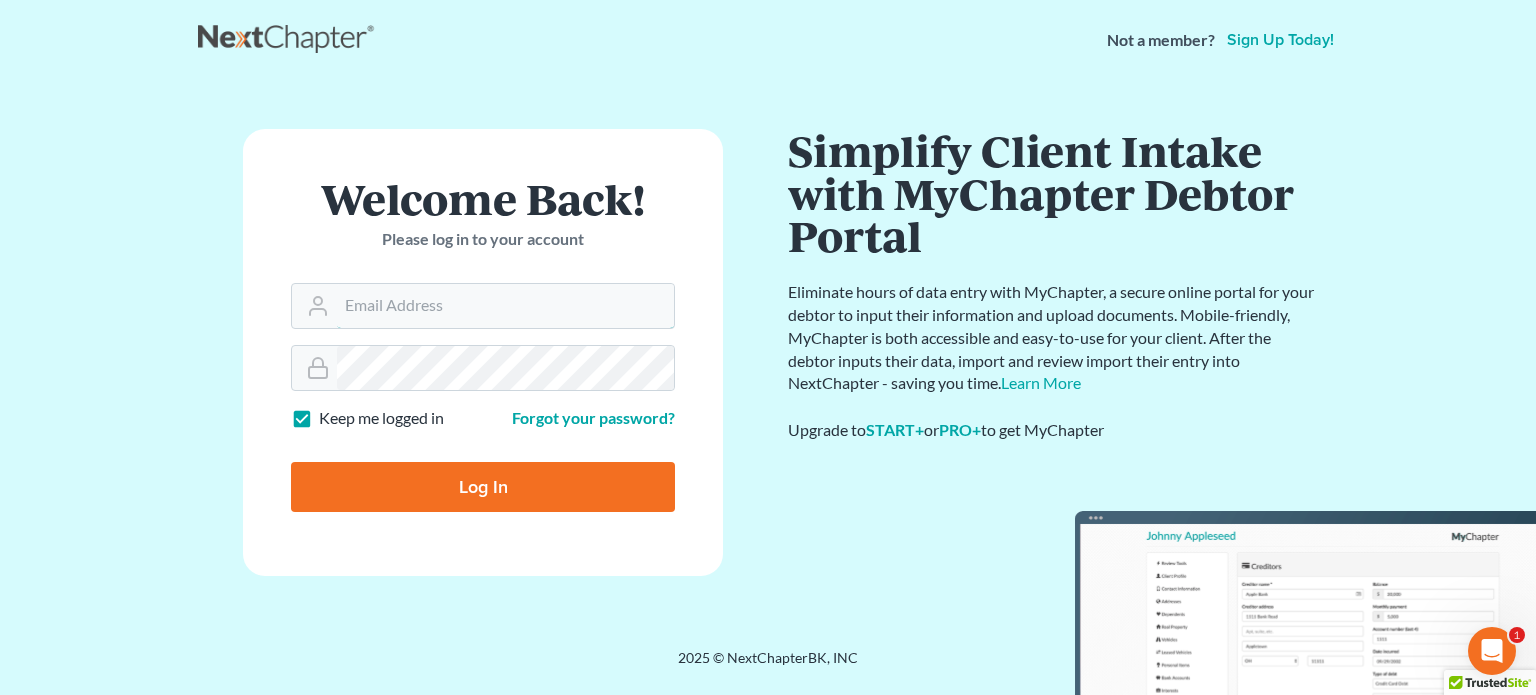 type on "bankruptcyquestions@gmail.com" 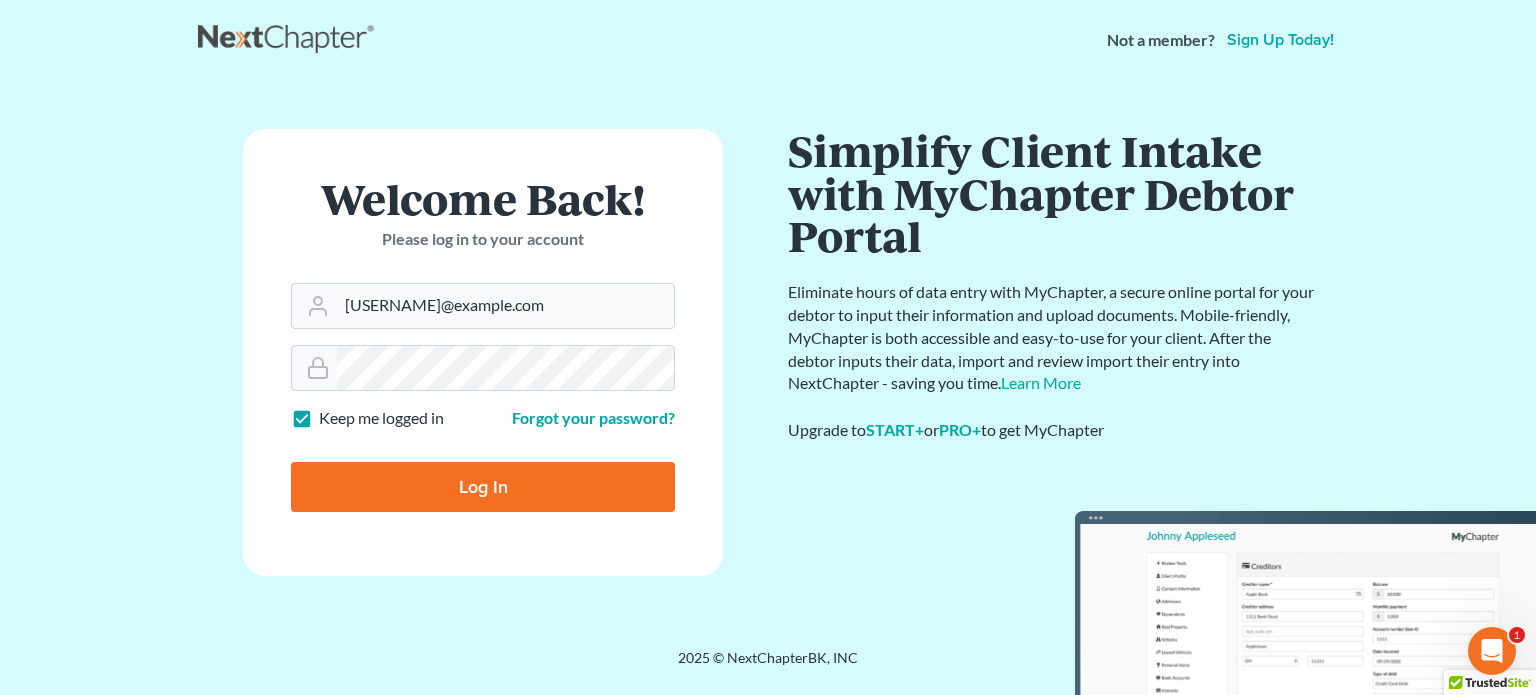 click on "Log In" at bounding box center (483, 487) 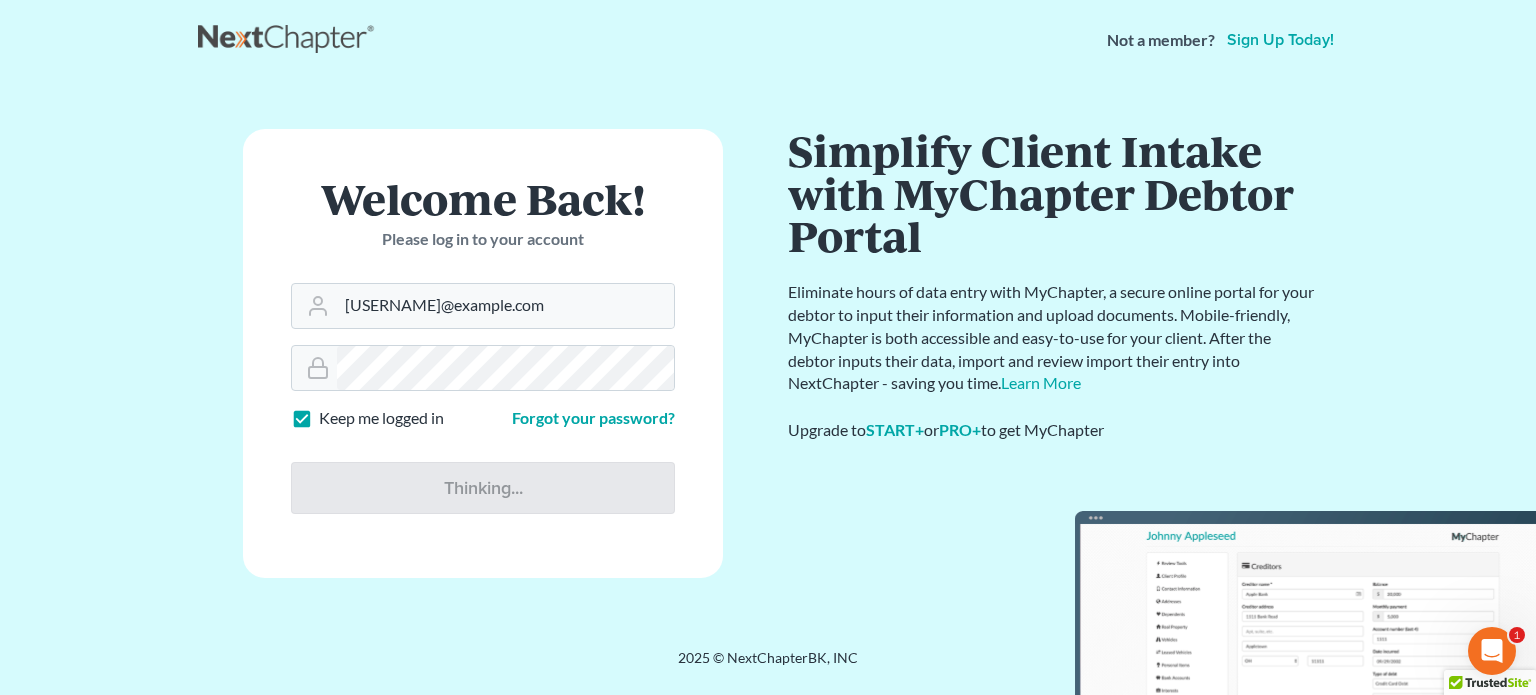 type on "Thinking..." 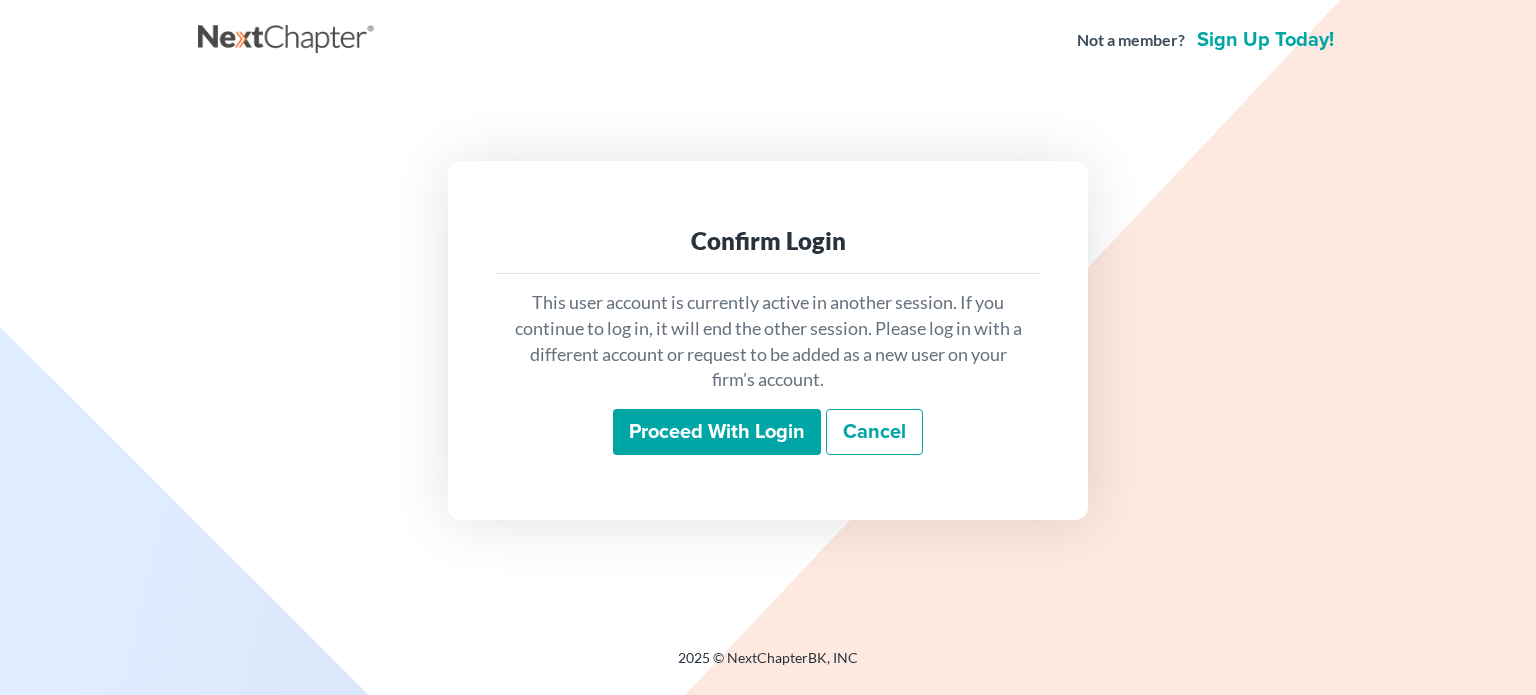 scroll, scrollTop: 0, scrollLeft: 0, axis: both 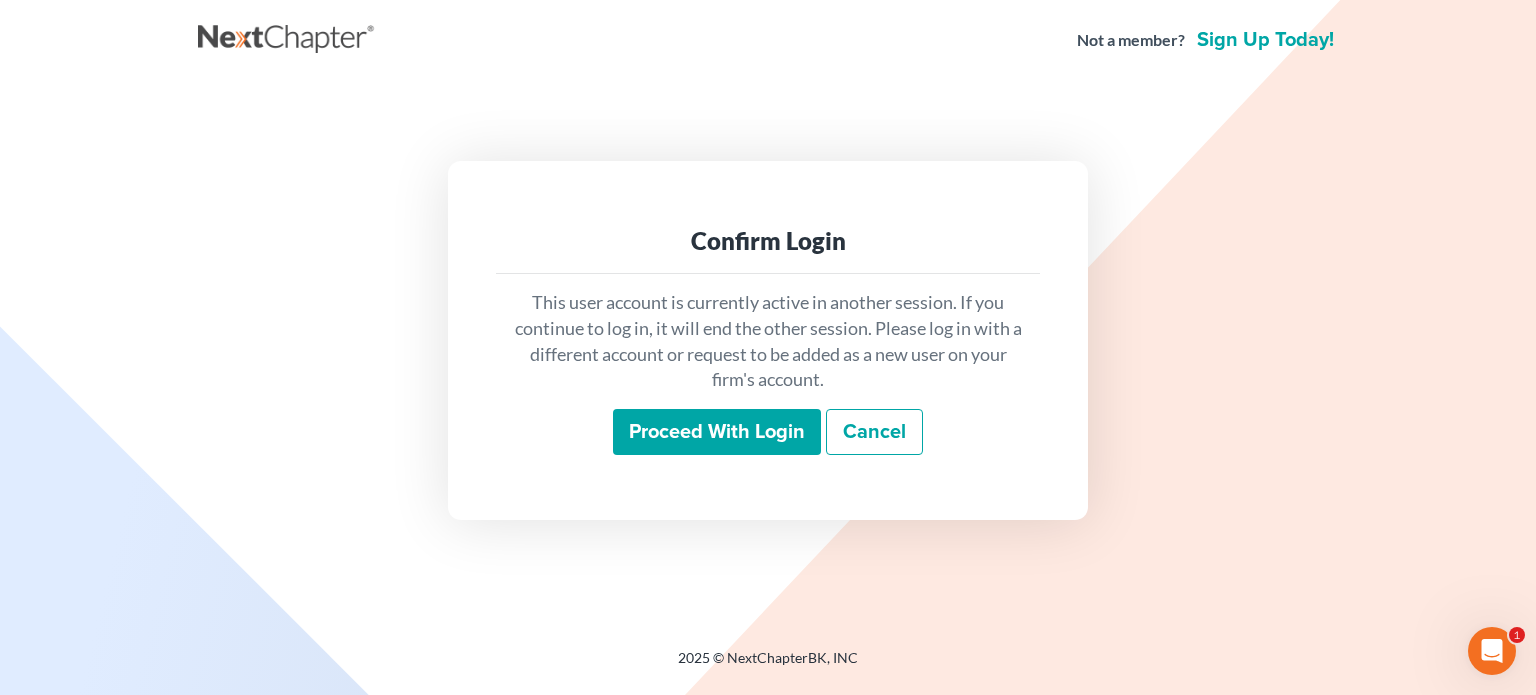click on "Proceed with login" at bounding box center [717, 432] 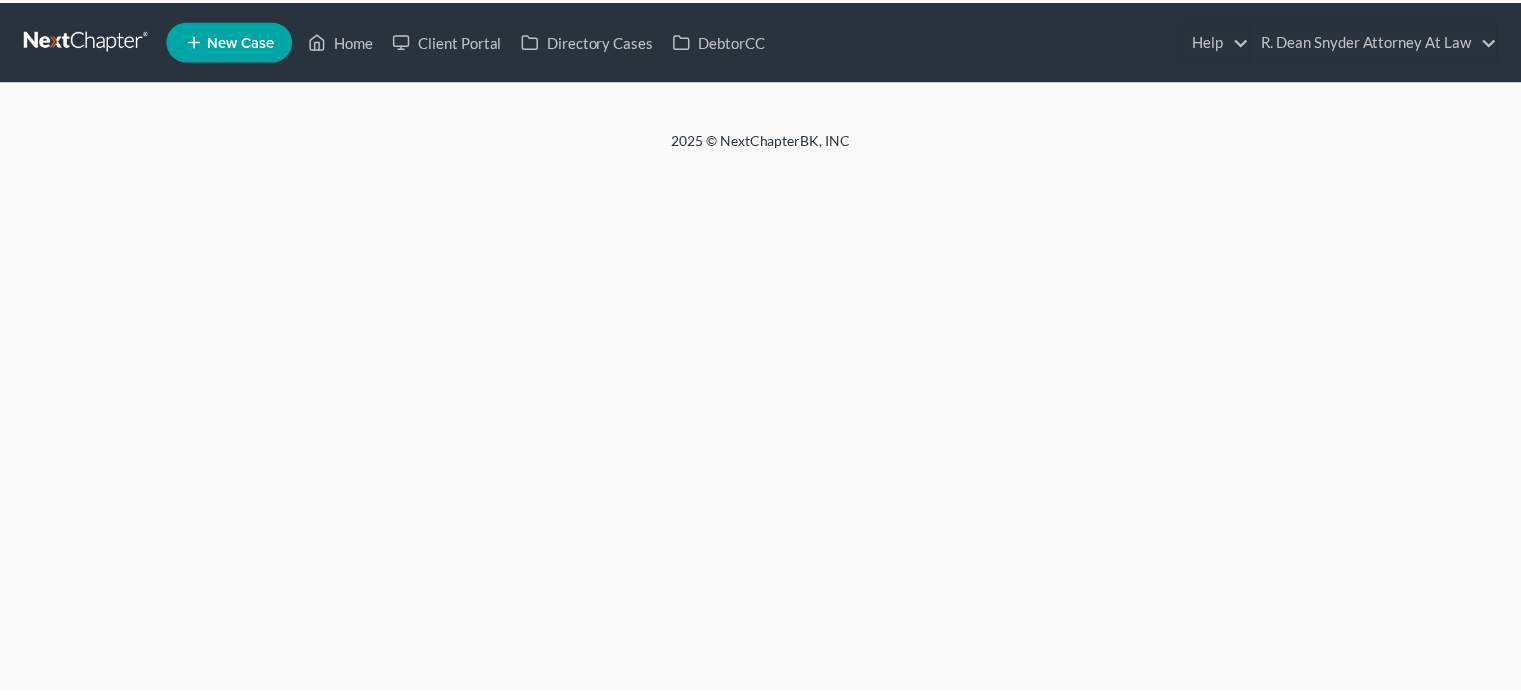 scroll, scrollTop: 0, scrollLeft: 0, axis: both 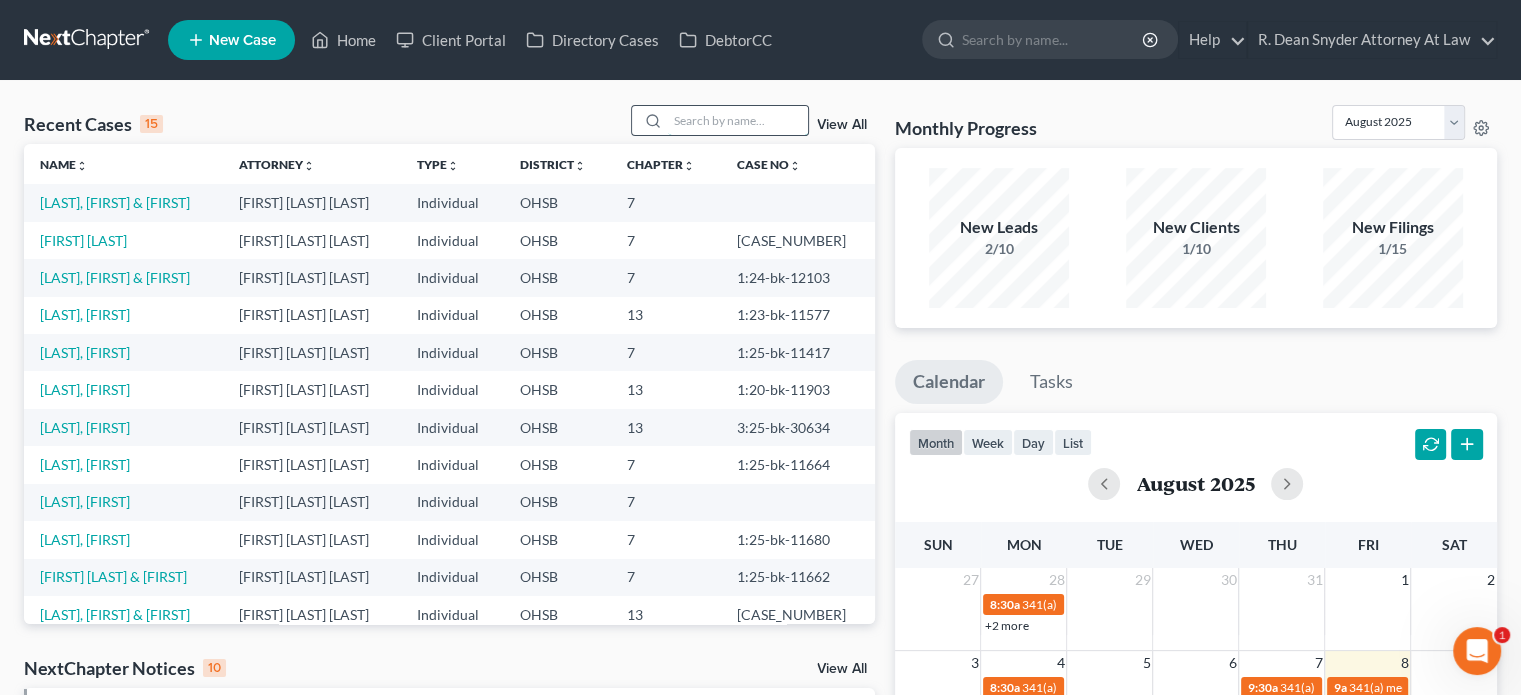 click at bounding box center [738, 120] 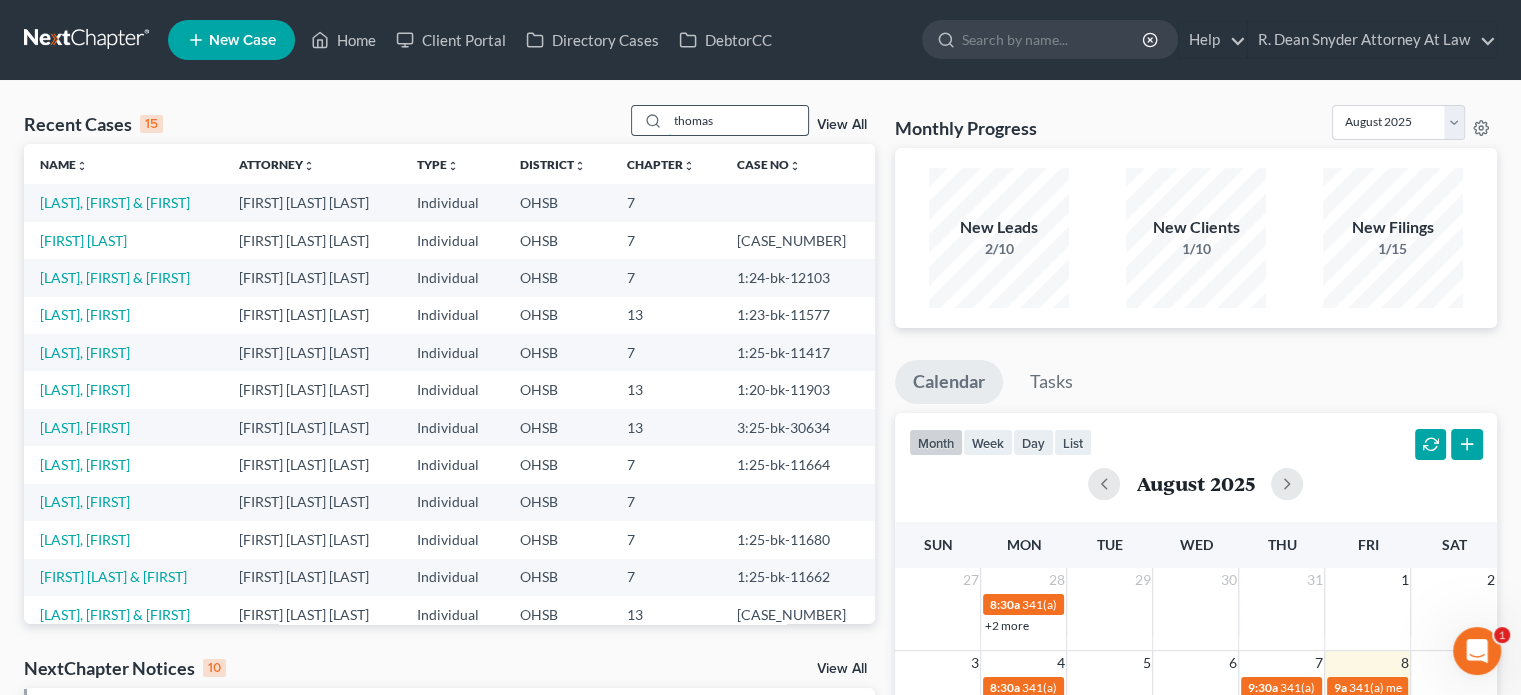 type on "thomas" 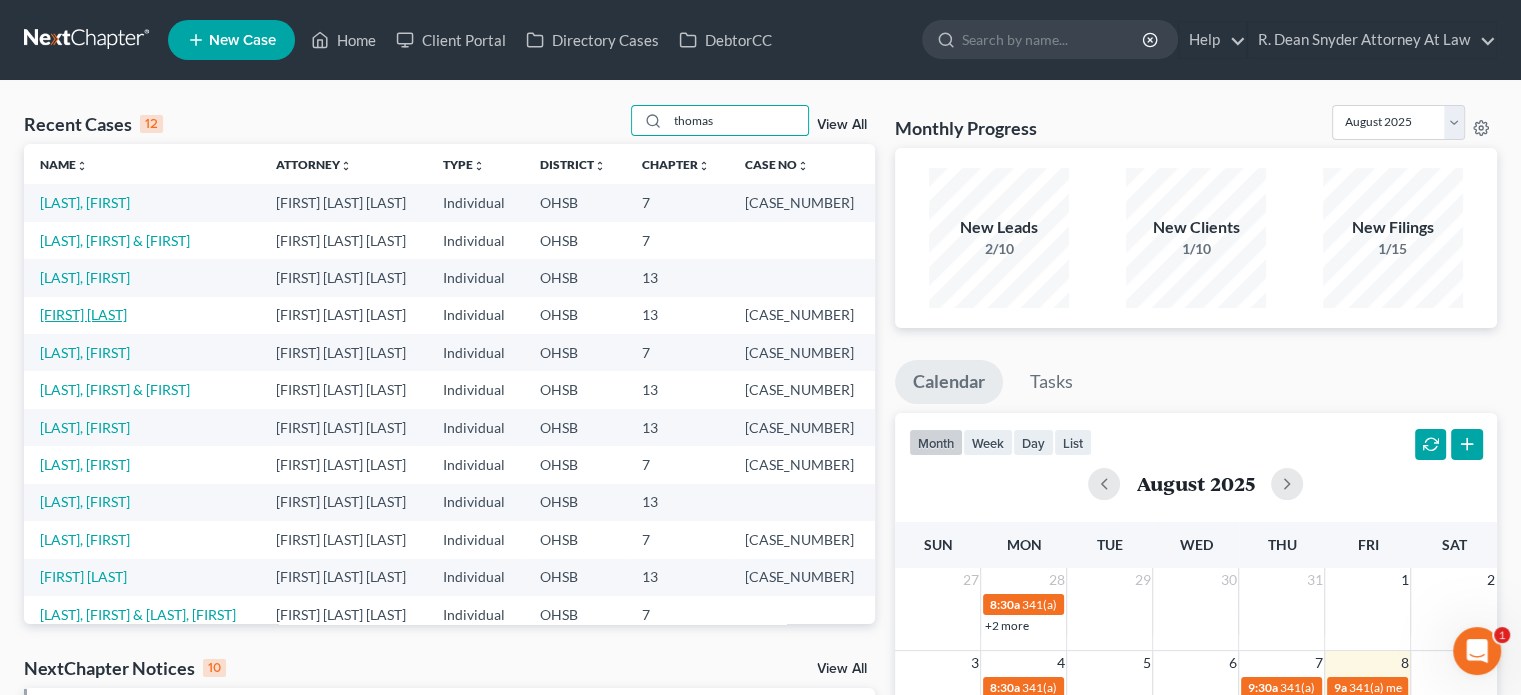 click on "[FIRST] [LAST]" at bounding box center (83, 314) 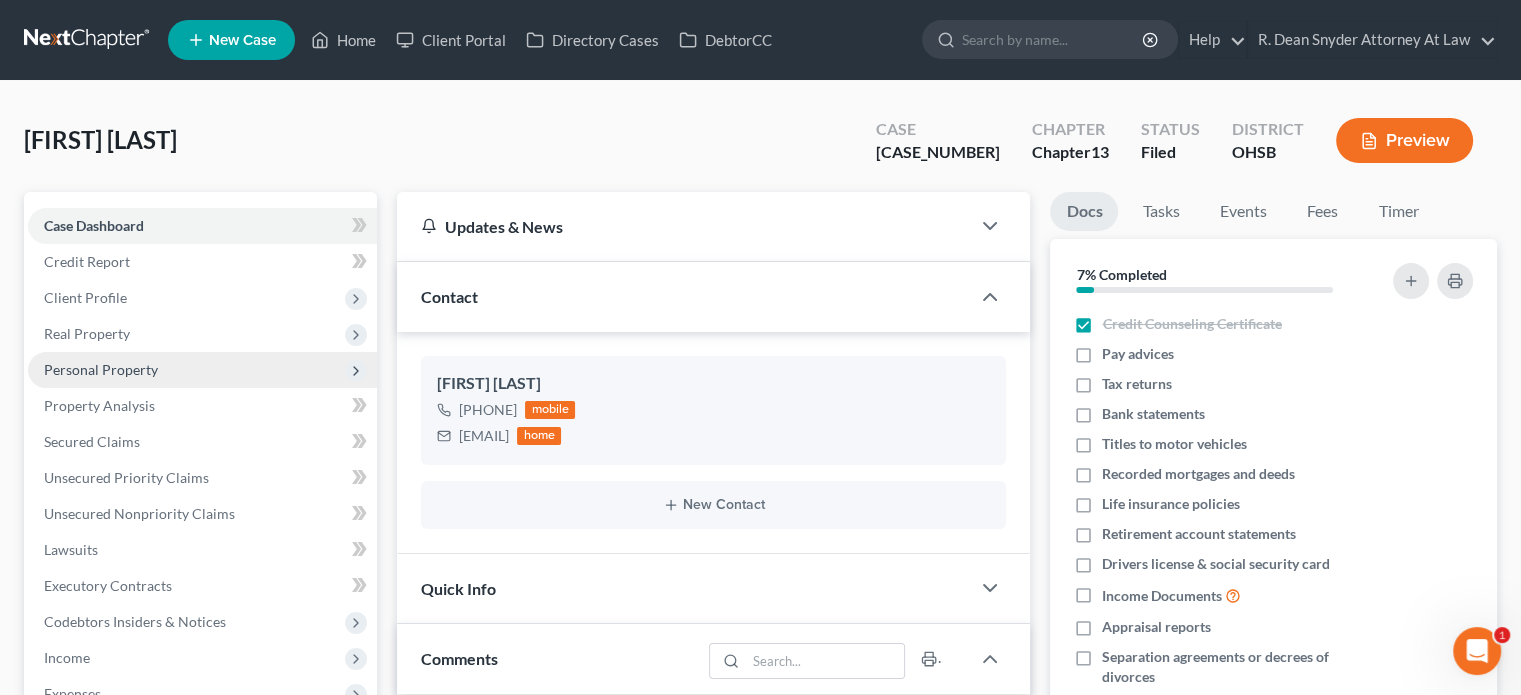click on "Personal Property" at bounding box center (101, 369) 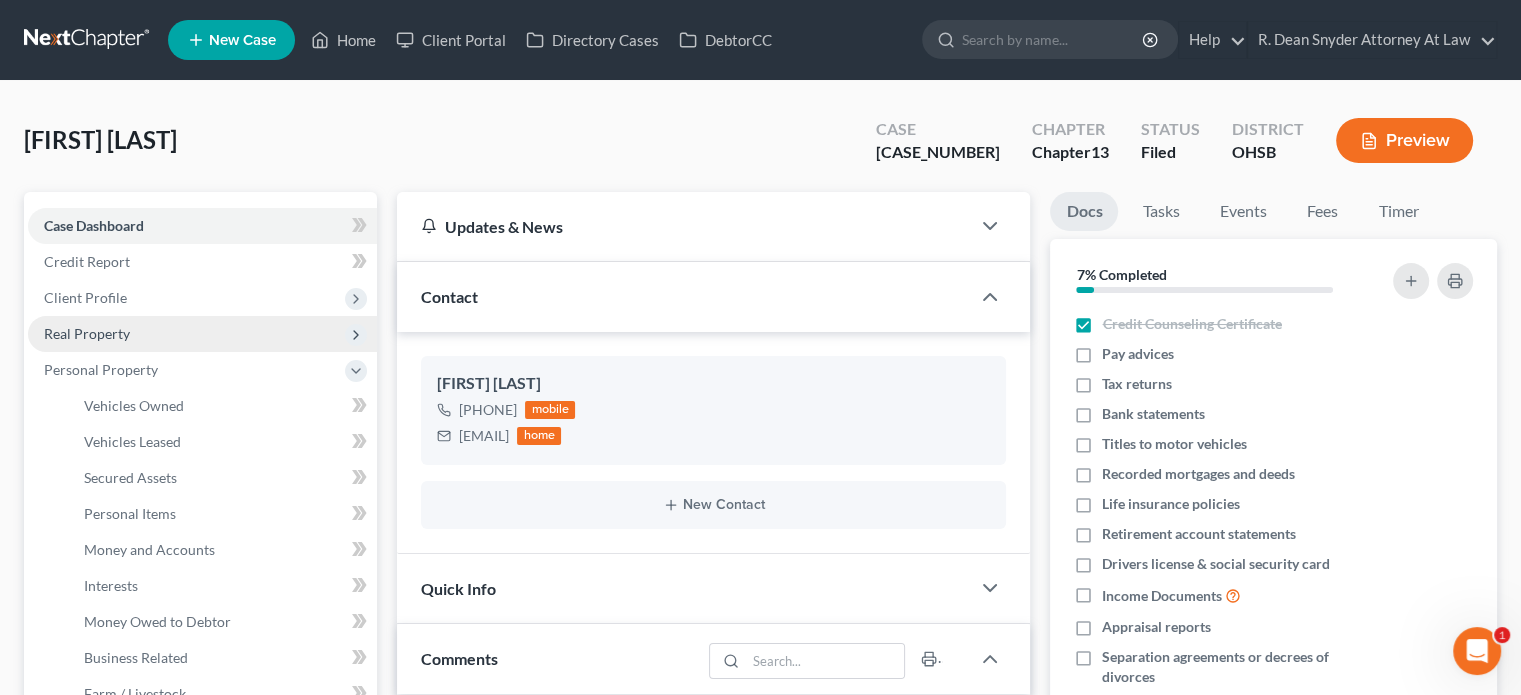 click on "Real Property" at bounding box center (87, 333) 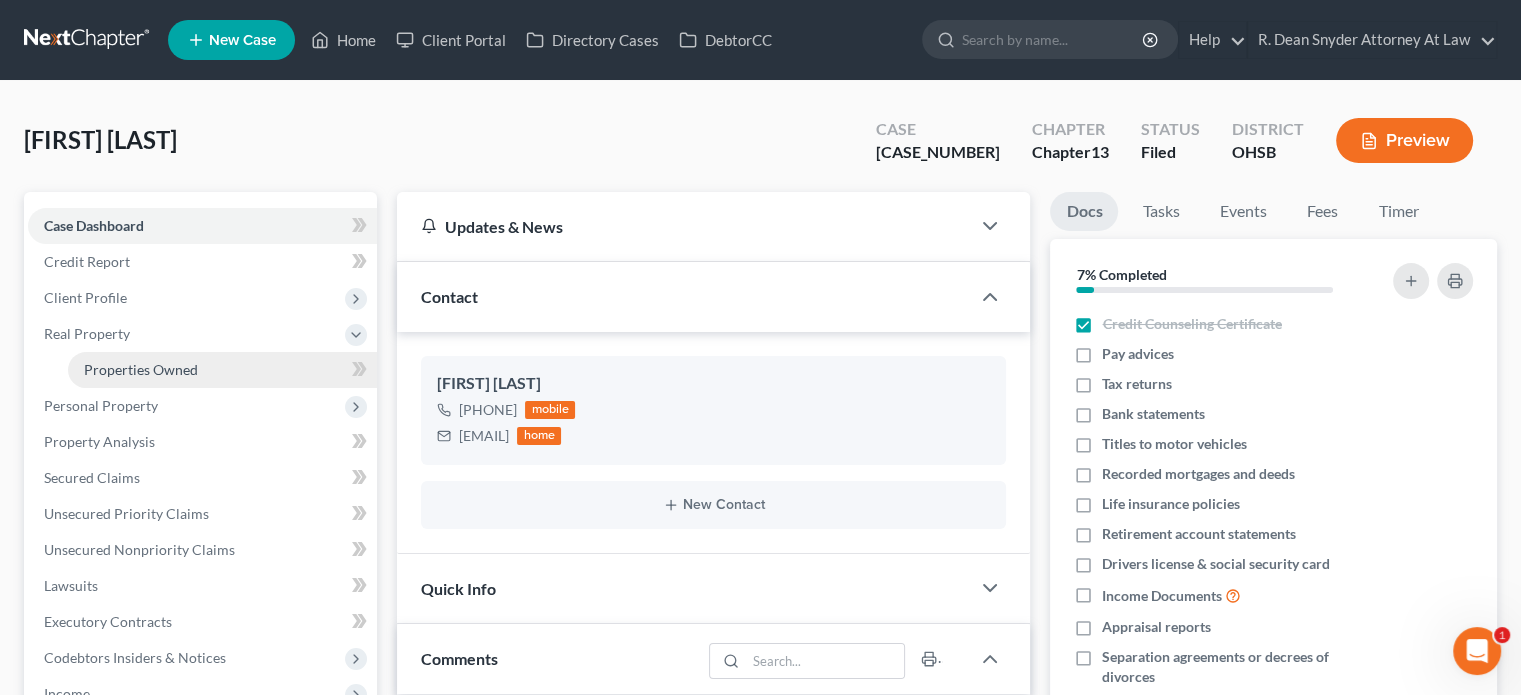 click on "Properties Owned" at bounding box center [141, 369] 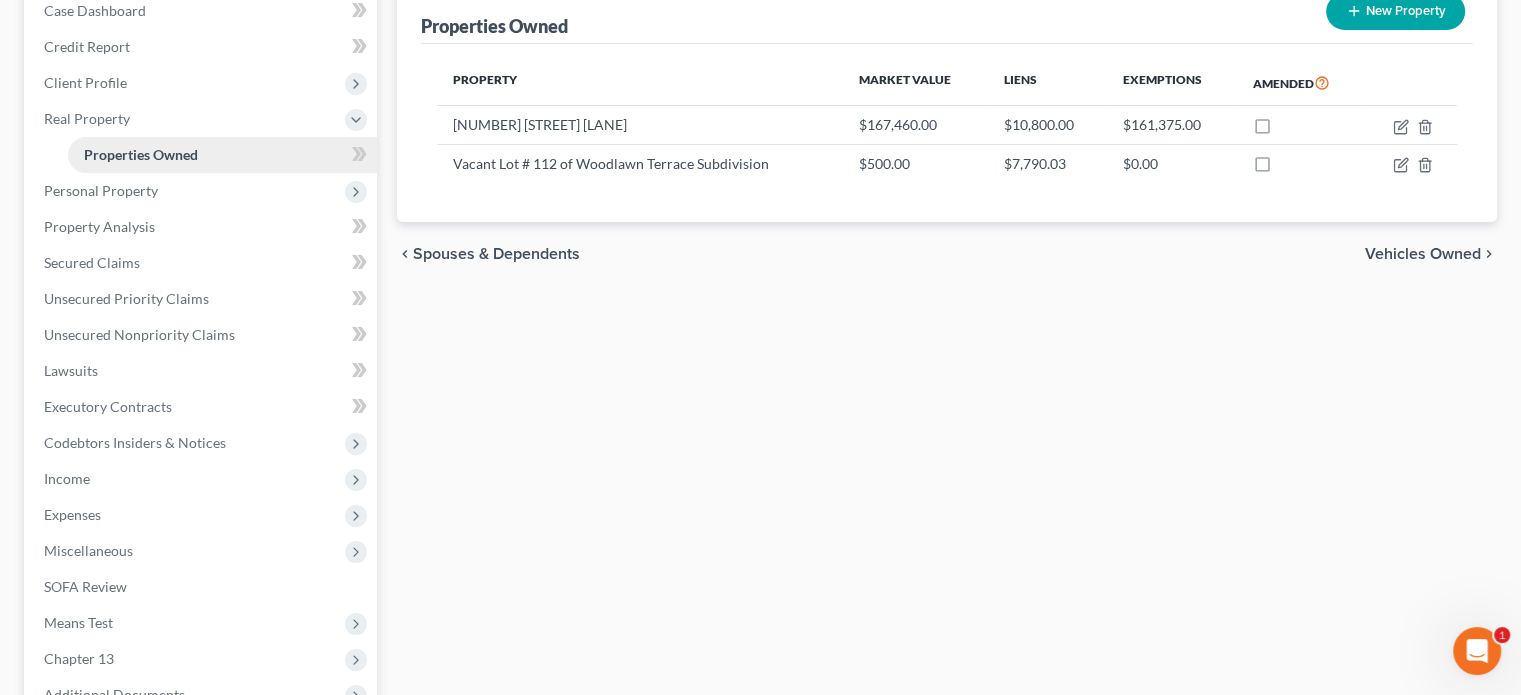 scroll, scrollTop: 300, scrollLeft: 0, axis: vertical 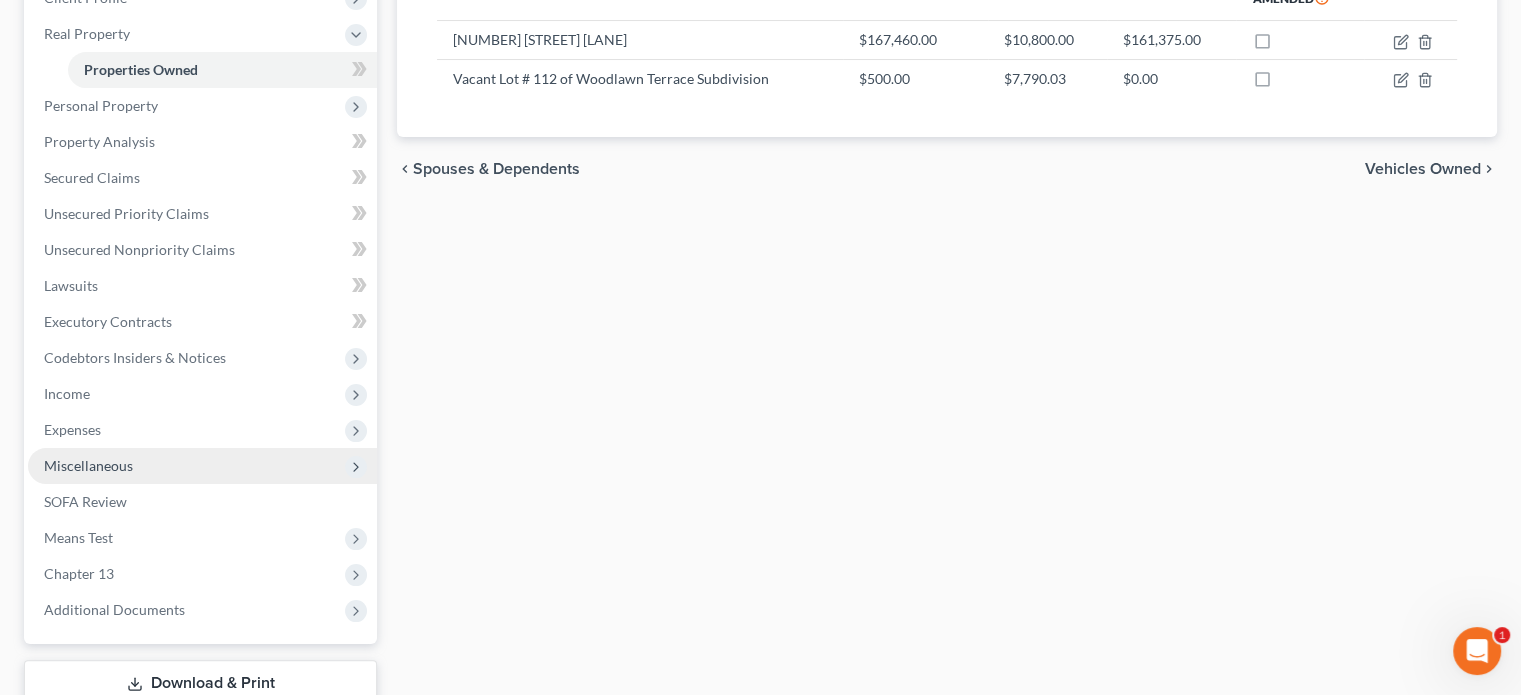 click on "Miscellaneous" at bounding box center (202, 466) 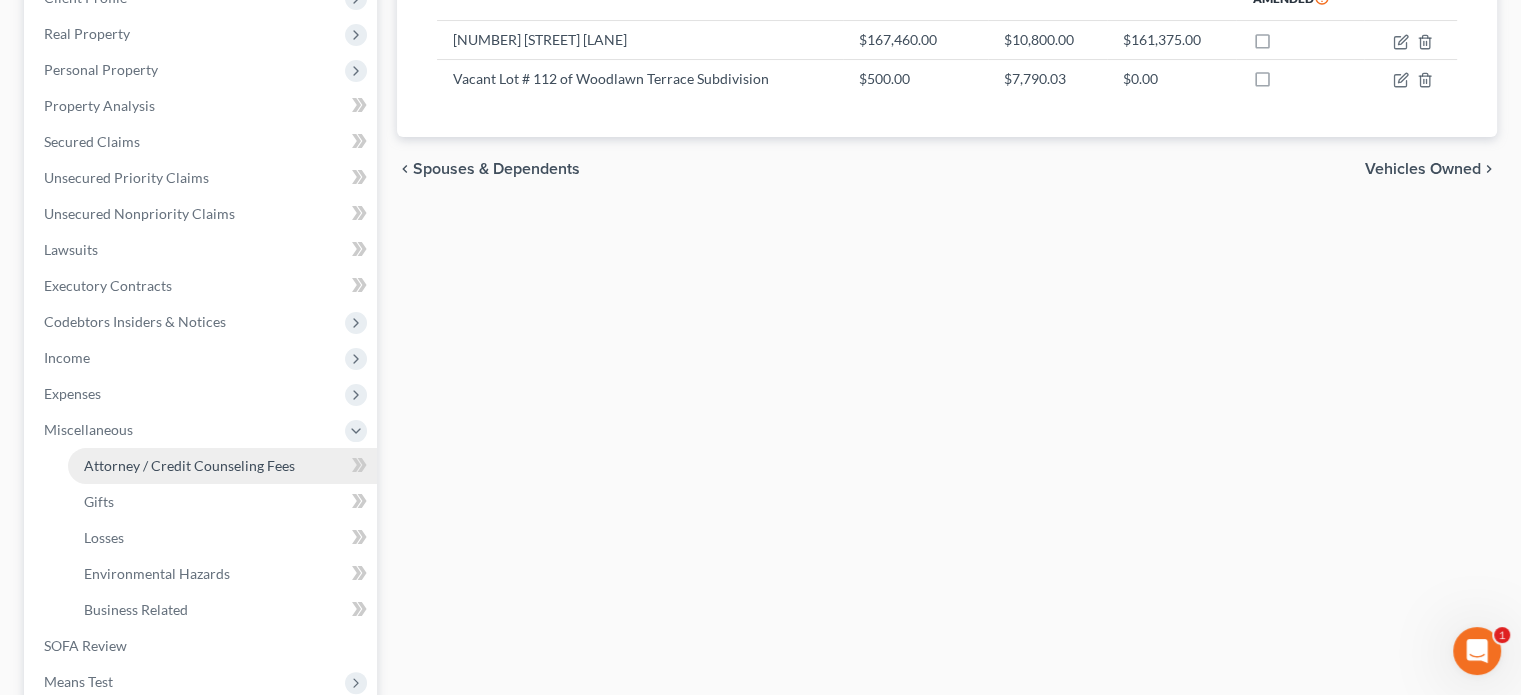 click on "Attorney / Credit Counseling Fees" at bounding box center [189, 465] 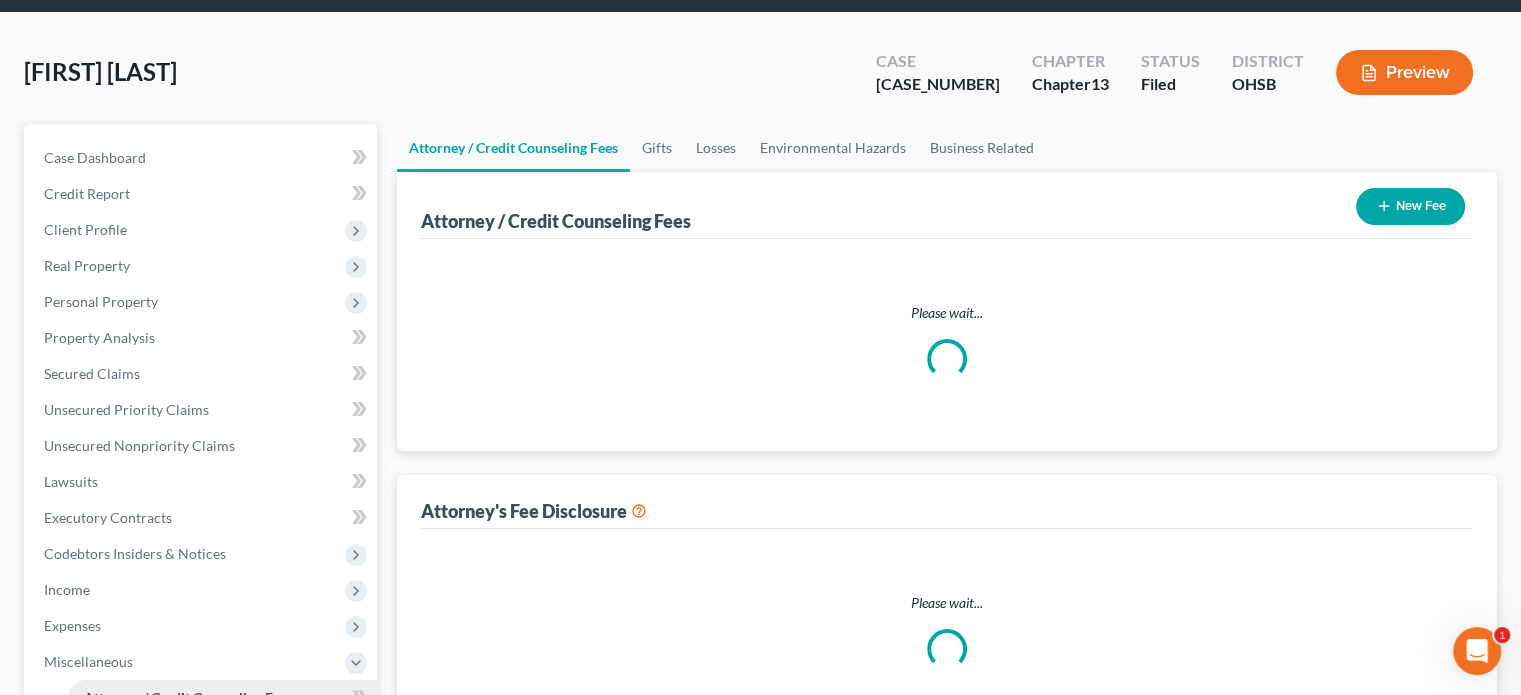 scroll, scrollTop: 14, scrollLeft: 0, axis: vertical 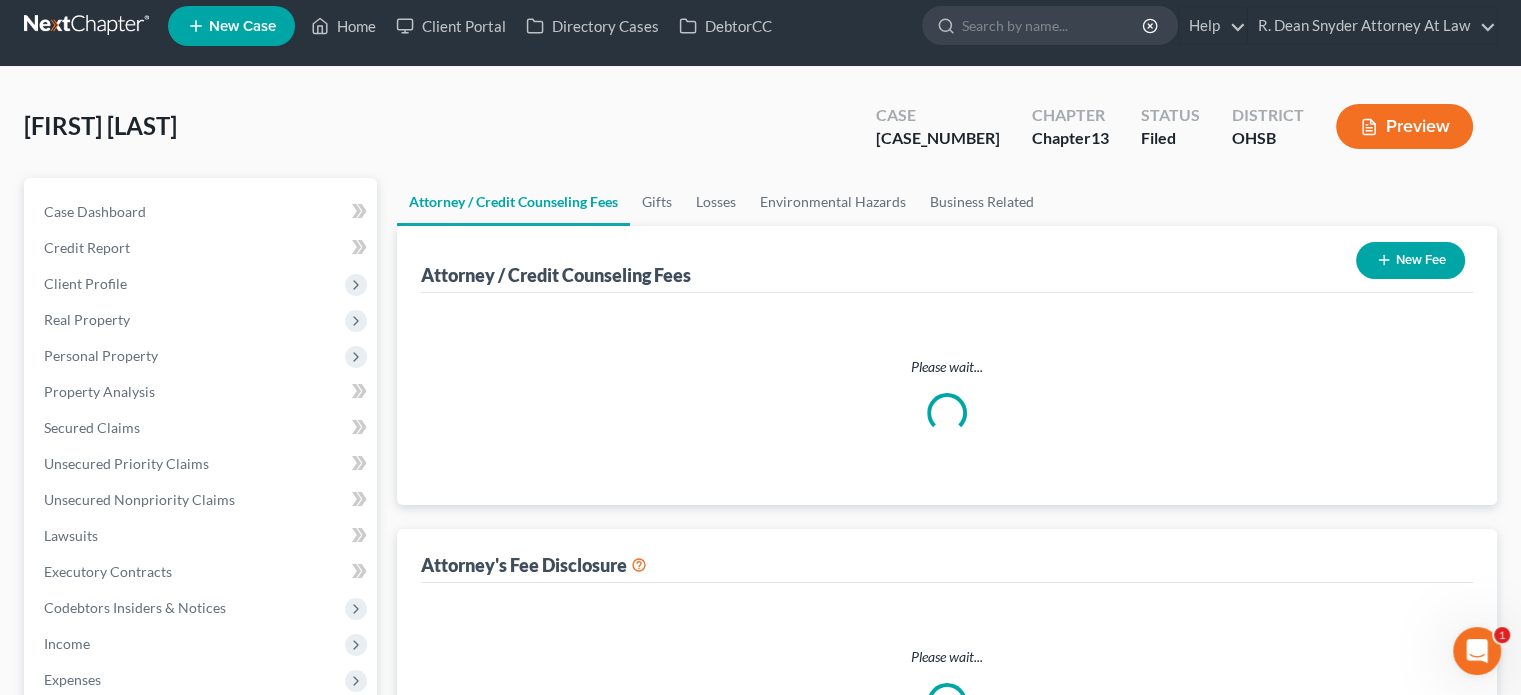 select on "1" 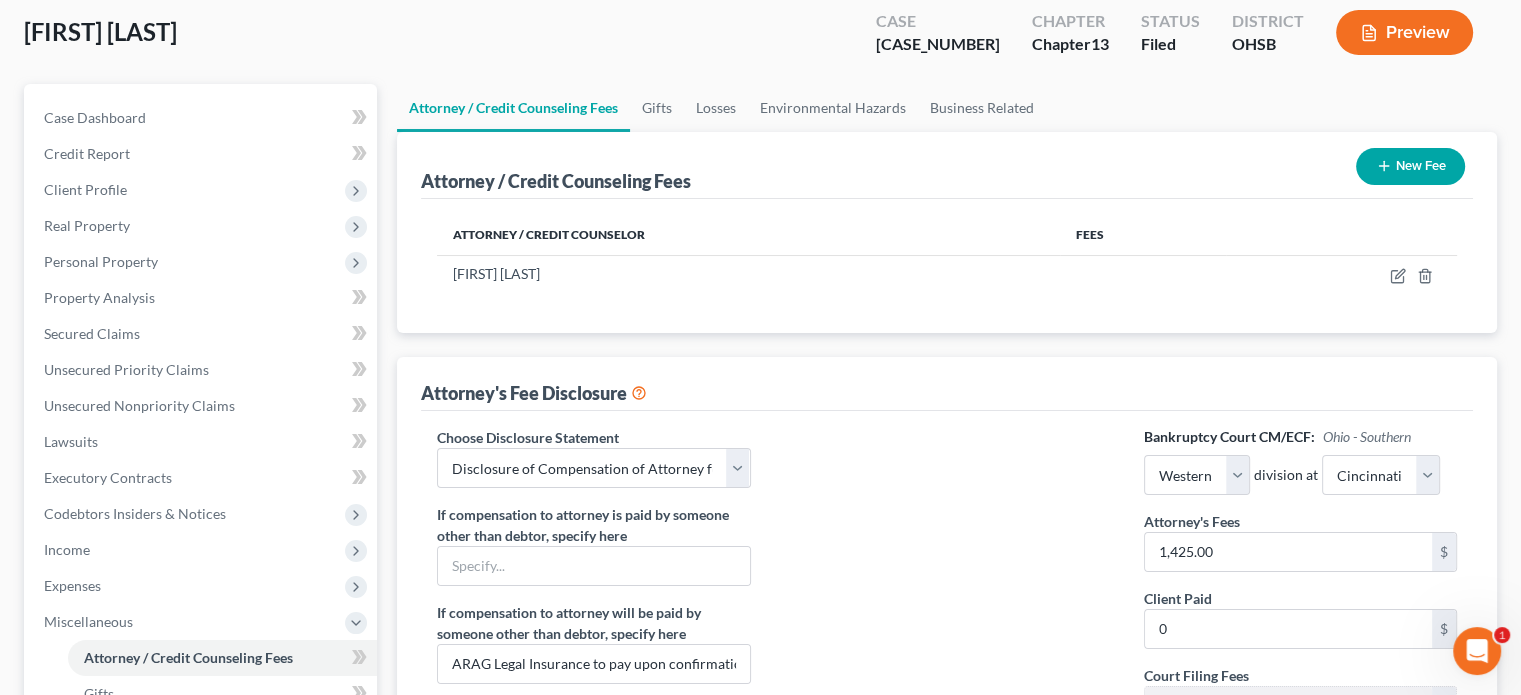 scroll, scrollTop: 100, scrollLeft: 0, axis: vertical 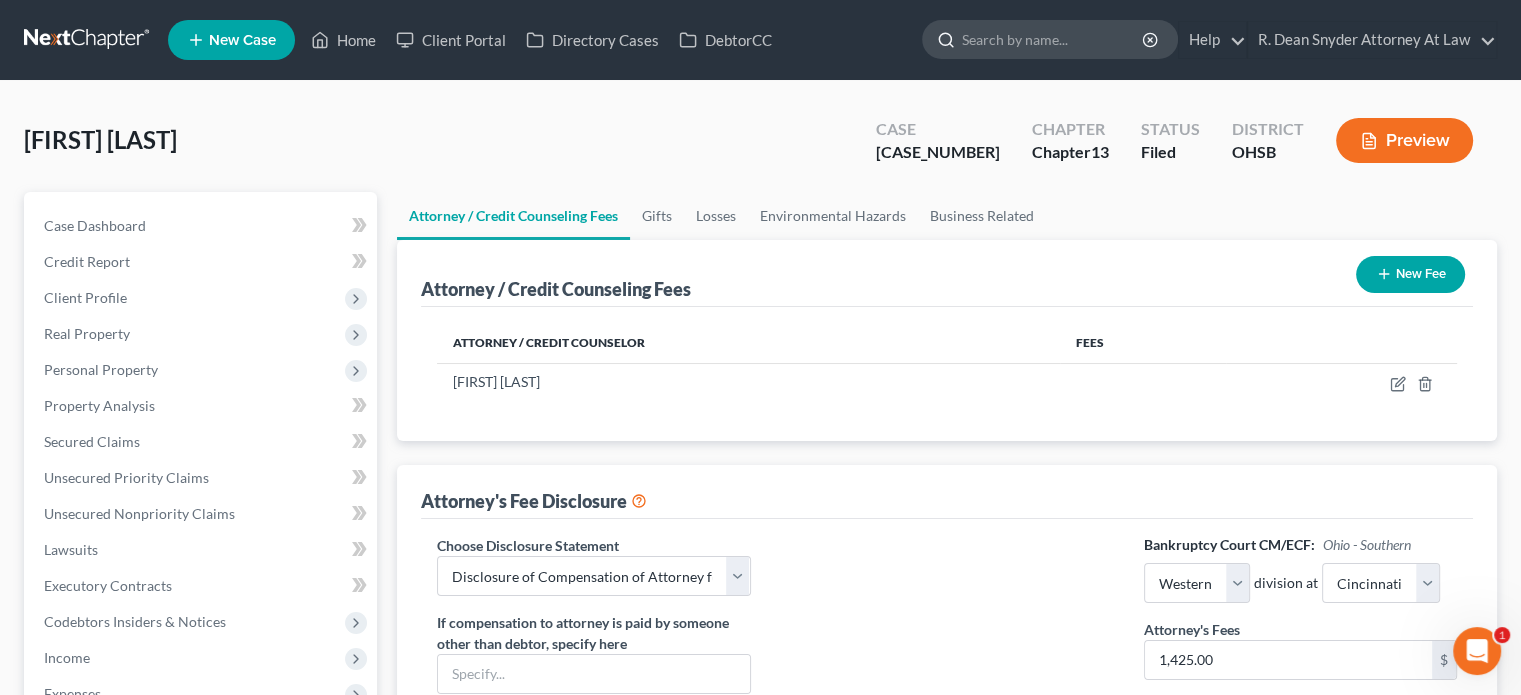click at bounding box center [1053, 39] 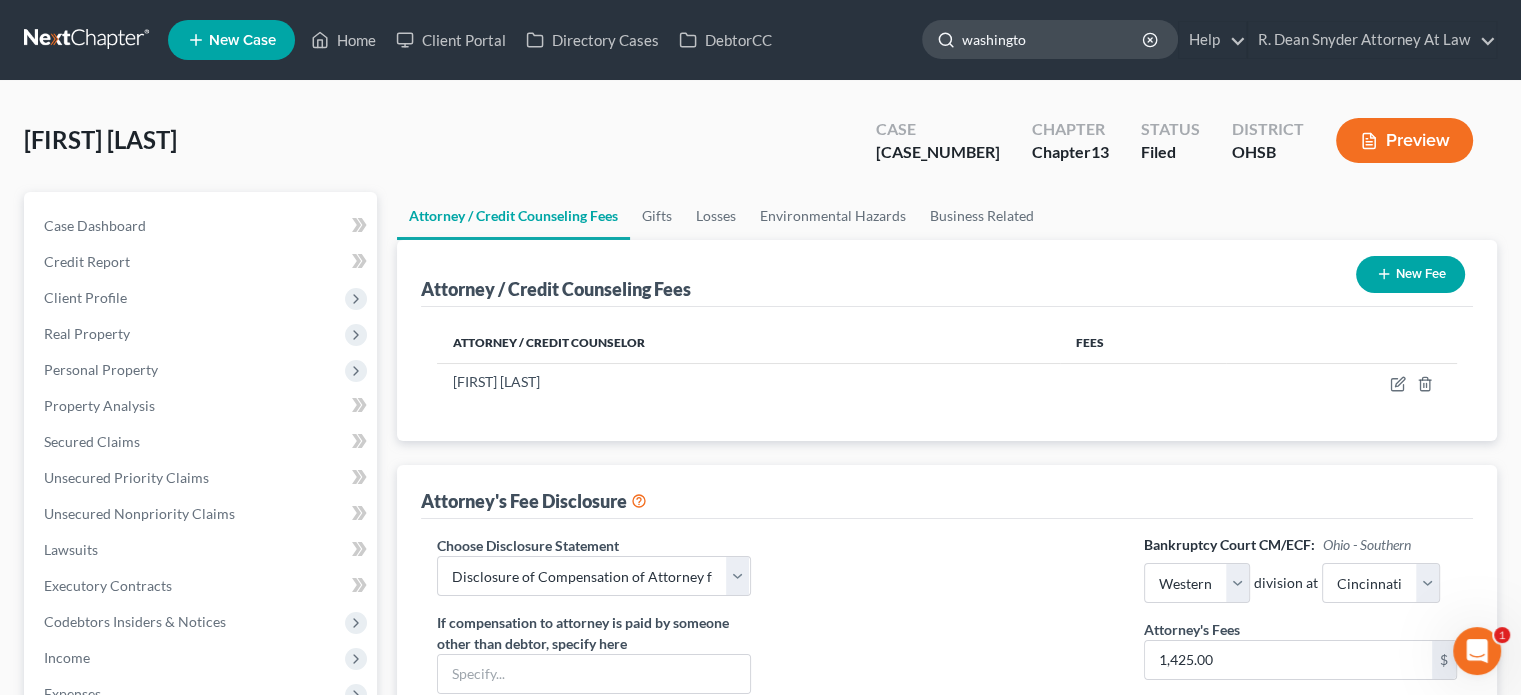 type on "washington" 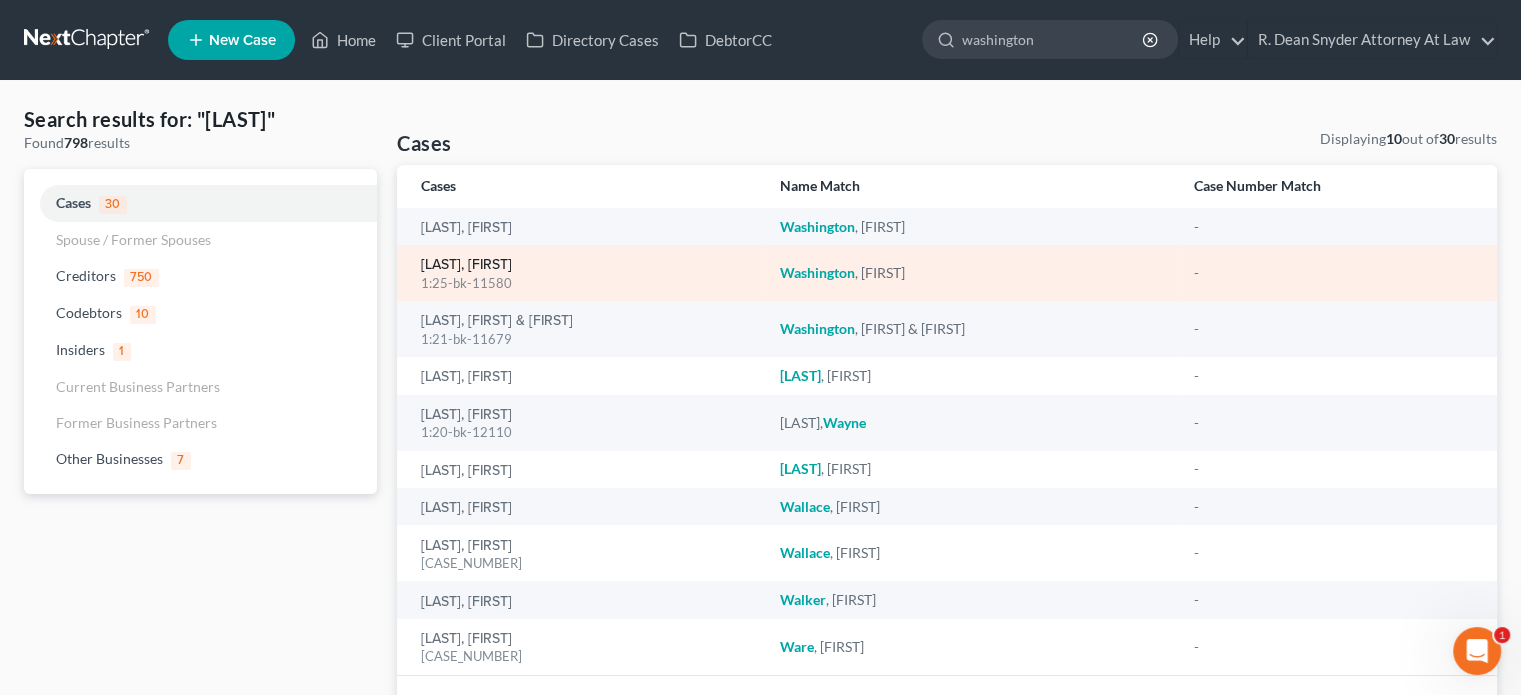 click on "[LAST], [FIRST]" at bounding box center [466, 265] 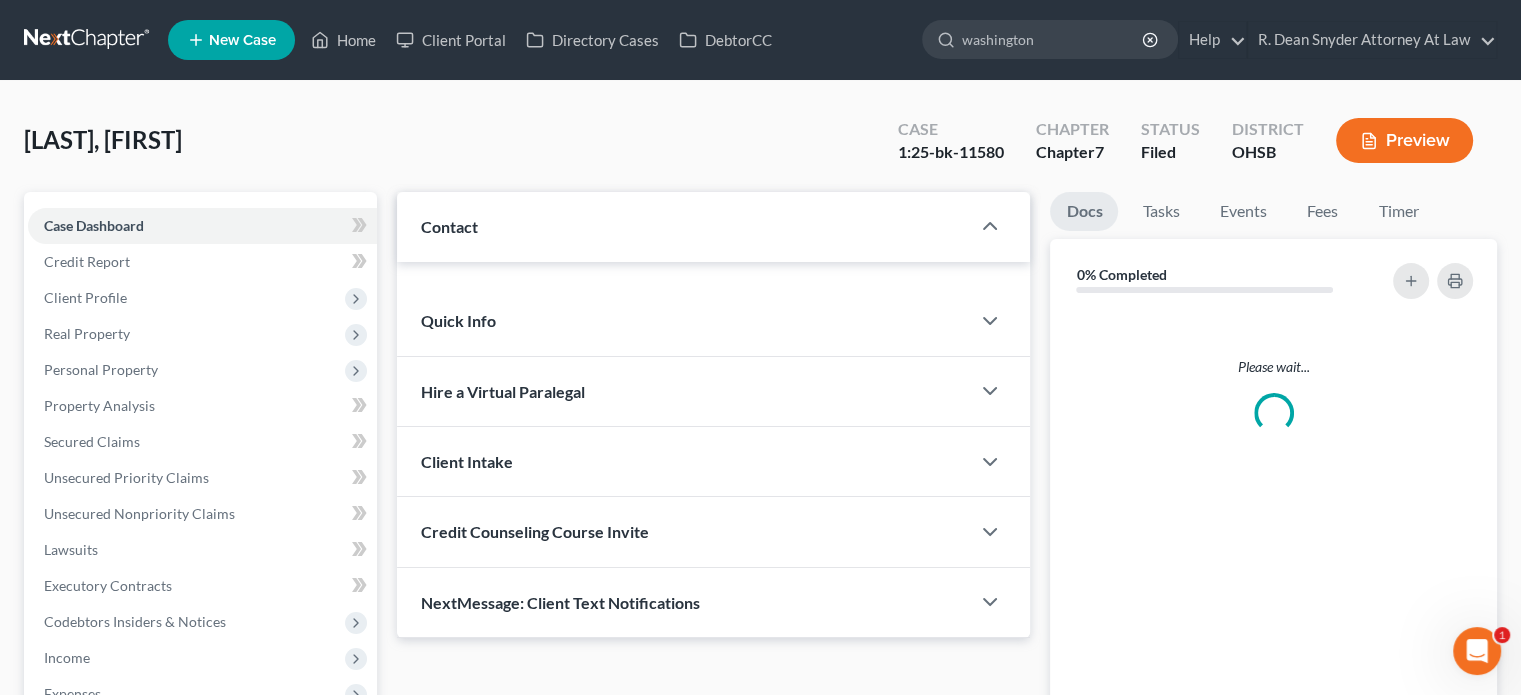 type 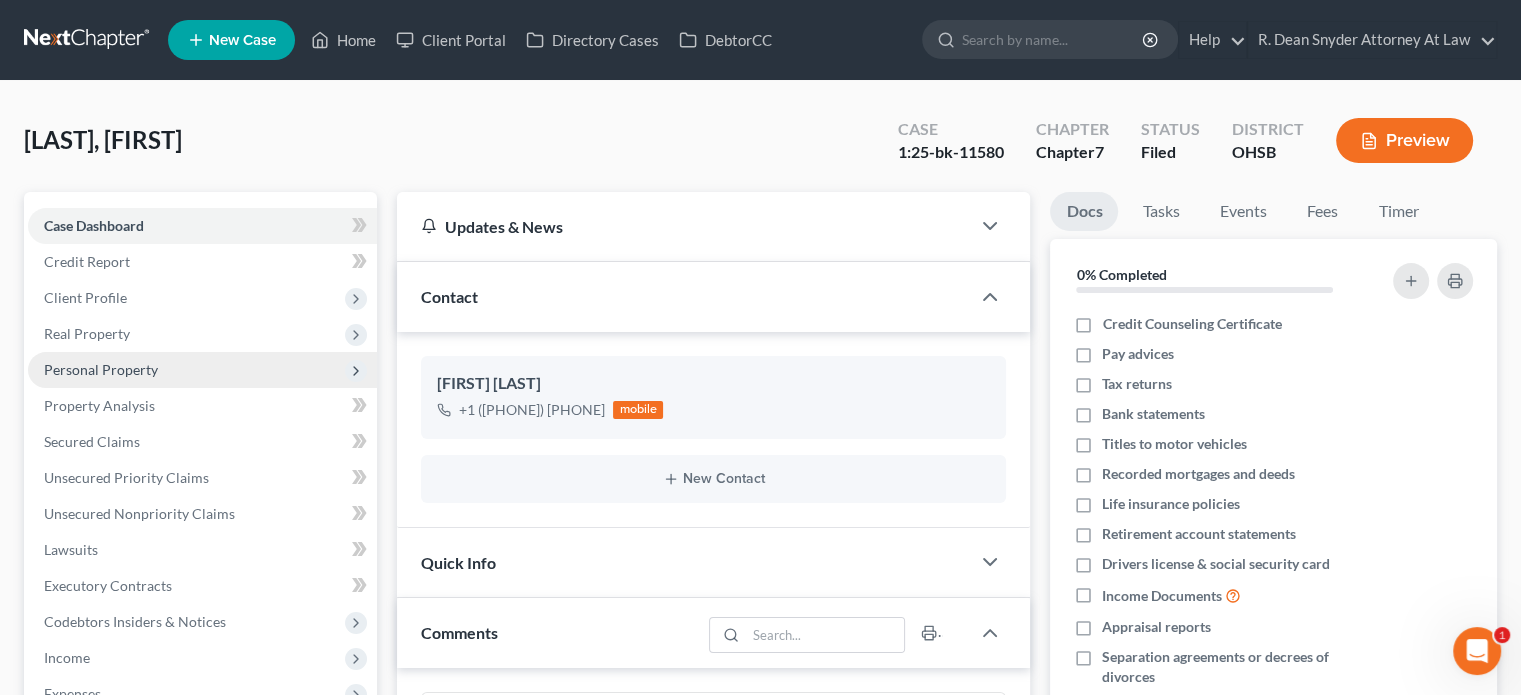 click on "Personal Property" at bounding box center (101, 369) 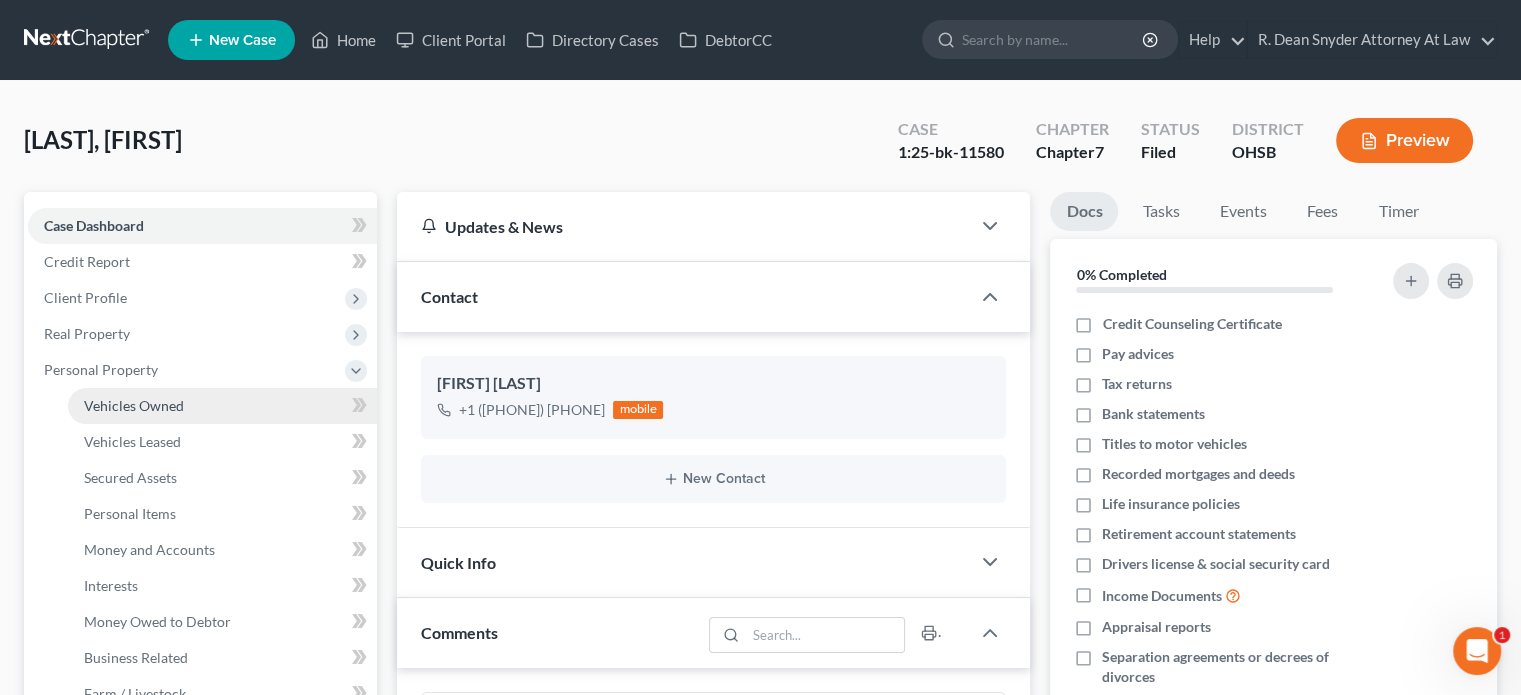 click on "Vehicles Owned" at bounding box center (134, 405) 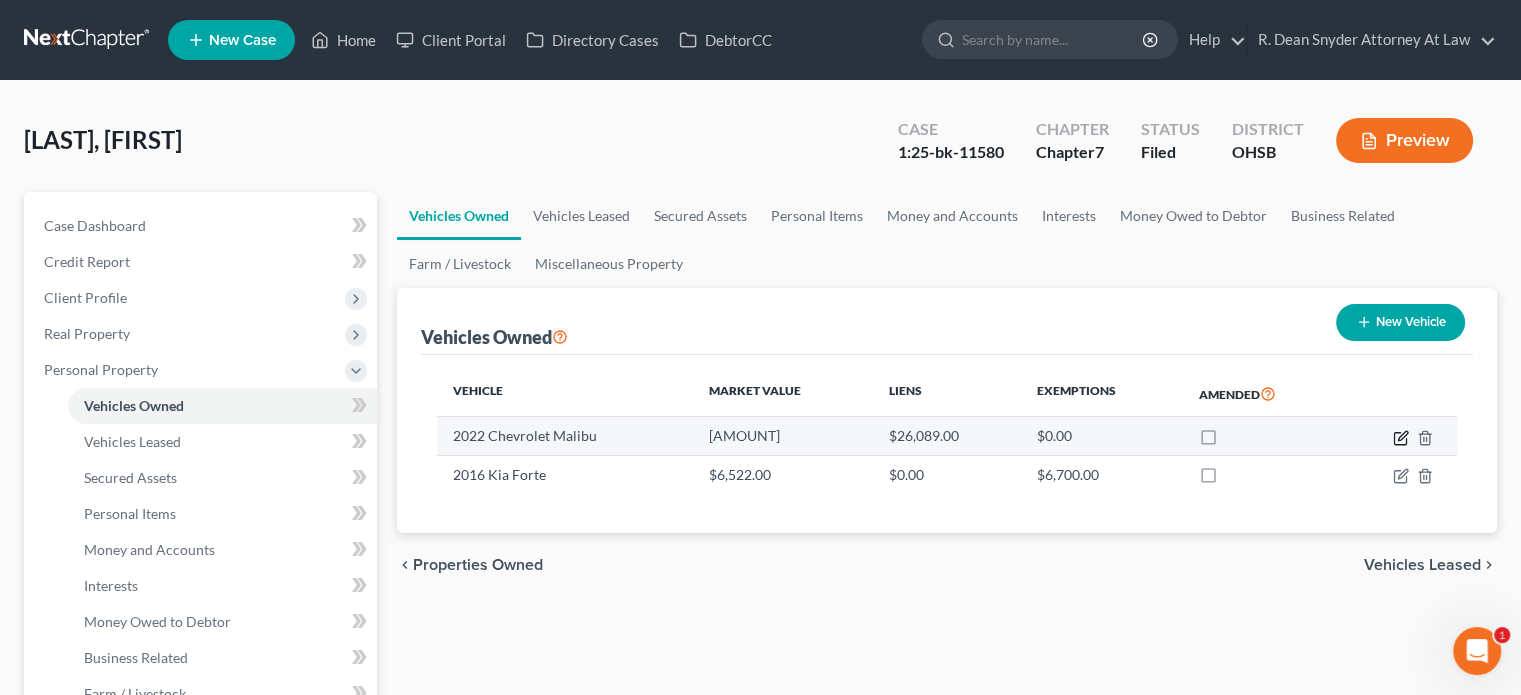click 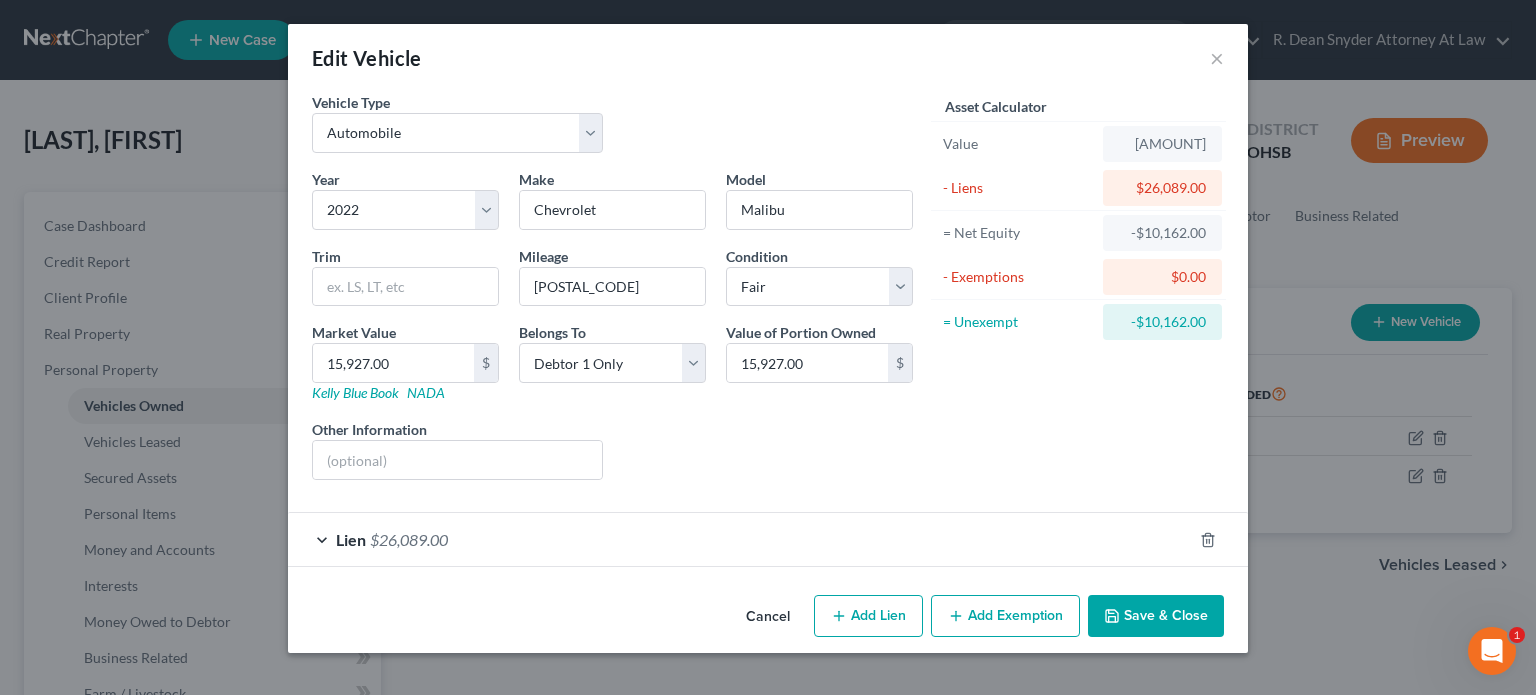 click on "Save & Close" at bounding box center [1156, 616] 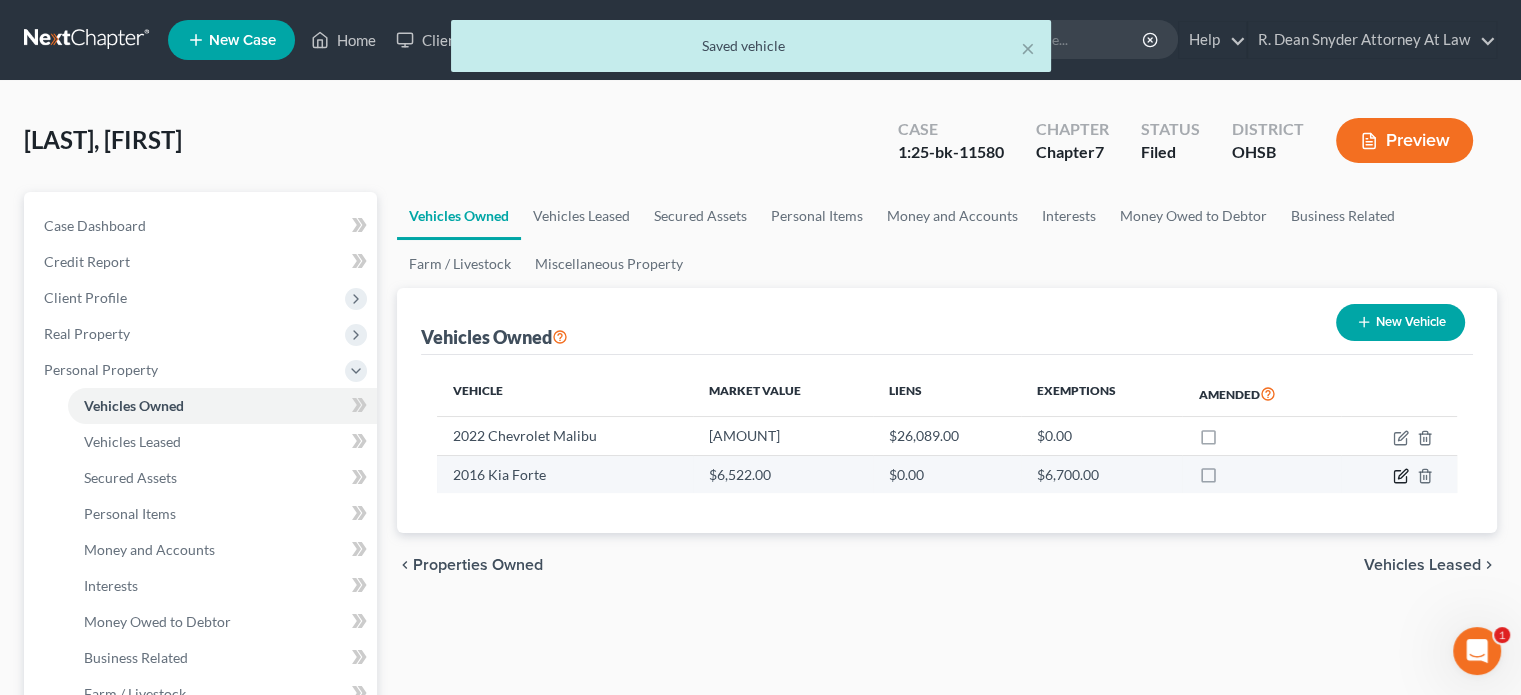 click 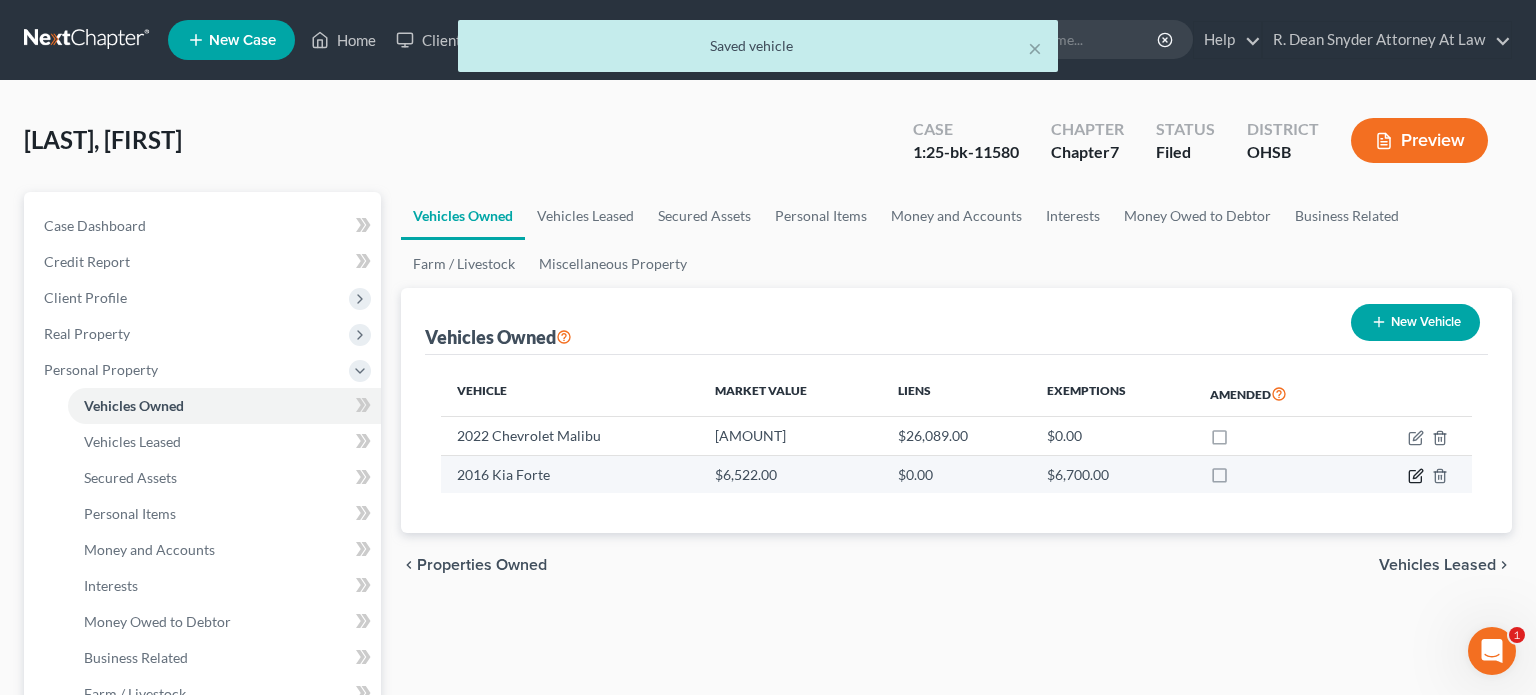 select on "0" 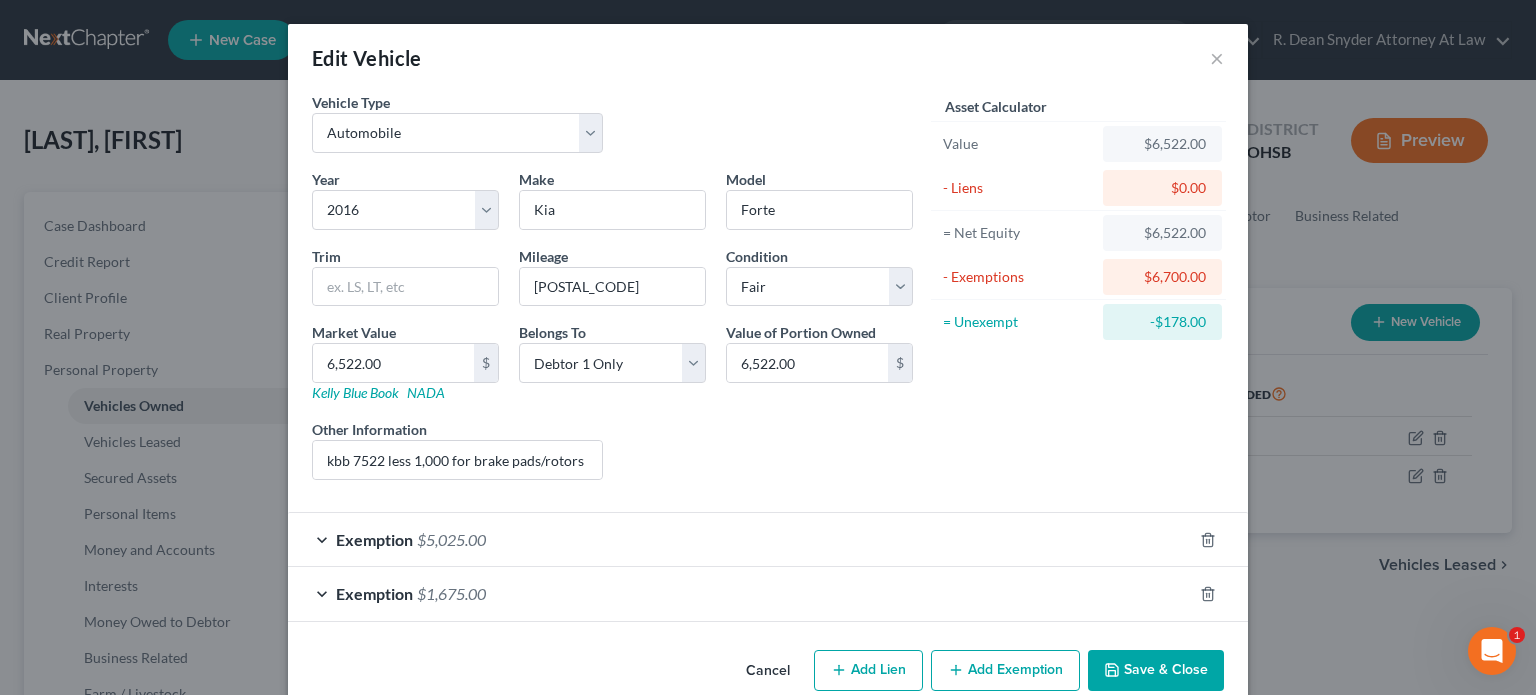 click on "Save & Close" at bounding box center (1156, 671) 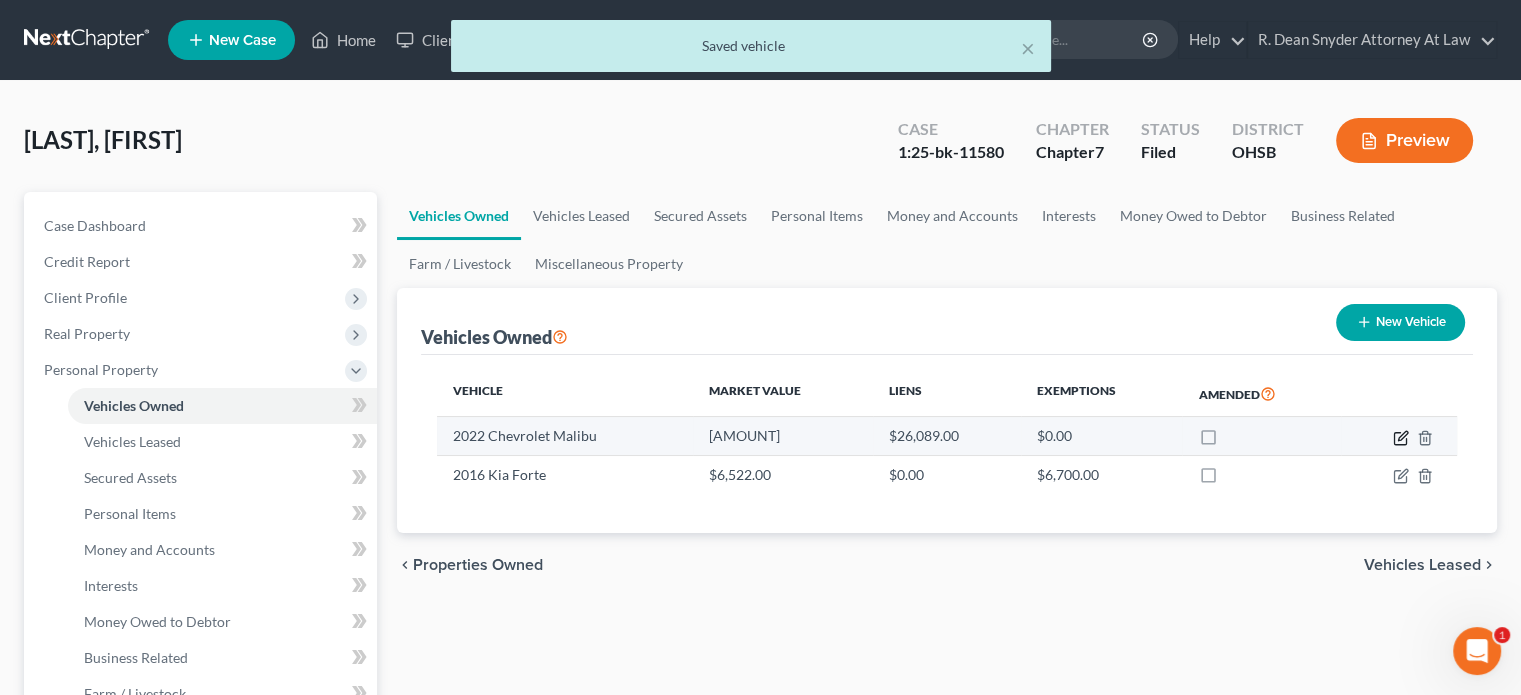 click 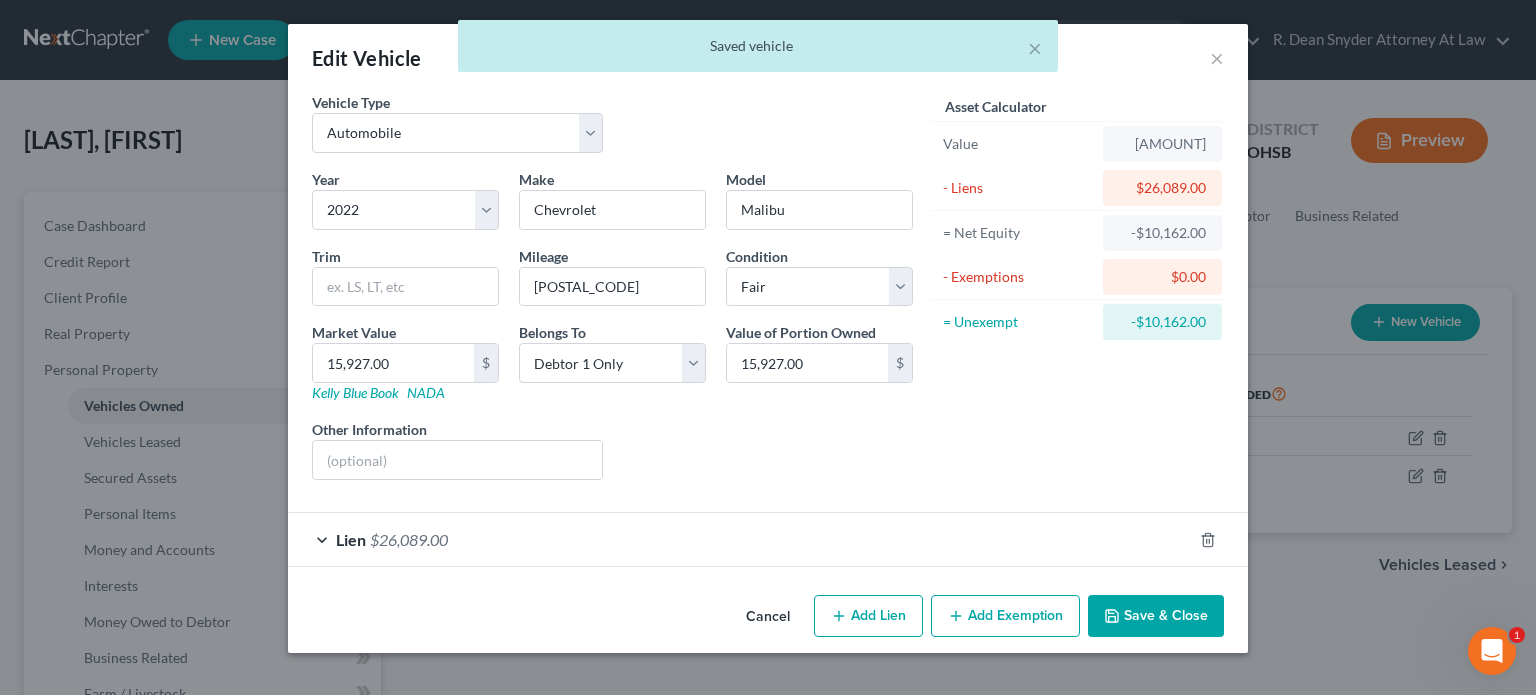 click on "Save & Close" at bounding box center (1156, 616) 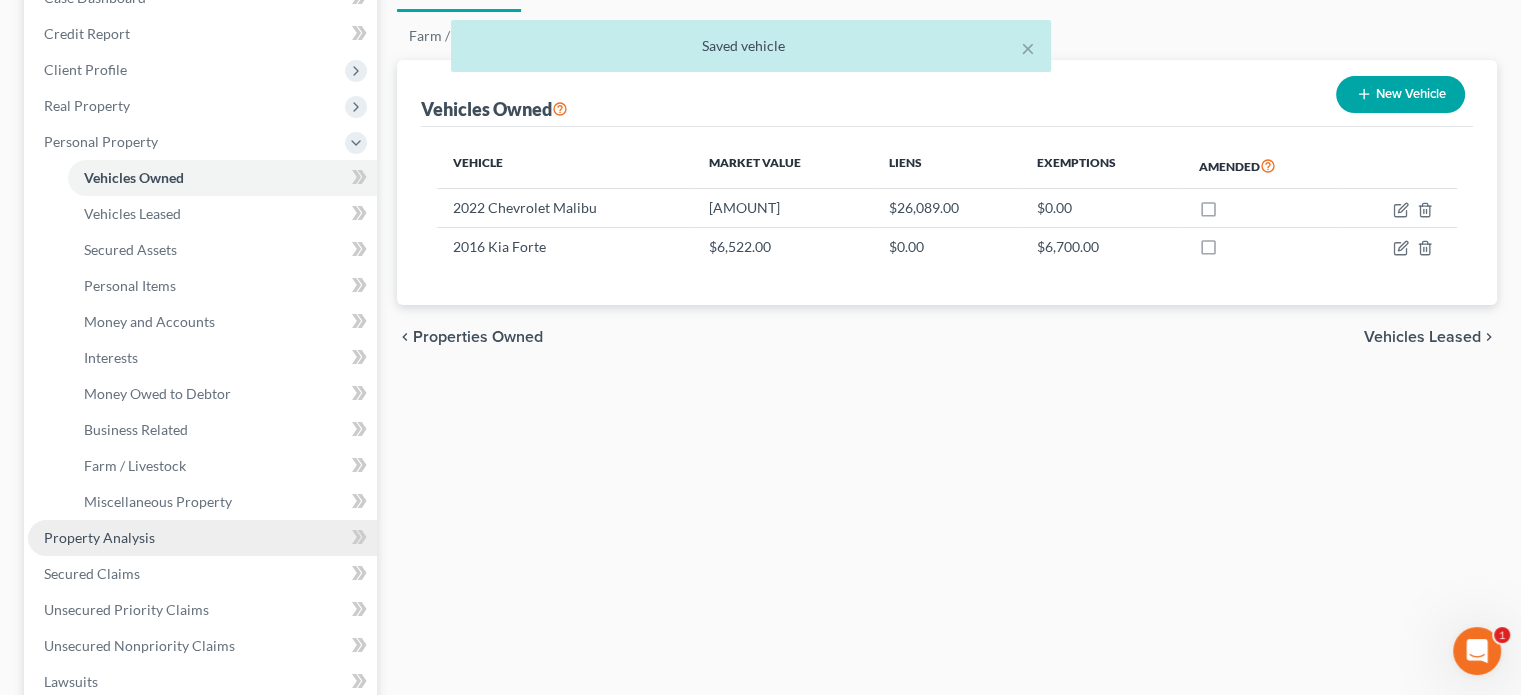 scroll, scrollTop: 200, scrollLeft: 0, axis: vertical 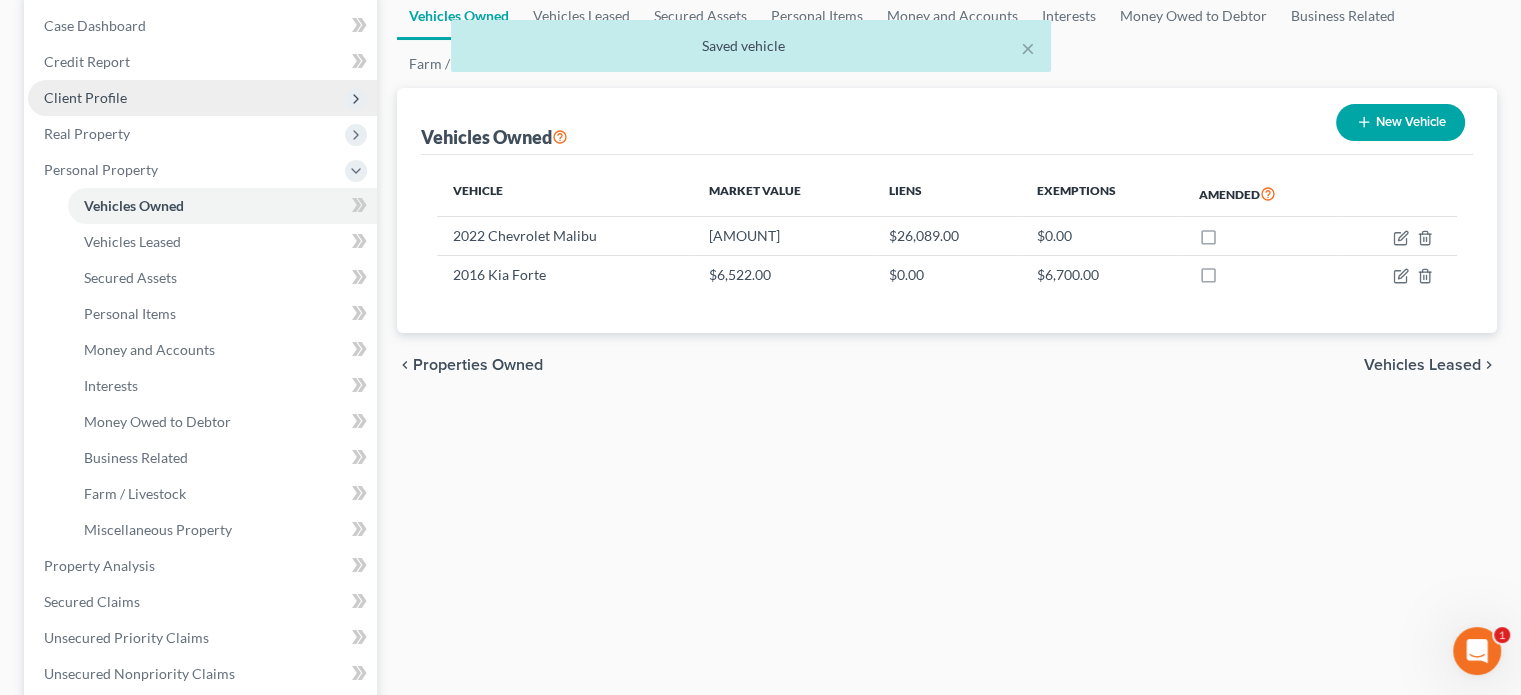 click on "Client Profile" at bounding box center (85, 97) 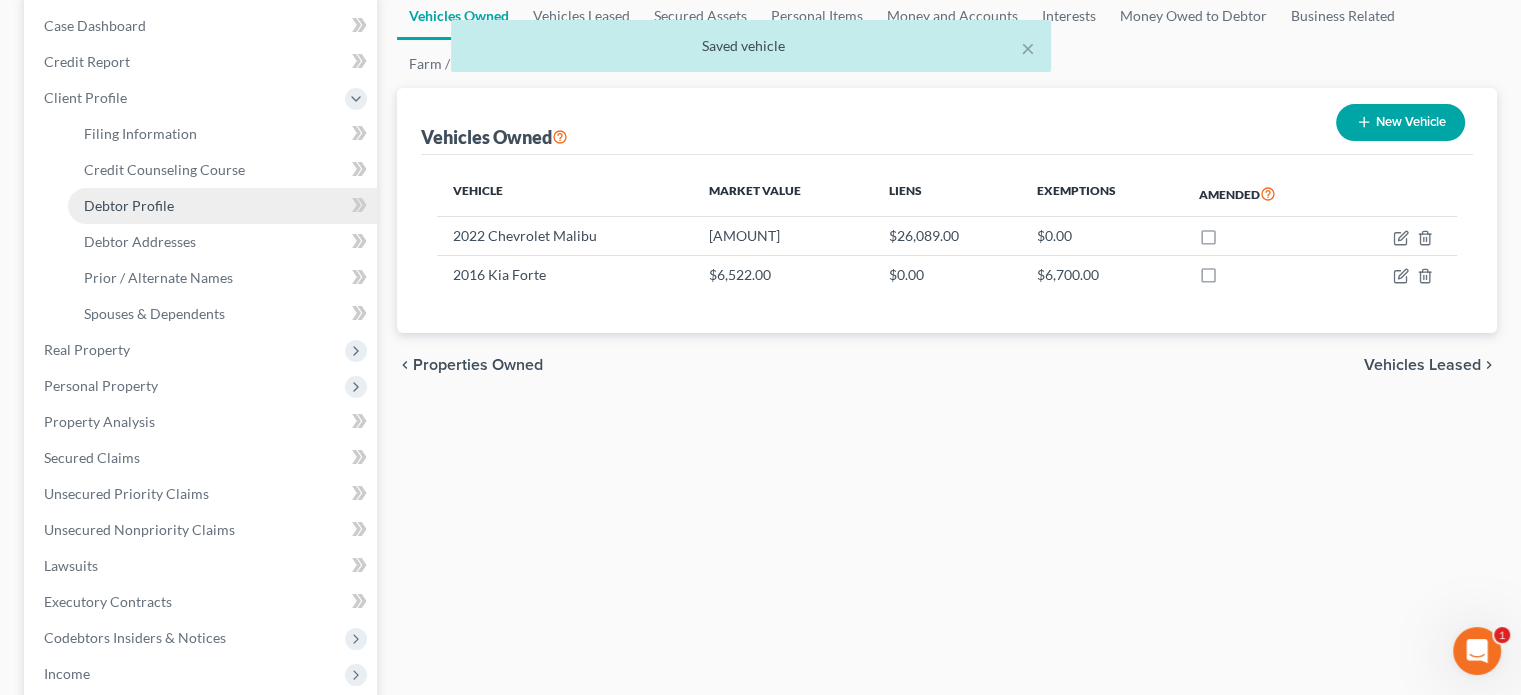 click on "Debtor Profile" at bounding box center (222, 206) 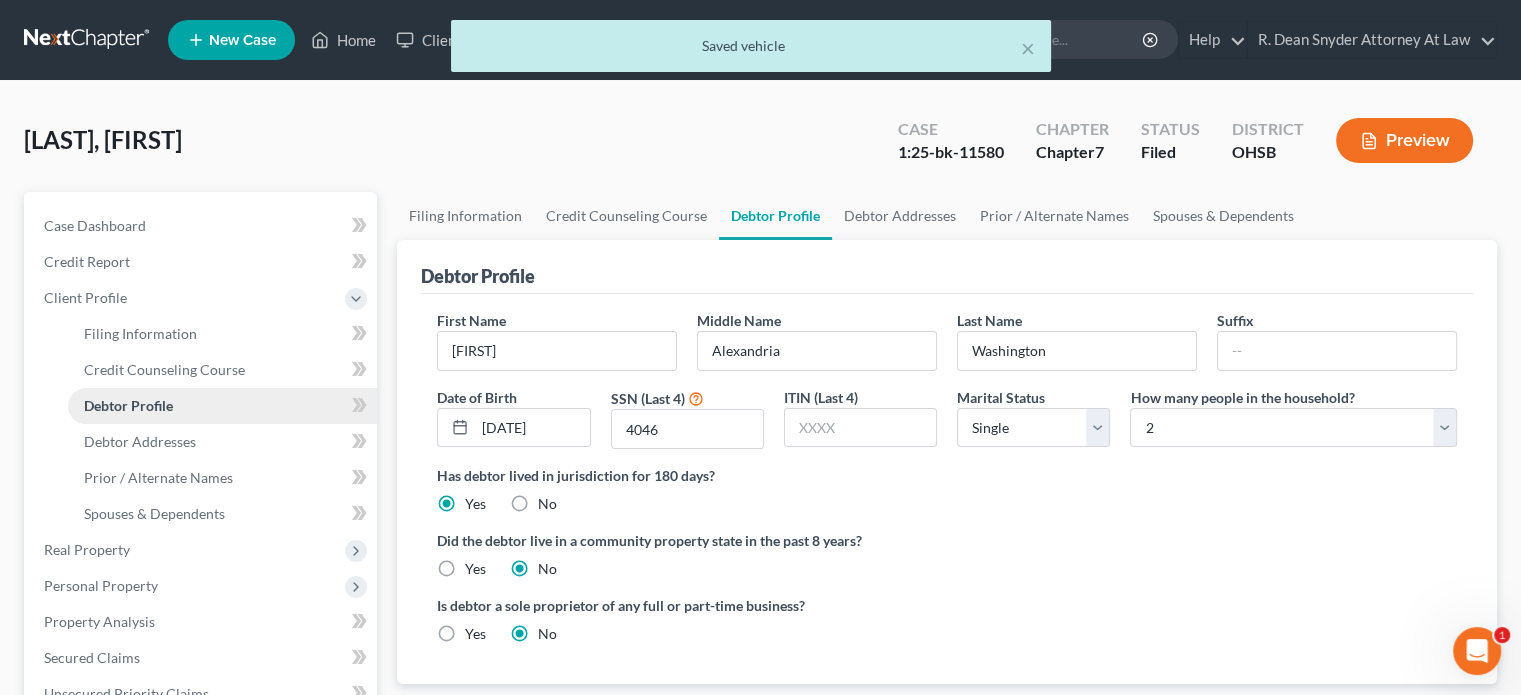 scroll, scrollTop: 0, scrollLeft: 0, axis: both 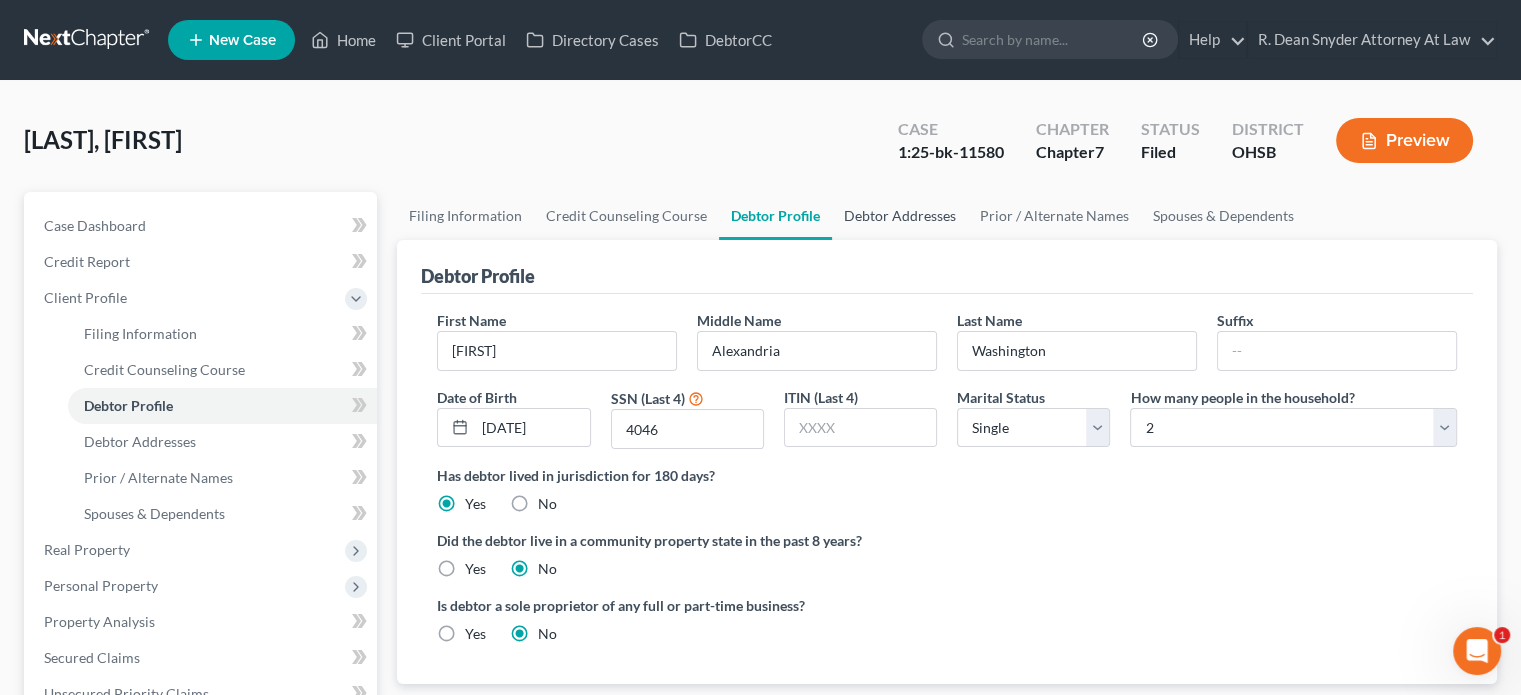 click on "Debtor Addresses" at bounding box center [900, 216] 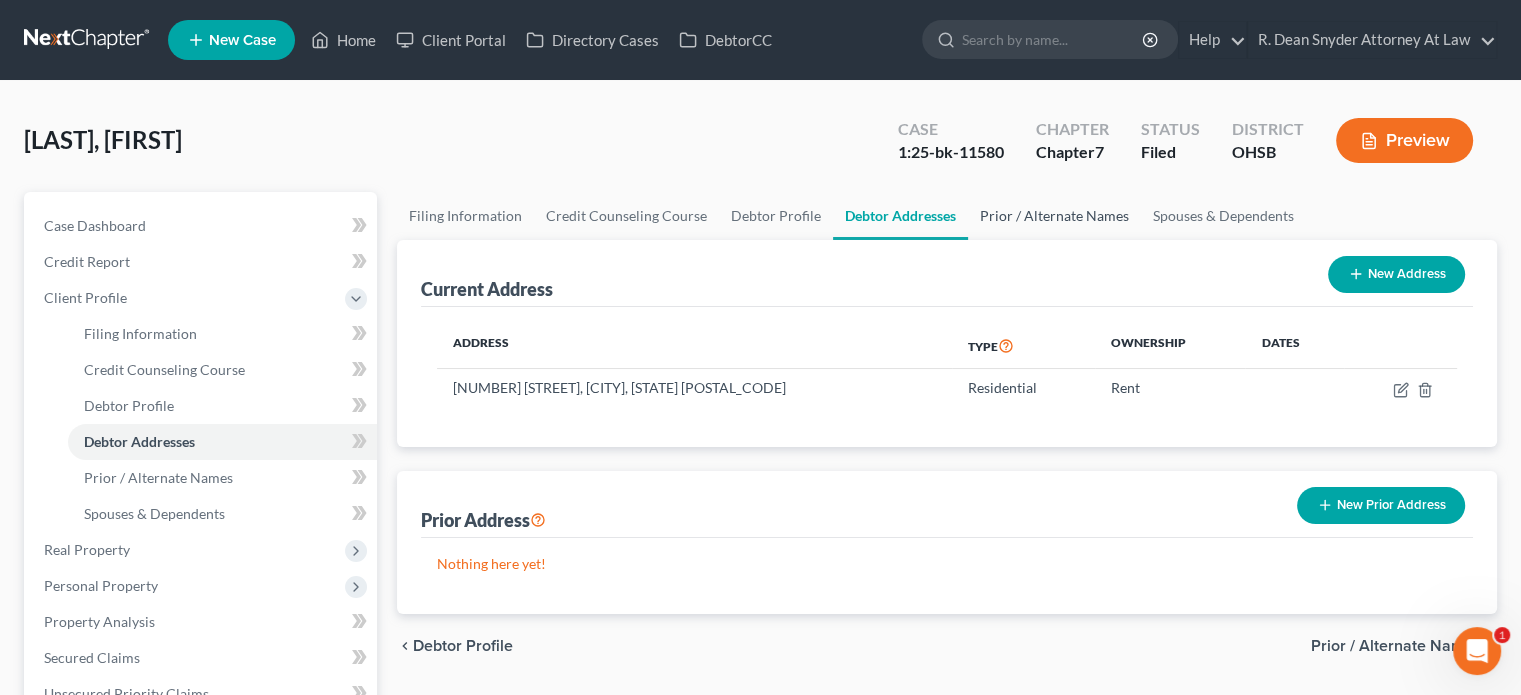 click on "Prior / Alternate Names" at bounding box center [1054, 216] 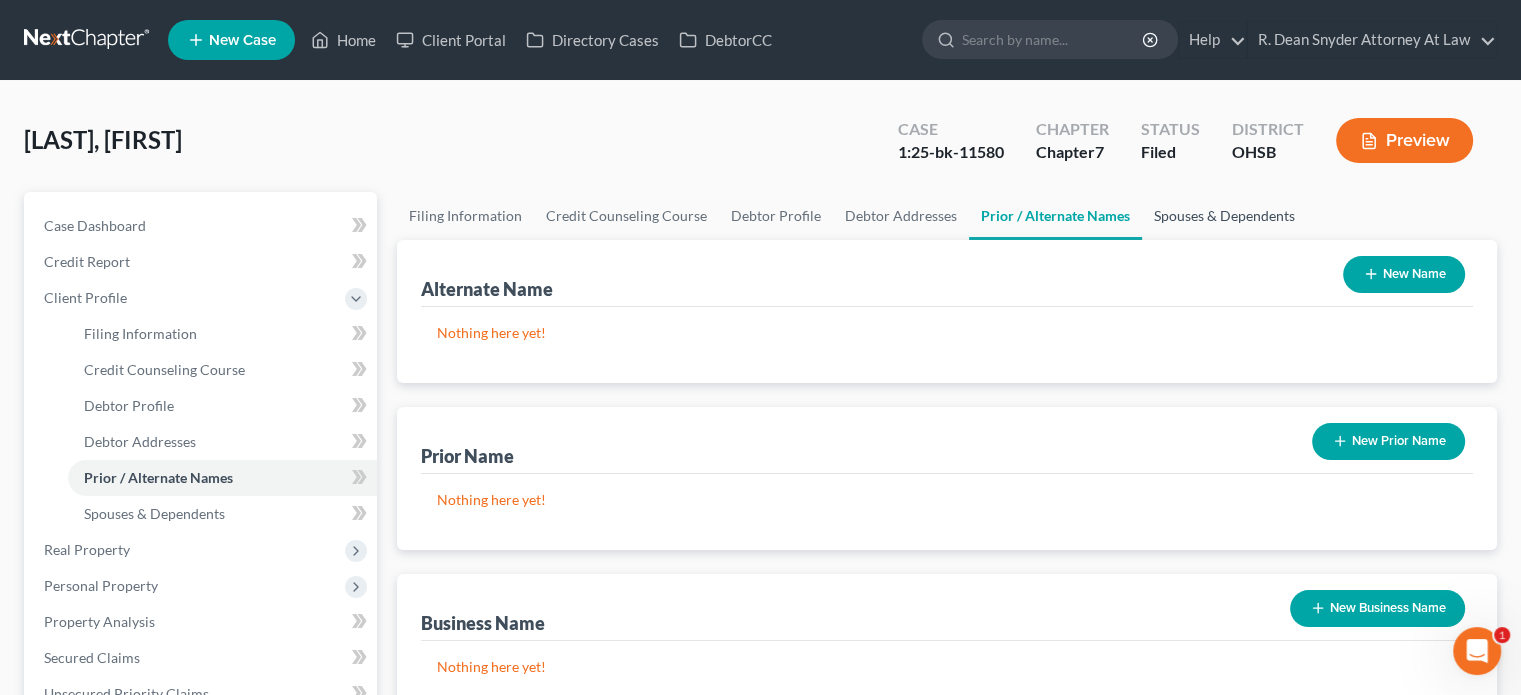 click on "Spouses & Dependents" at bounding box center (1224, 216) 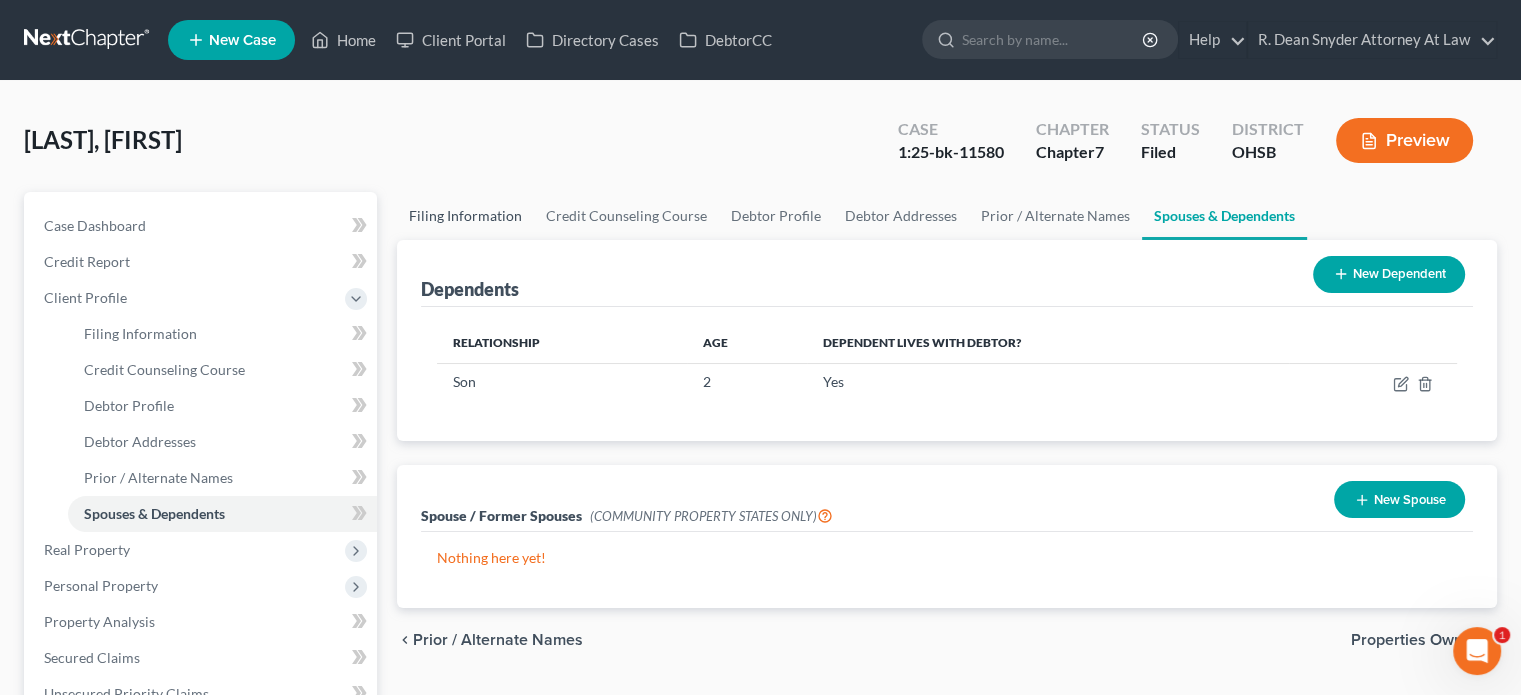click on "Filing Information" at bounding box center [465, 216] 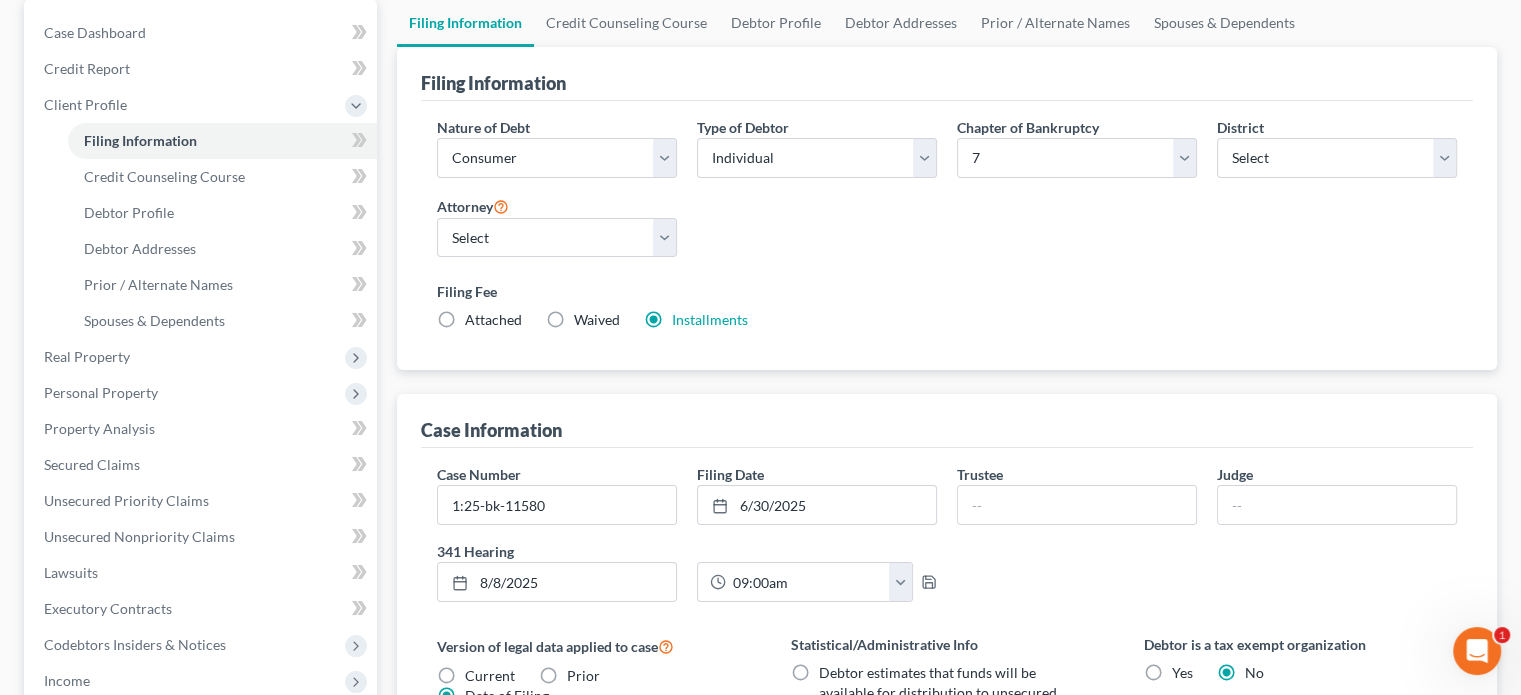 scroll, scrollTop: 200, scrollLeft: 0, axis: vertical 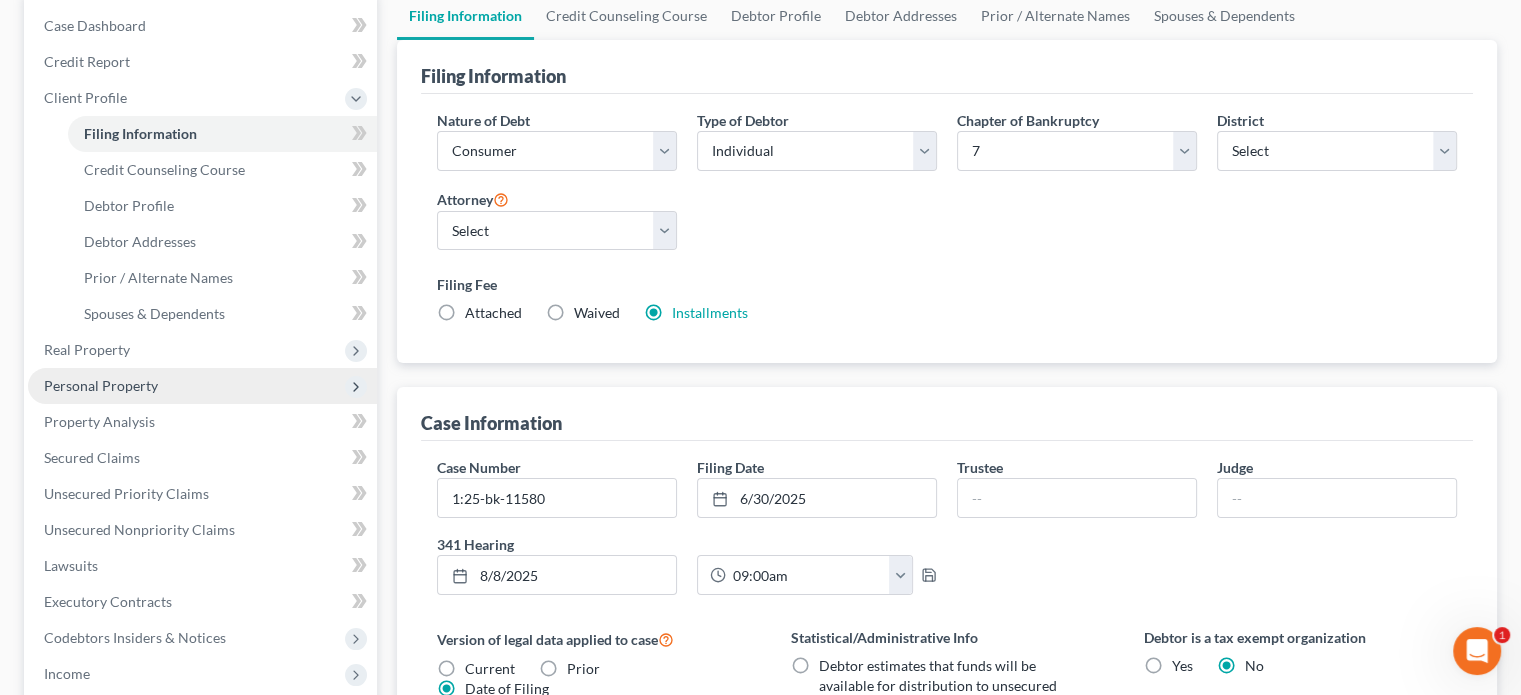 click on "Personal Property" at bounding box center [101, 385] 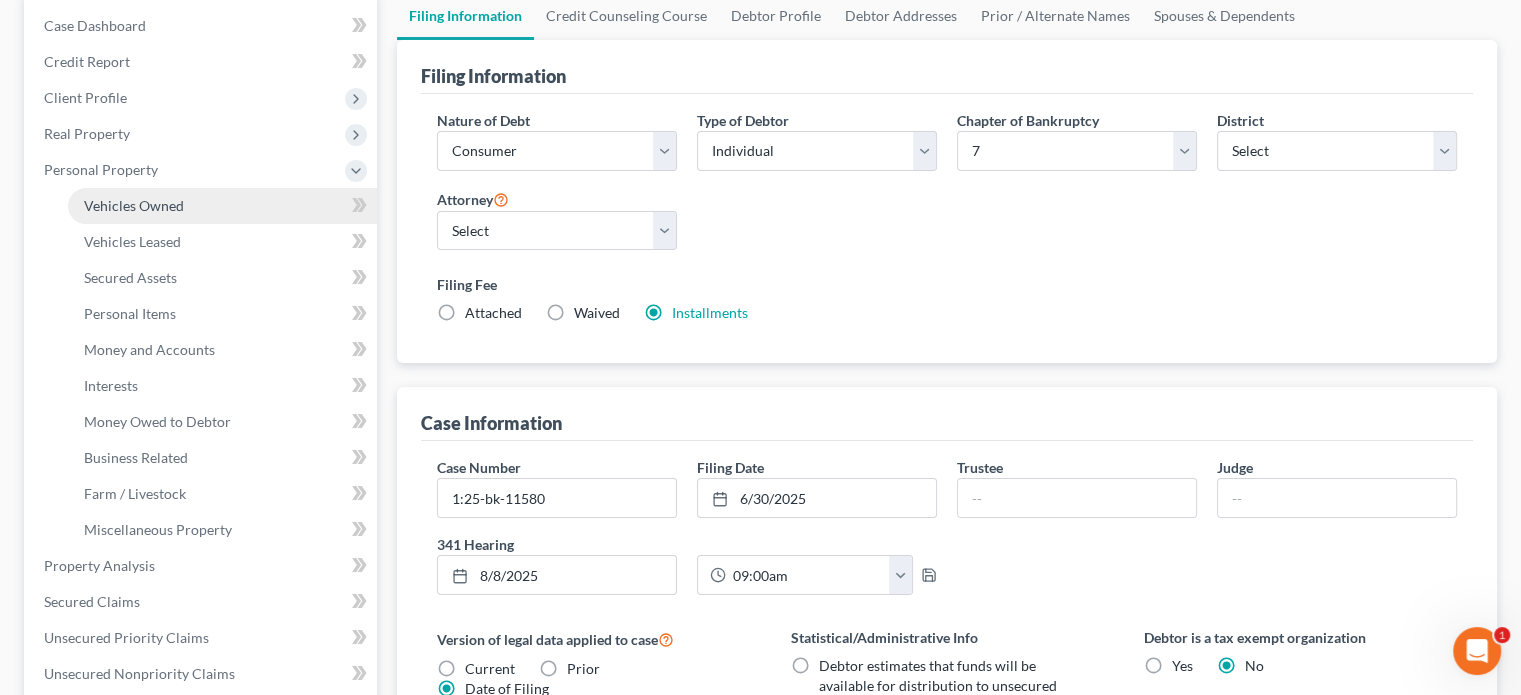 click on "Vehicles Owned" at bounding box center [134, 205] 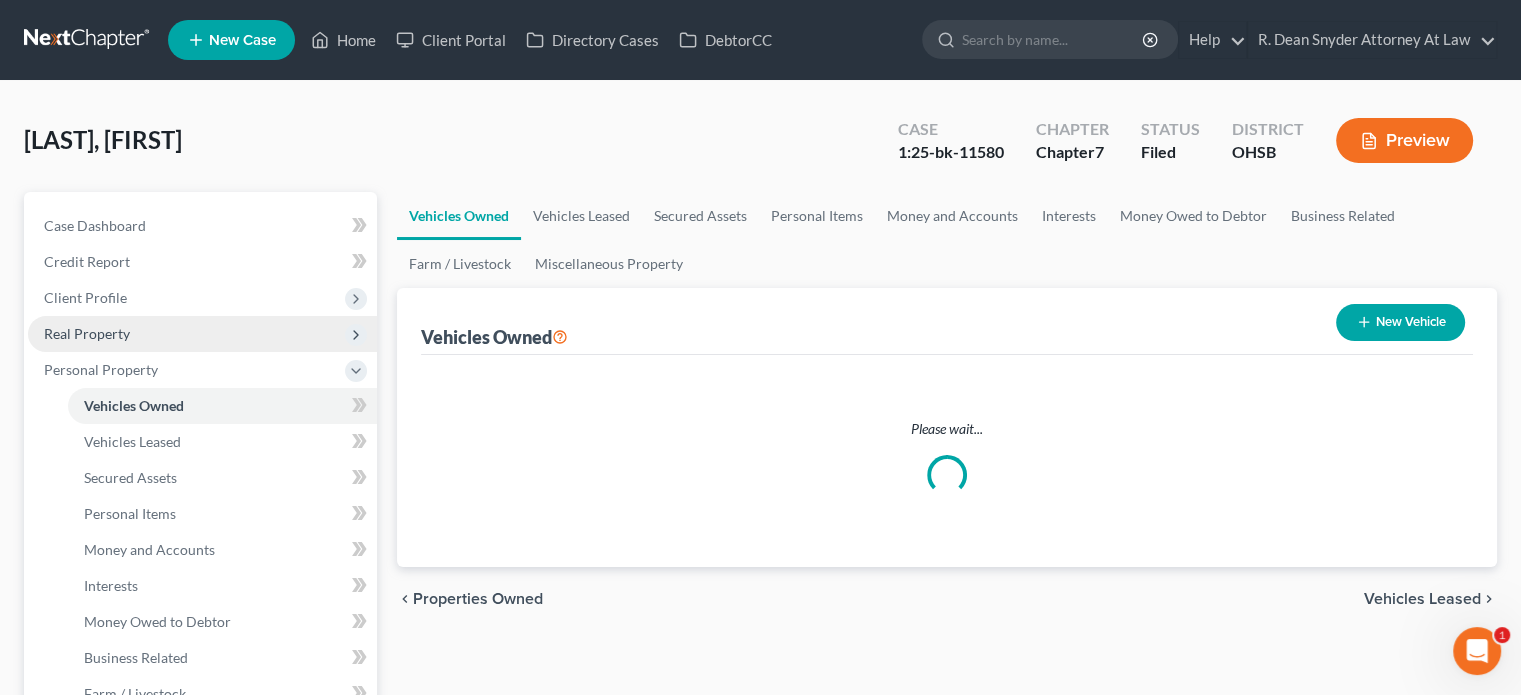 scroll, scrollTop: 0, scrollLeft: 0, axis: both 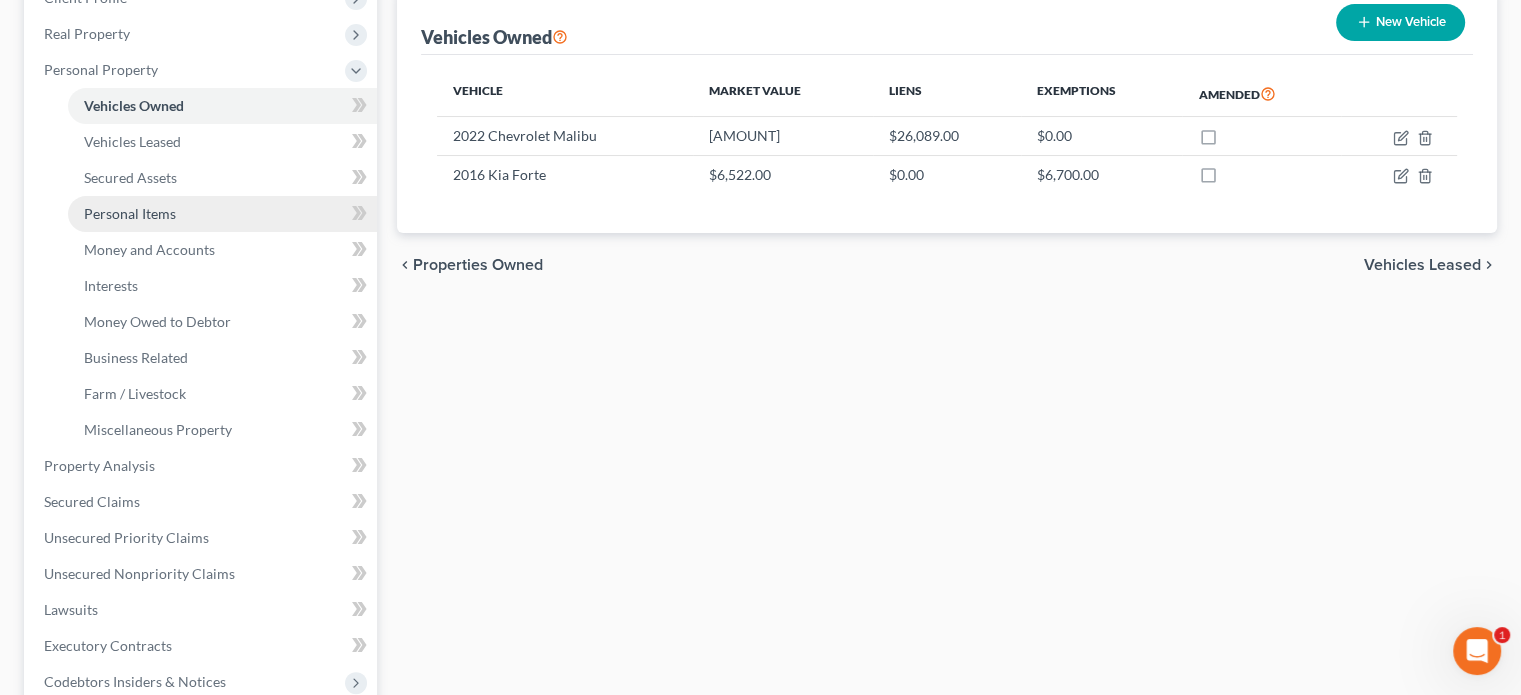 click on "Personal Items" at bounding box center [130, 213] 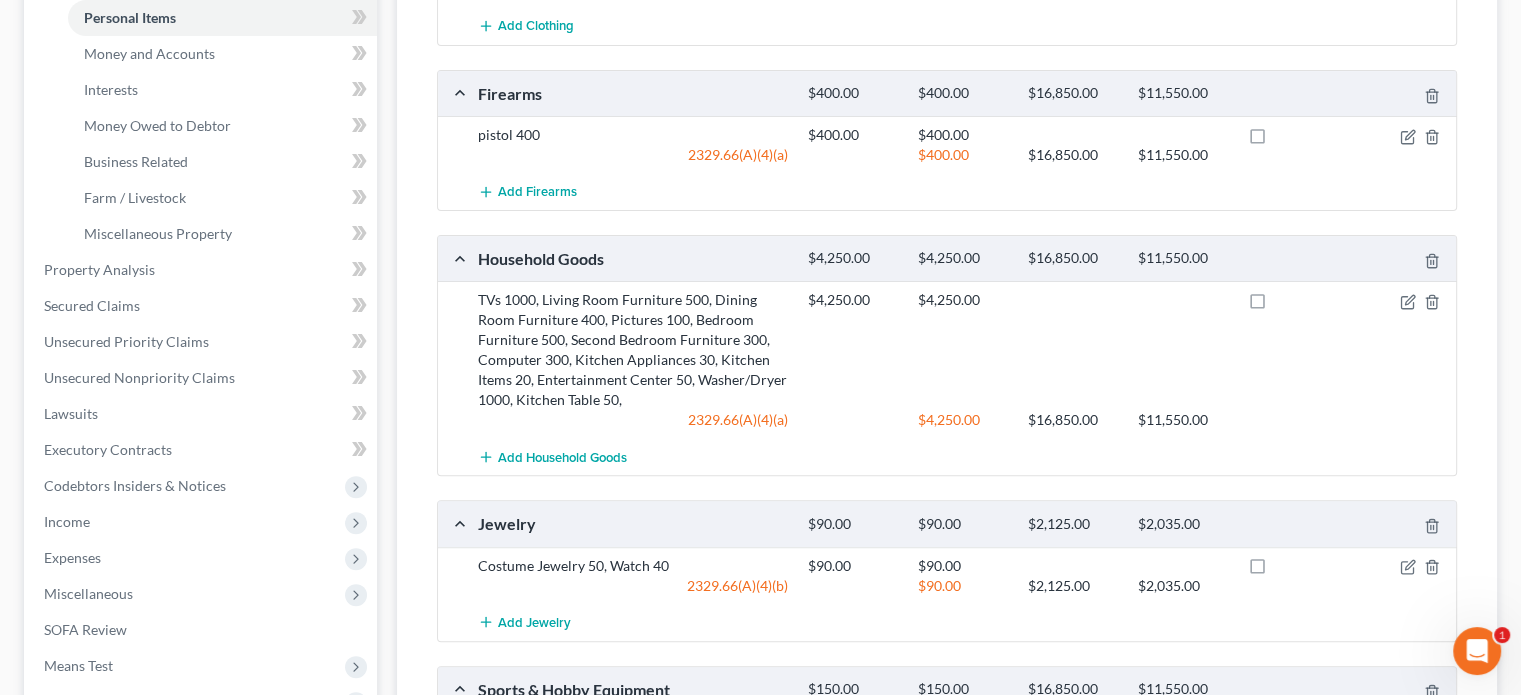 scroll, scrollTop: 500, scrollLeft: 0, axis: vertical 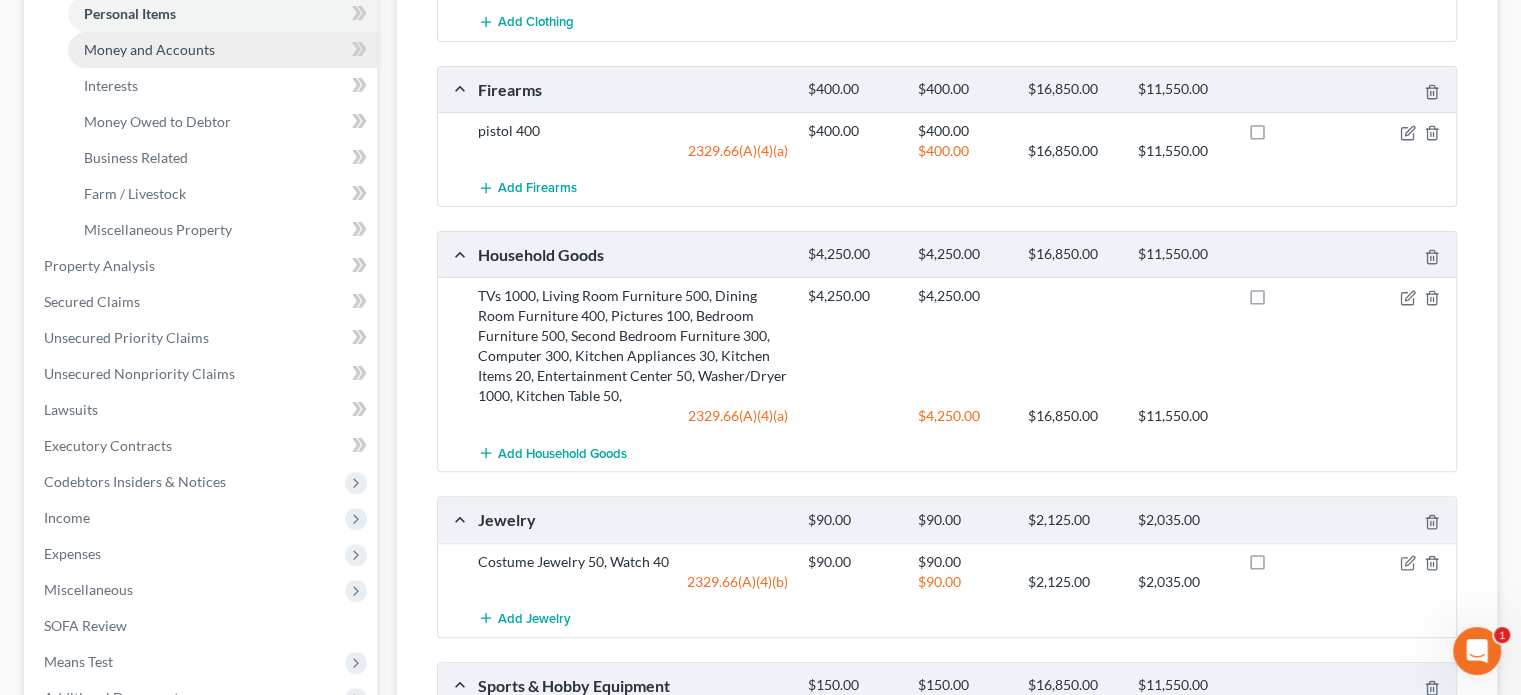 click on "Money and Accounts" at bounding box center [149, 49] 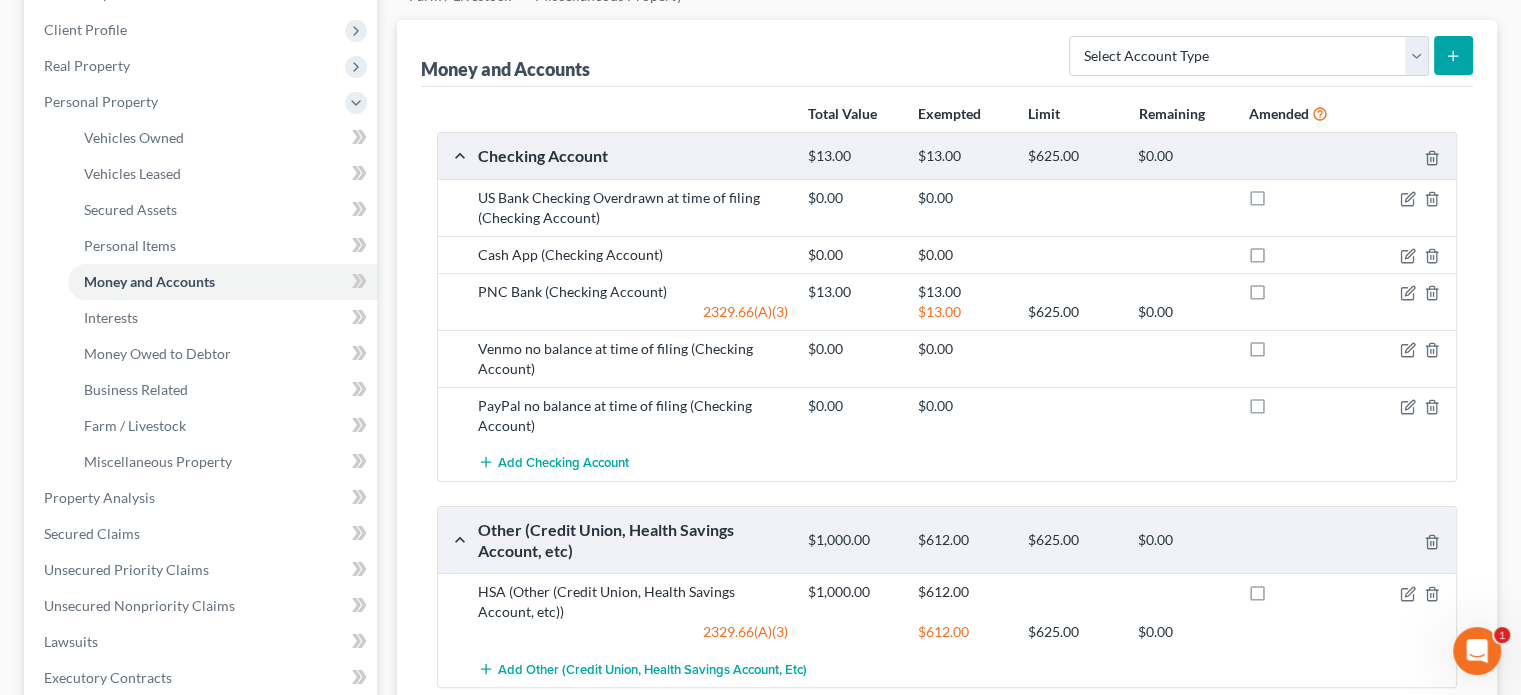 scroll, scrollTop: 300, scrollLeft: 0, axis: vertical 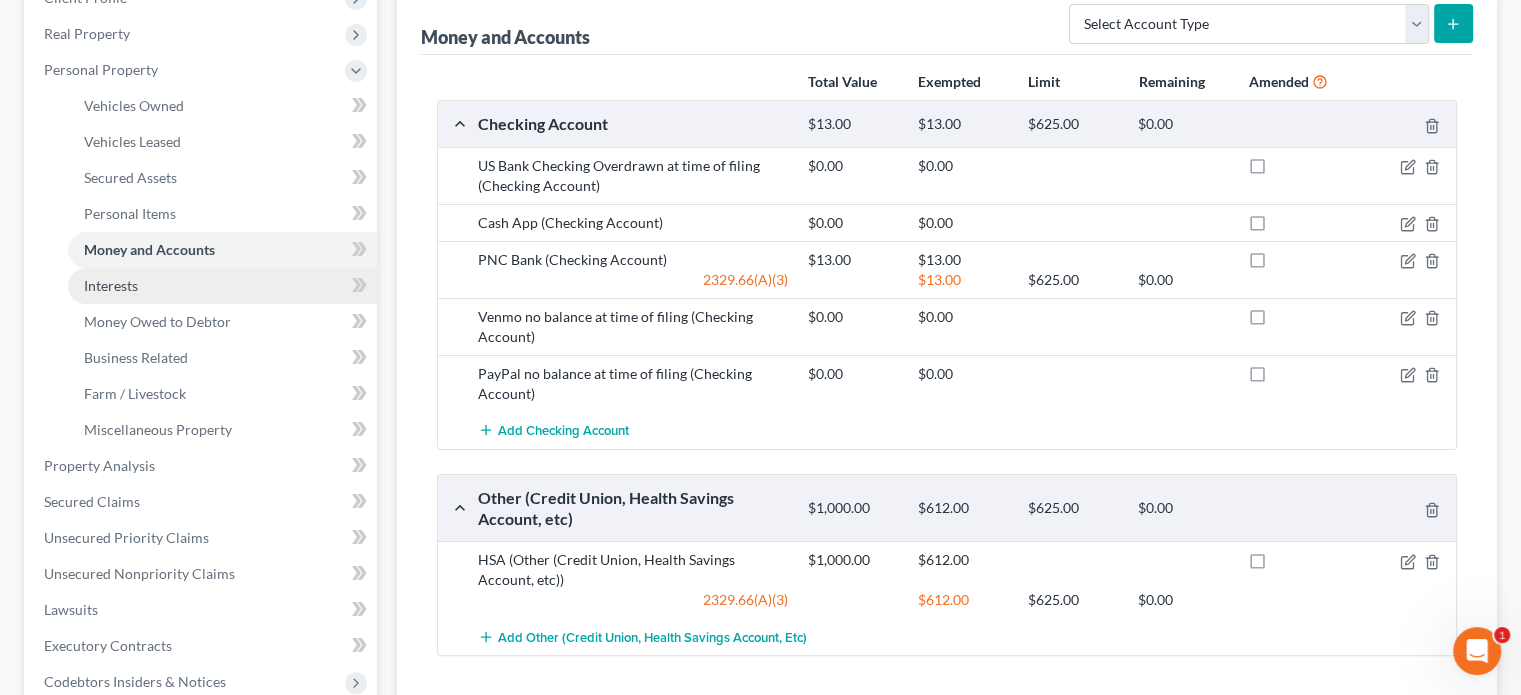 click on "Interests" at bounding box center (111, 285) 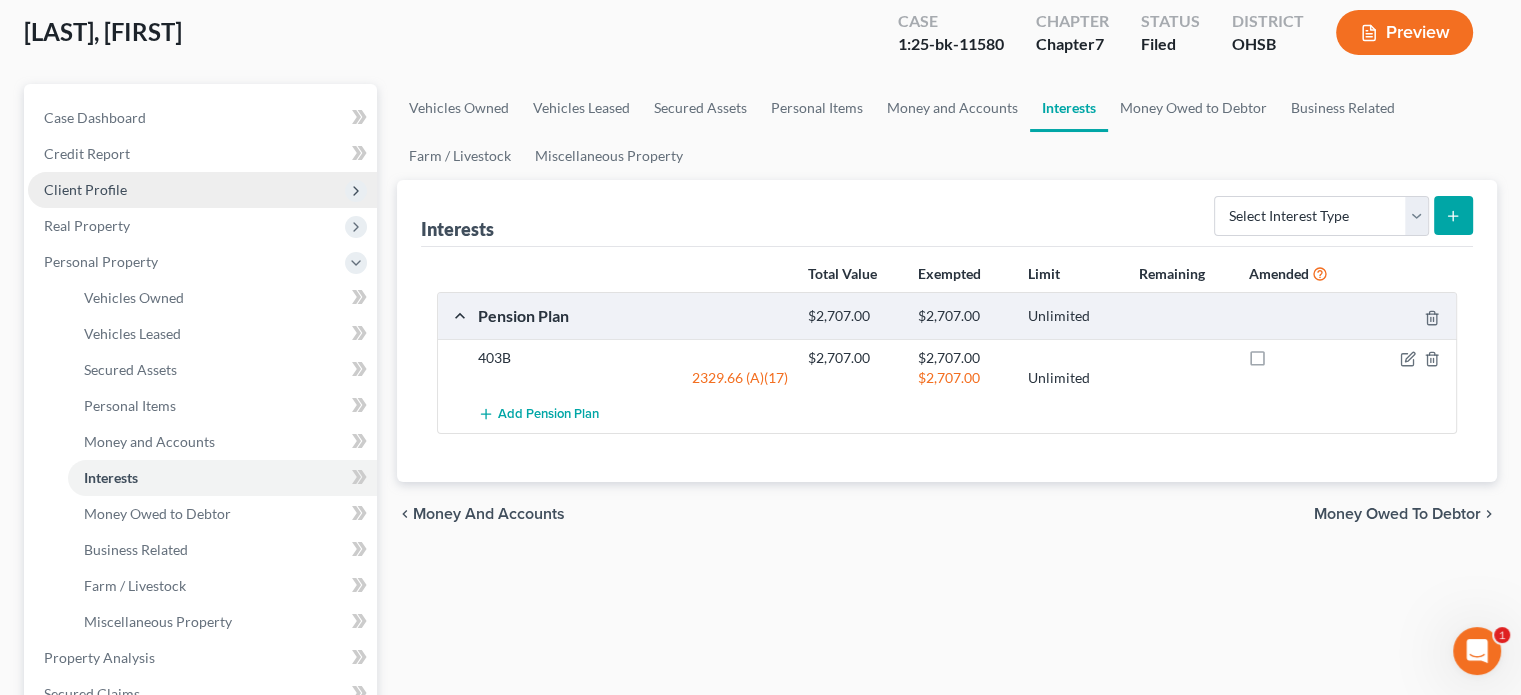 scroll, scrollTop: 200, scrollLeft: 0, axis: vertical 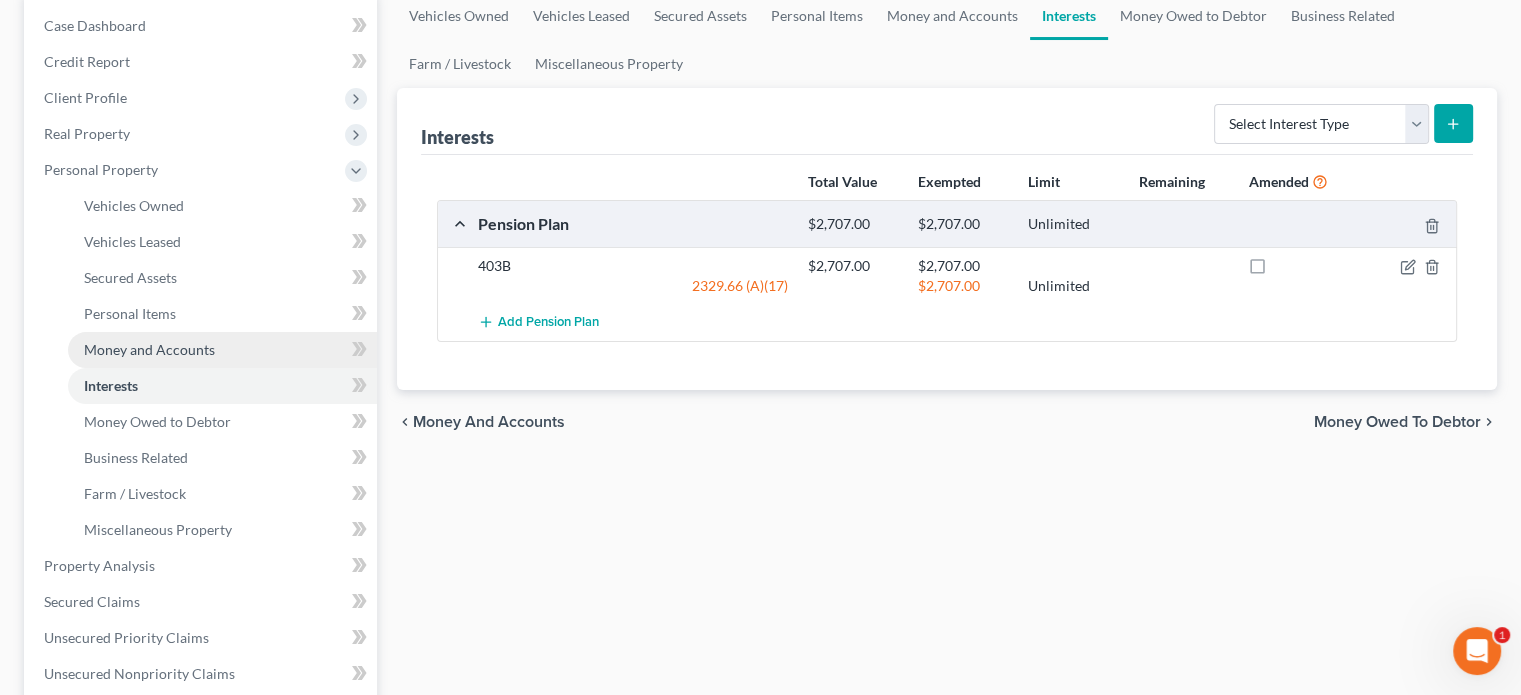 click on "Money and Accounts" at bounding box center (149, 349) 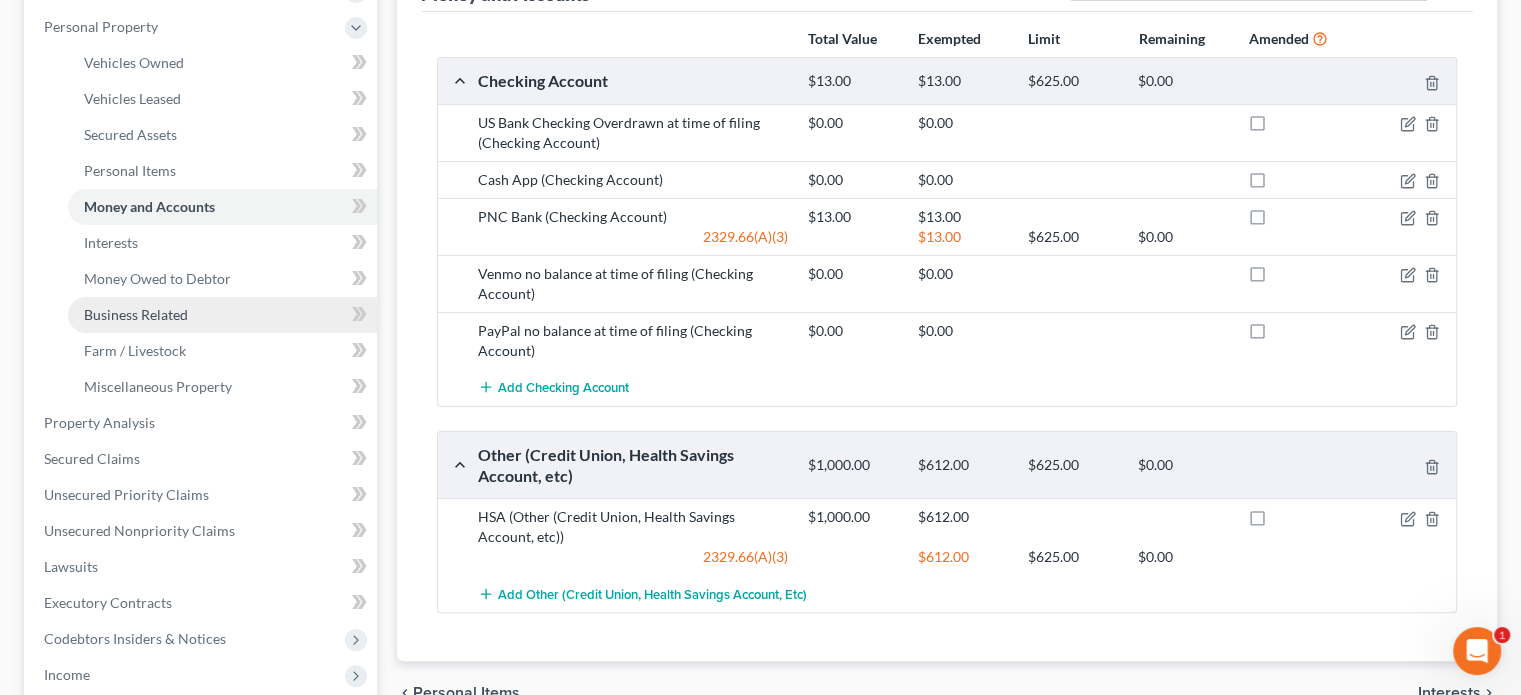 scroll, scrollTop: 400, scrollLeft: 0, axis: vertical 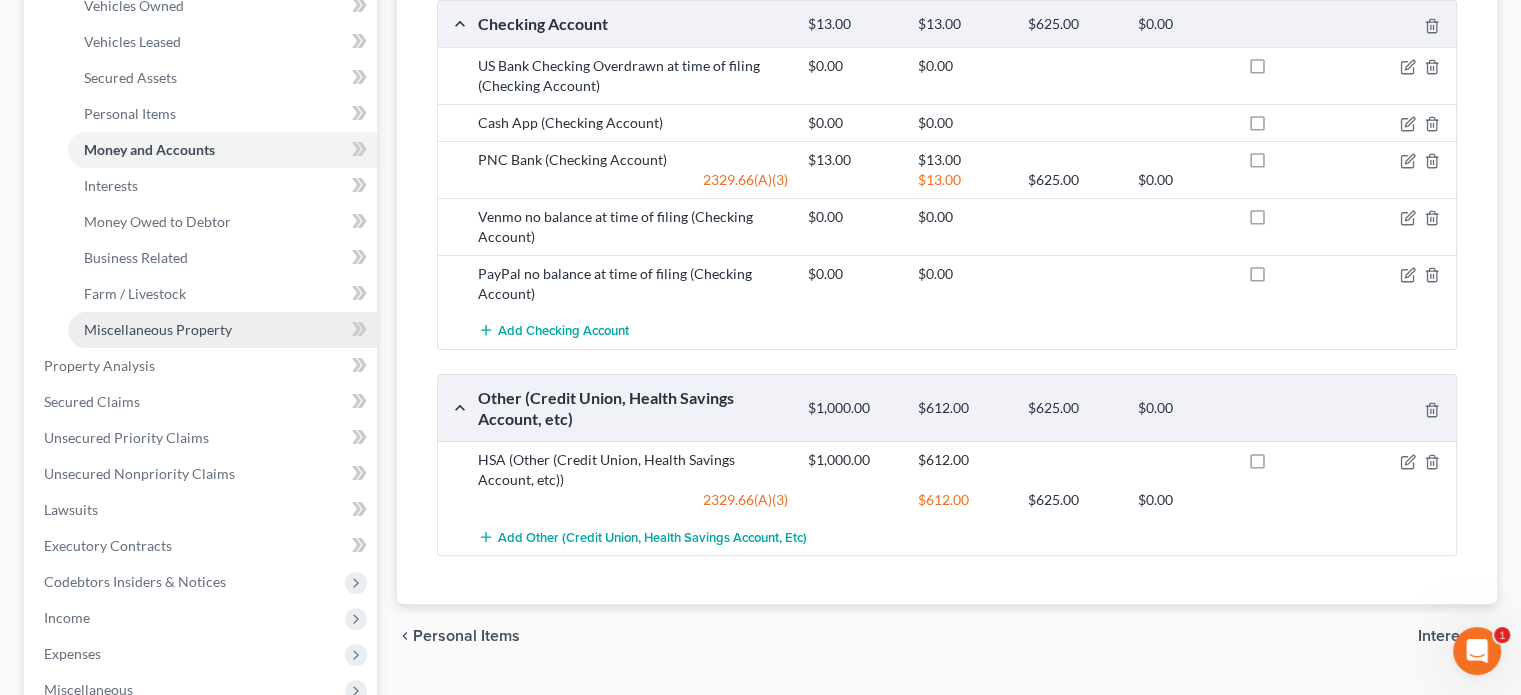 click on "Miscellaneous Property" at bounding box center [222, 330] 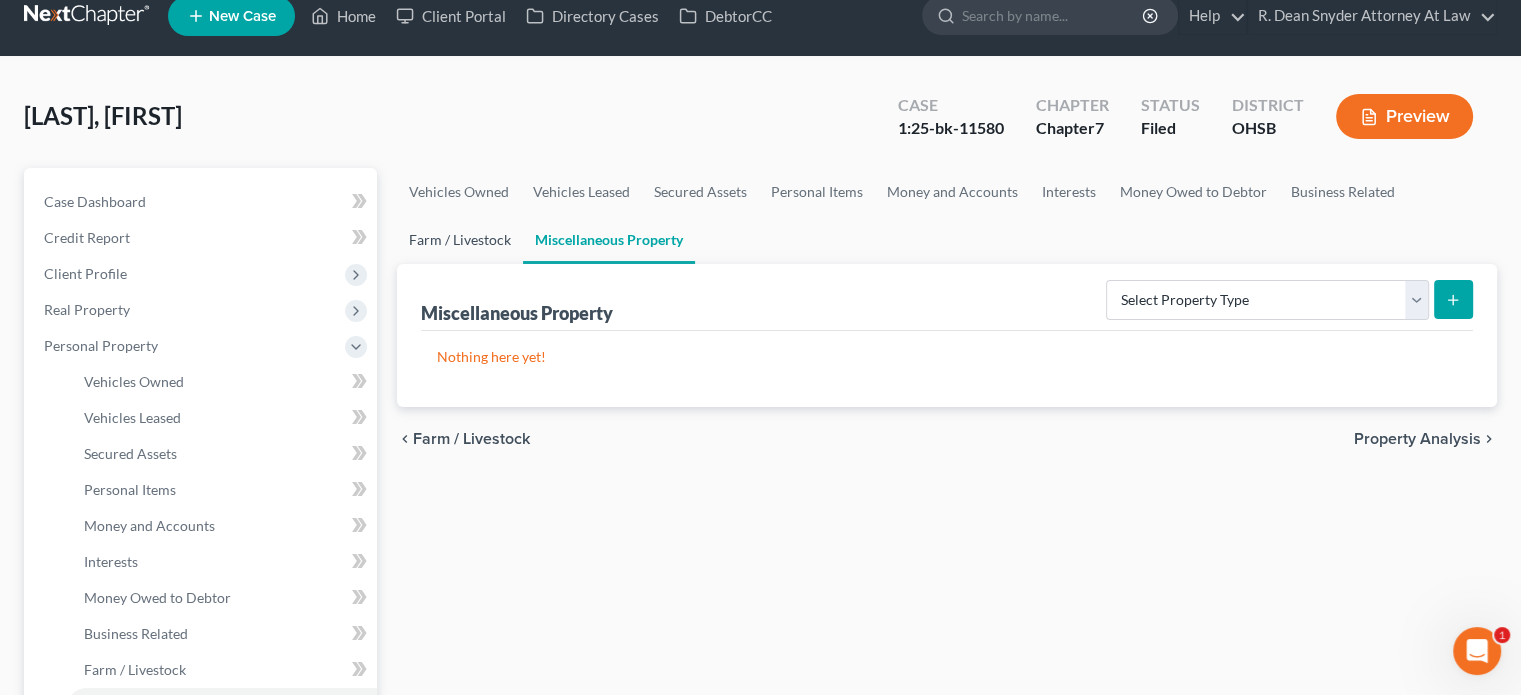 scroll, scrollTop: 0, scrollLeft: 0, axis: both 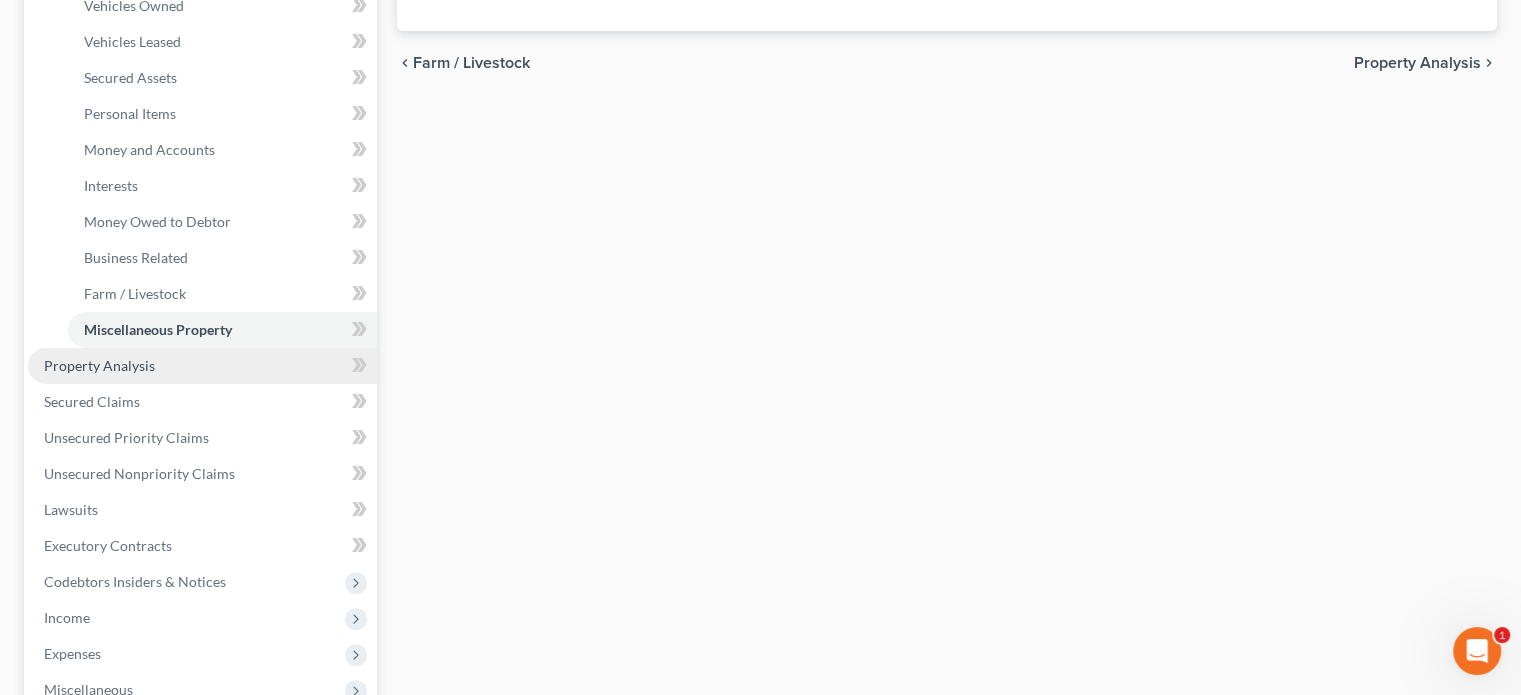 click on "Property Analysis" at bounding box center [99, 365] 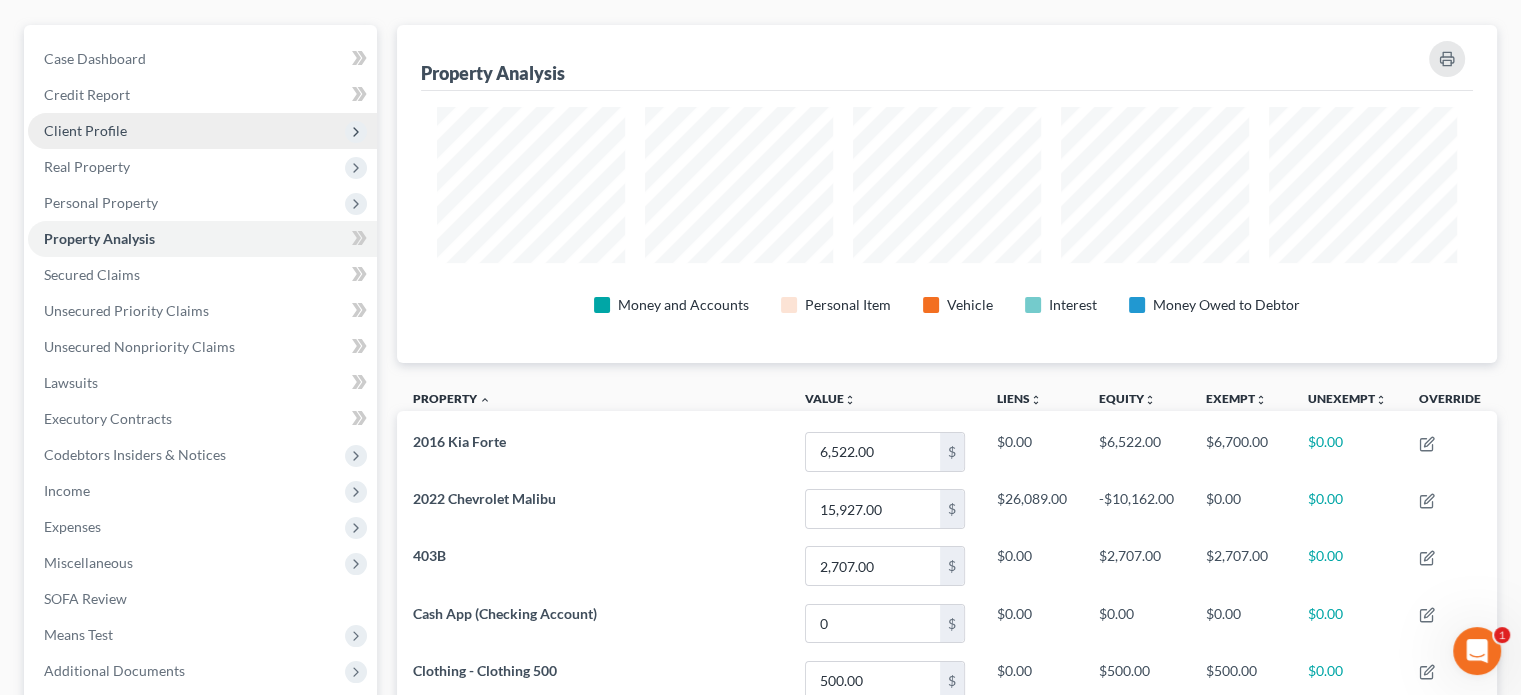 scroll, scrollTop: 200, scrollLeft: 0, axis: vertical 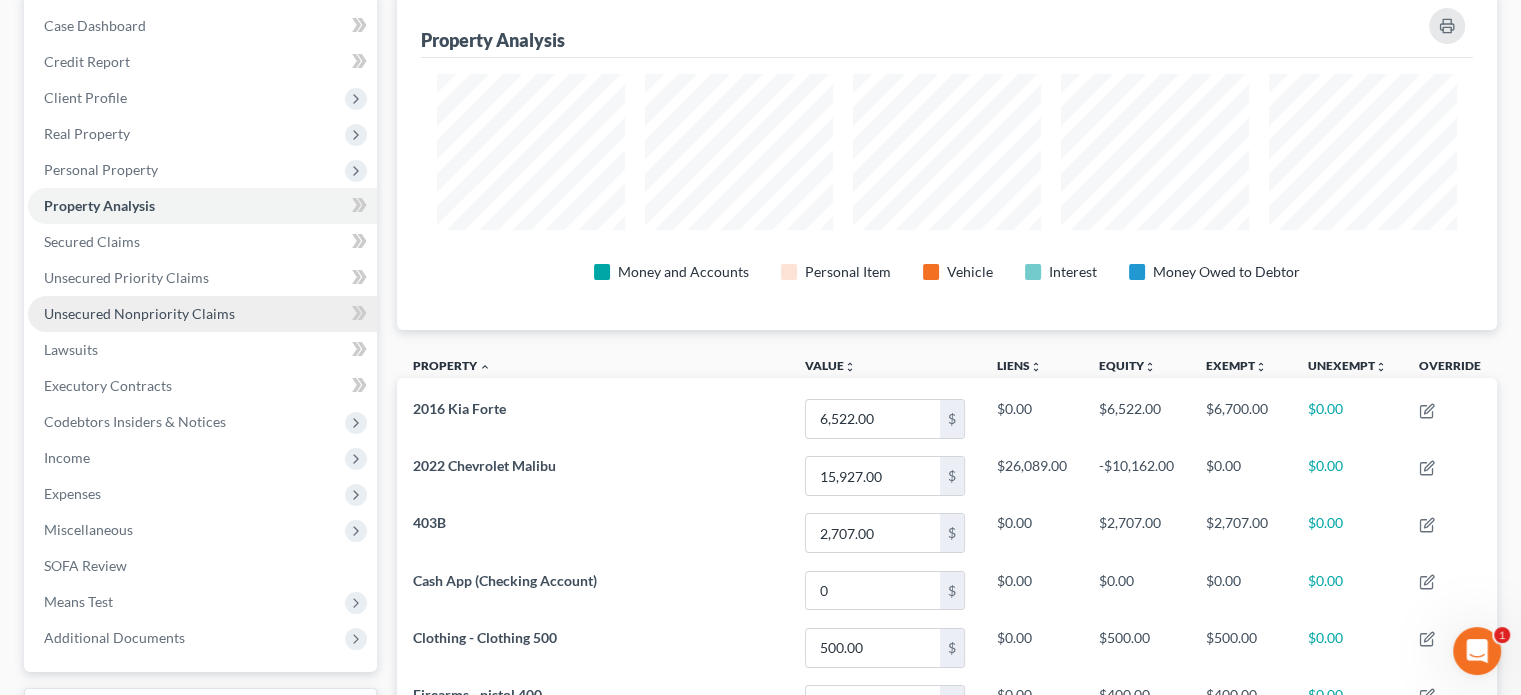 click on "Unsecured Nonpriority Claims" at bounding box center [139, 313] 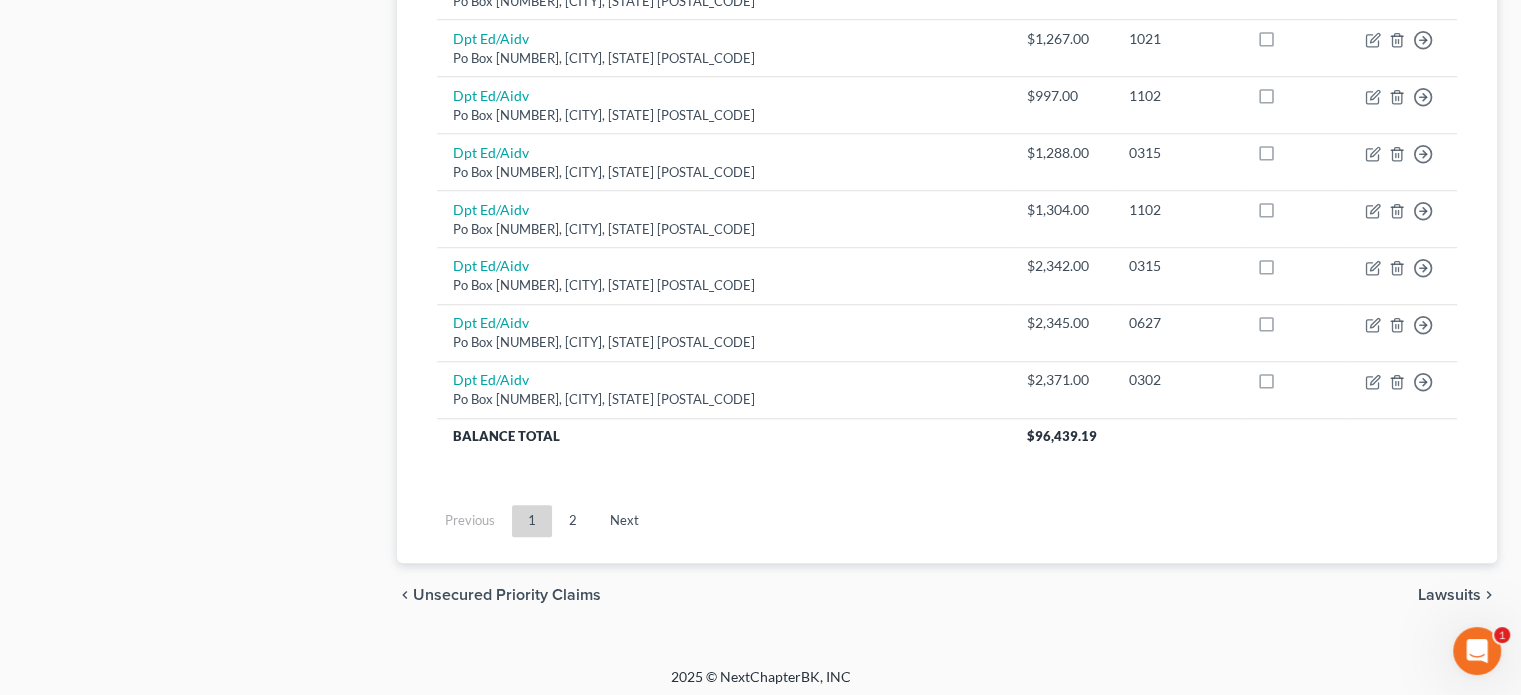 click on "2" at bounding box center [573, 521] 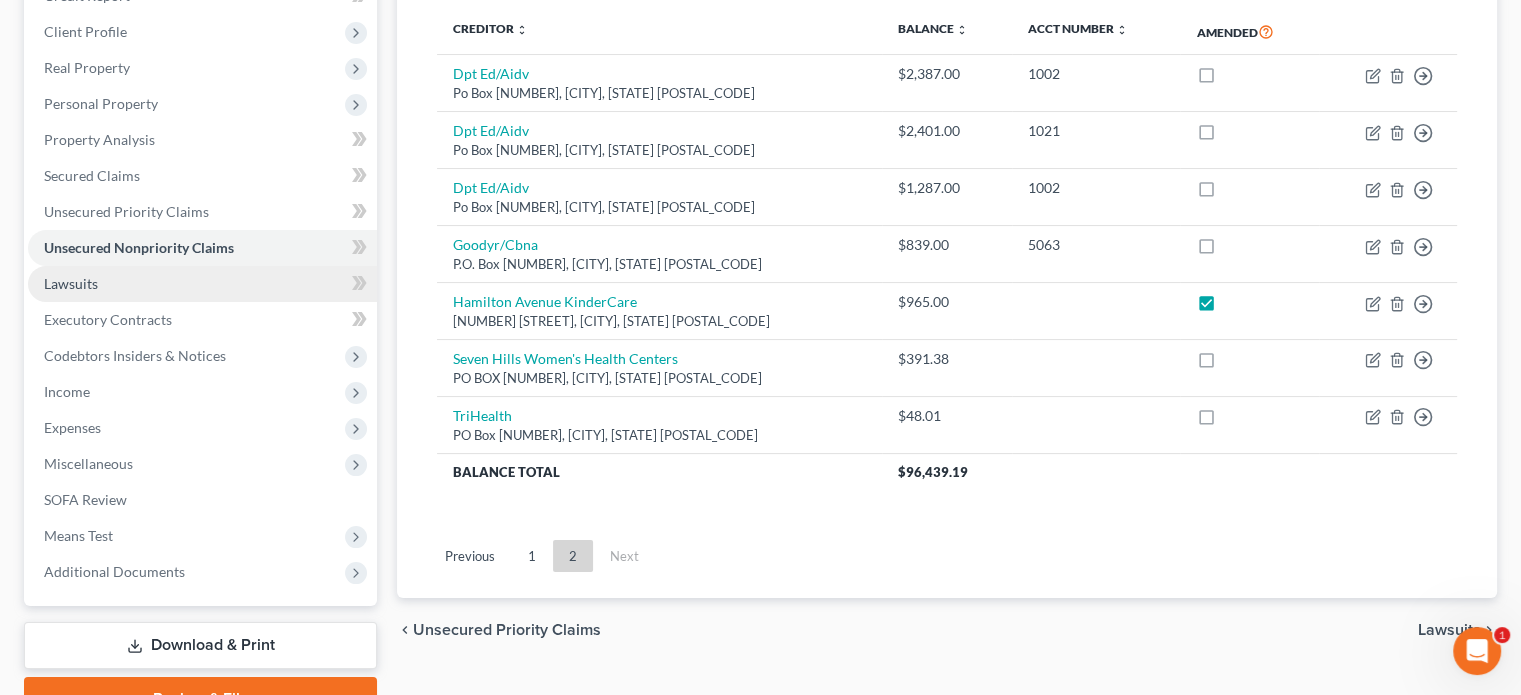 click on "Lawsuits" at bounding box center (202, 284) 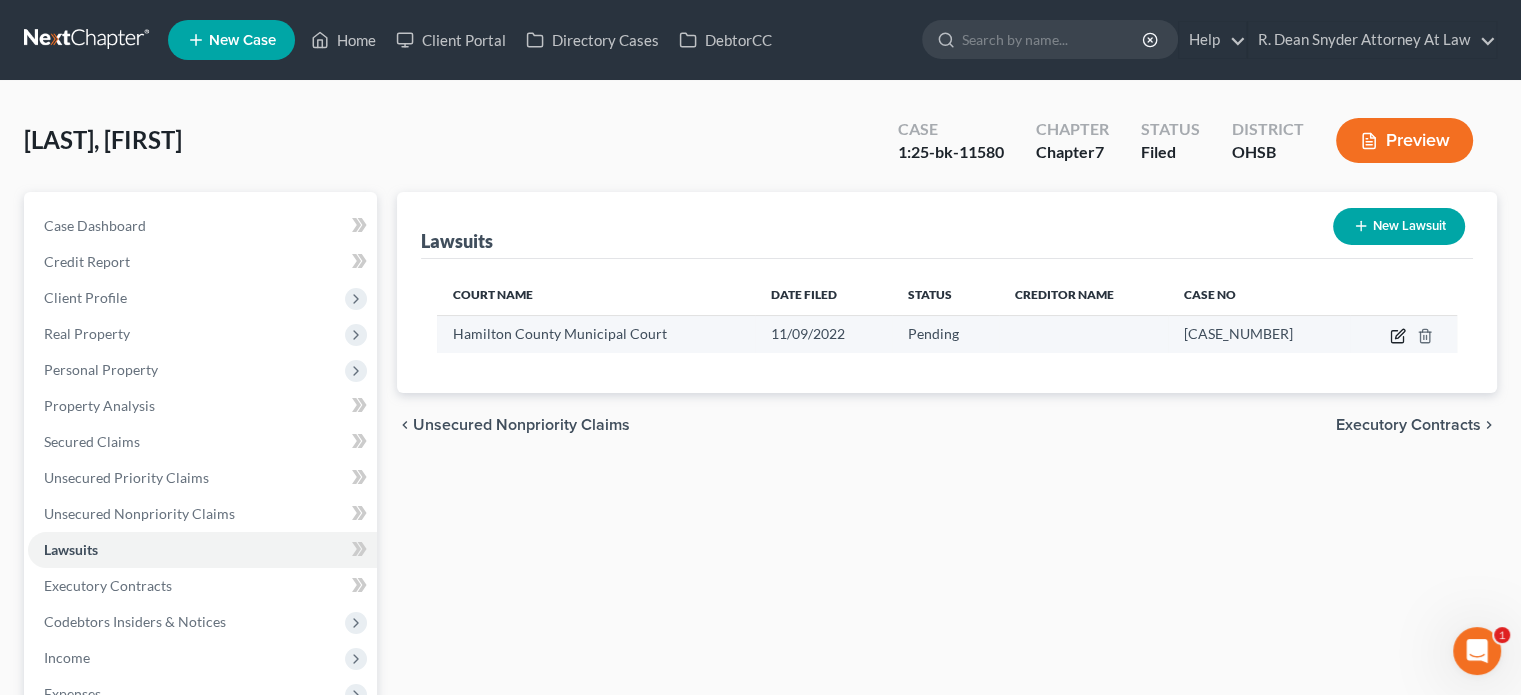 click 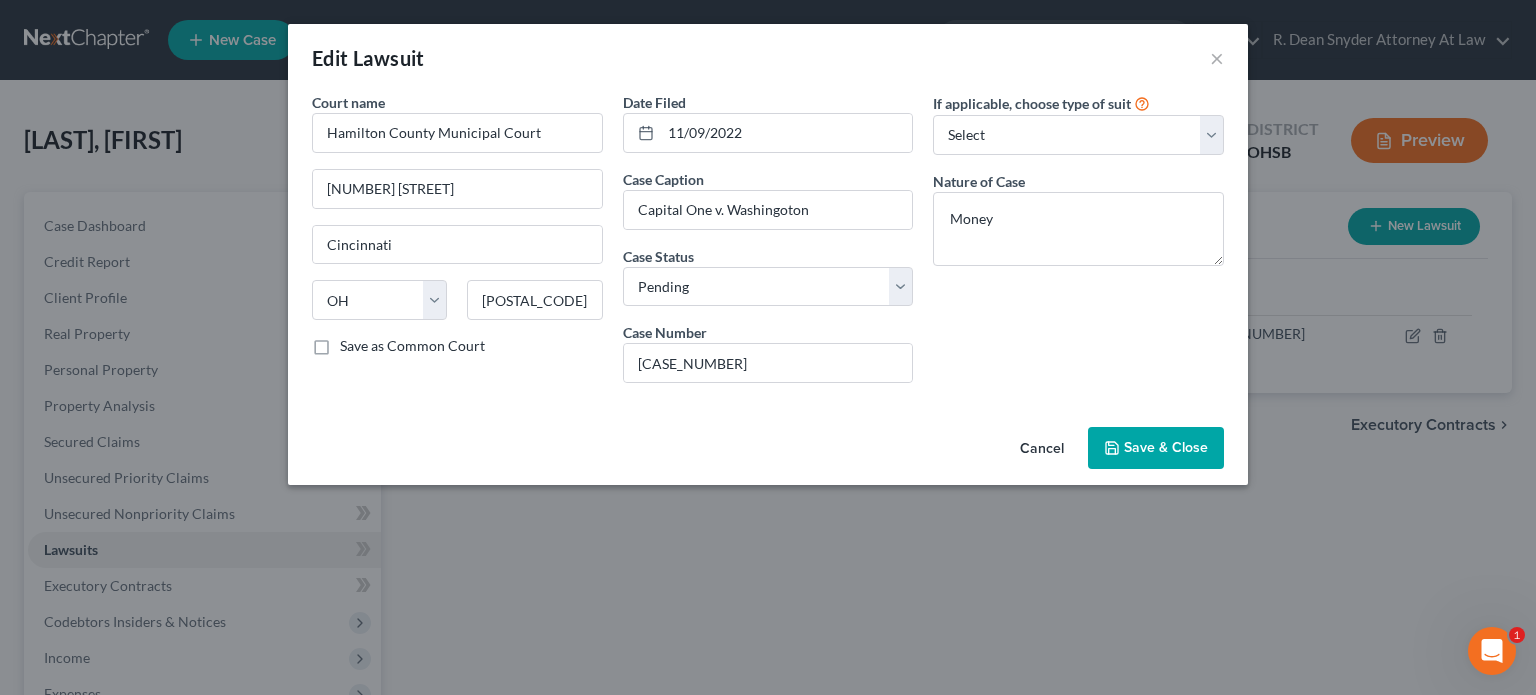 click on "Save & Close" at bounding box center (1166, 447) 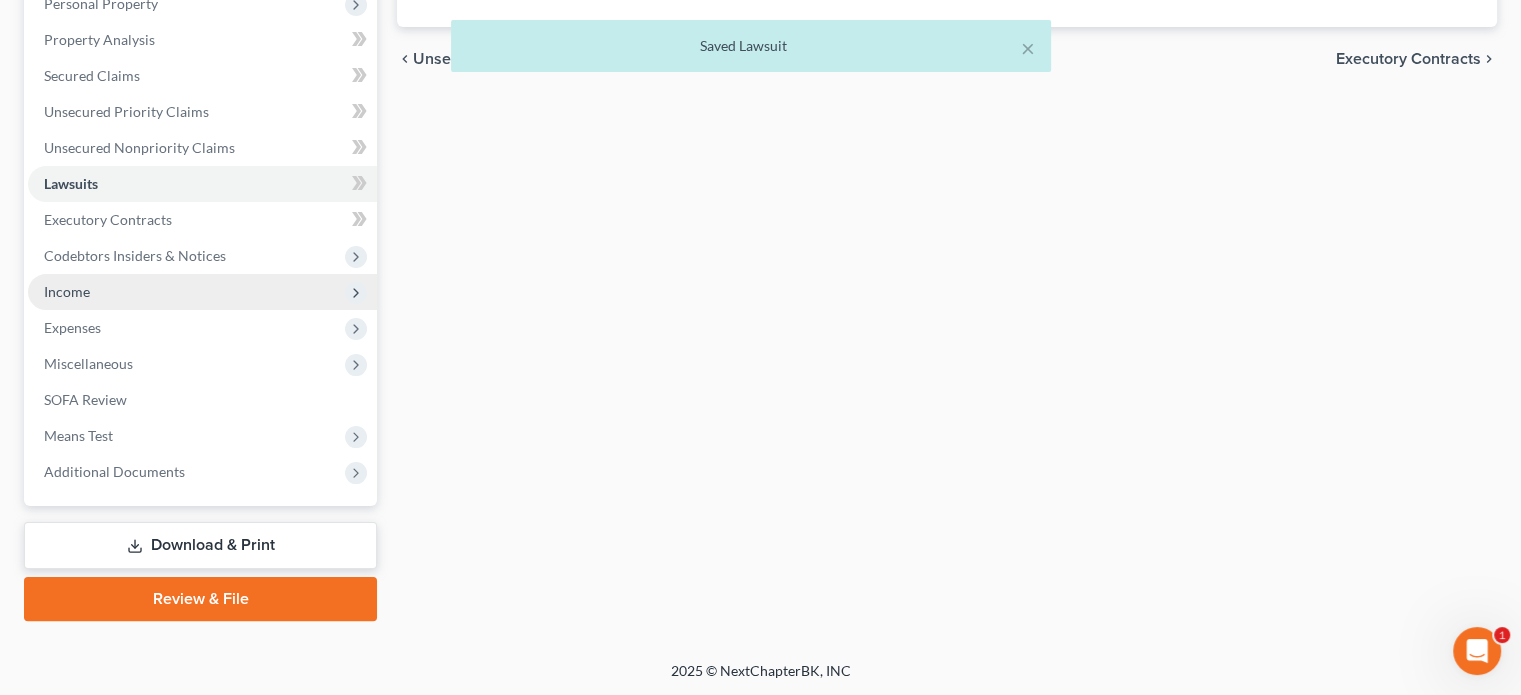 click on "Income" at bounding box center [202, 292] 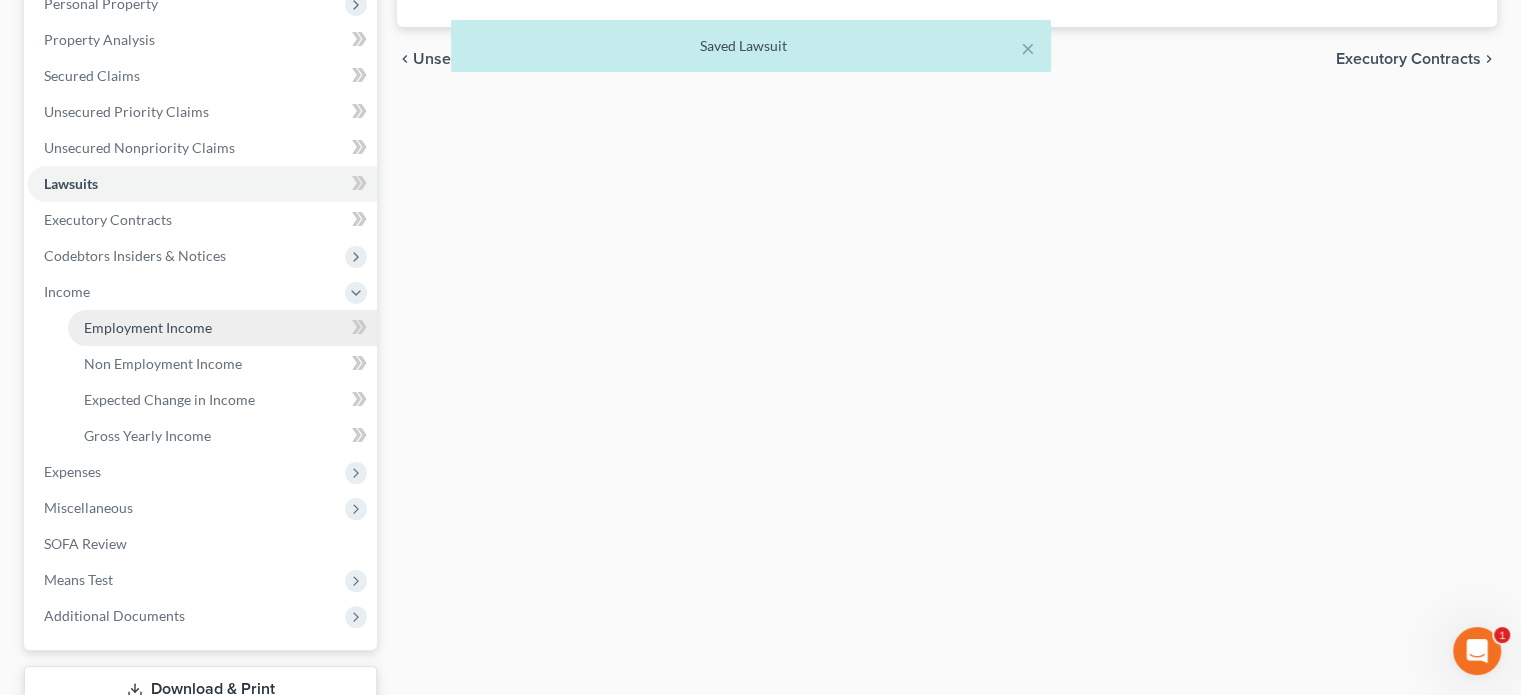 click on "Employment Income" at bounding box center [222, 328] 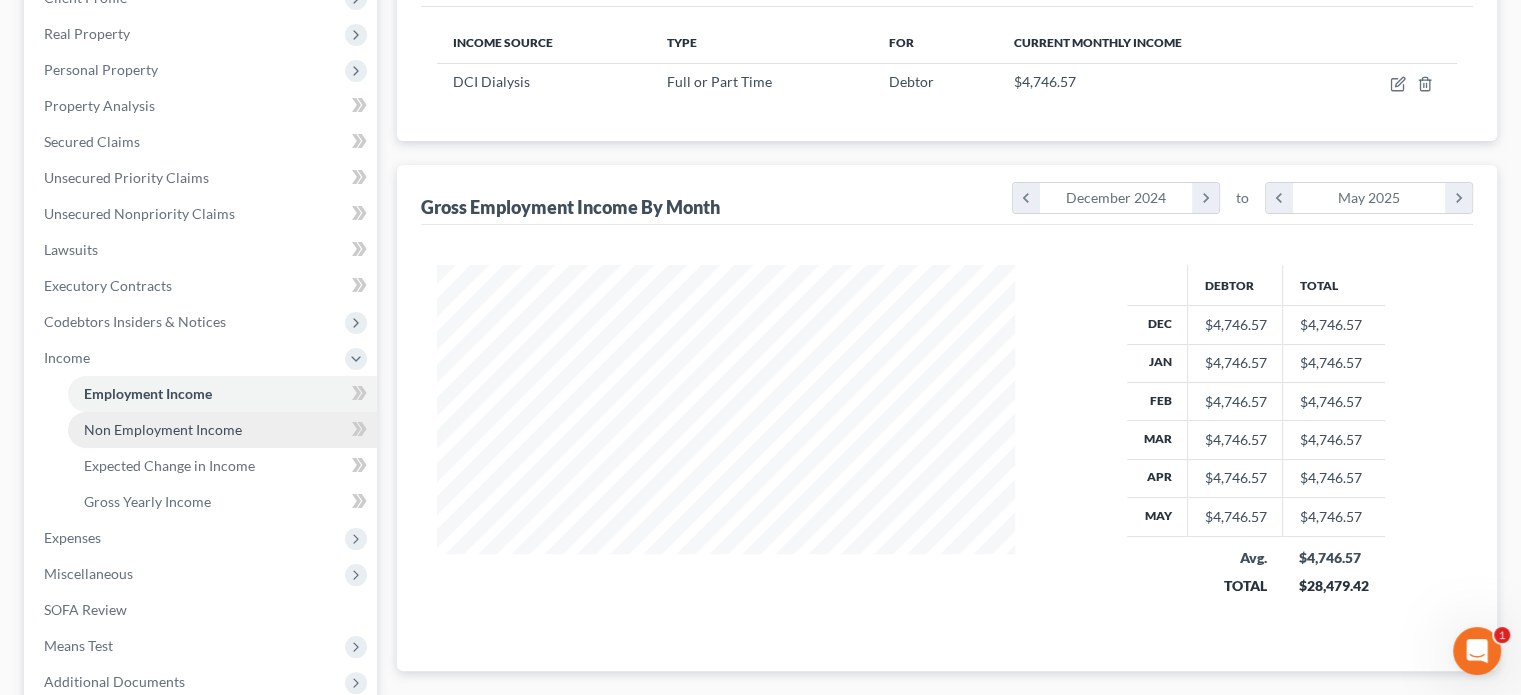 click on "Non Employment Income" at bounding box center [163, 429] 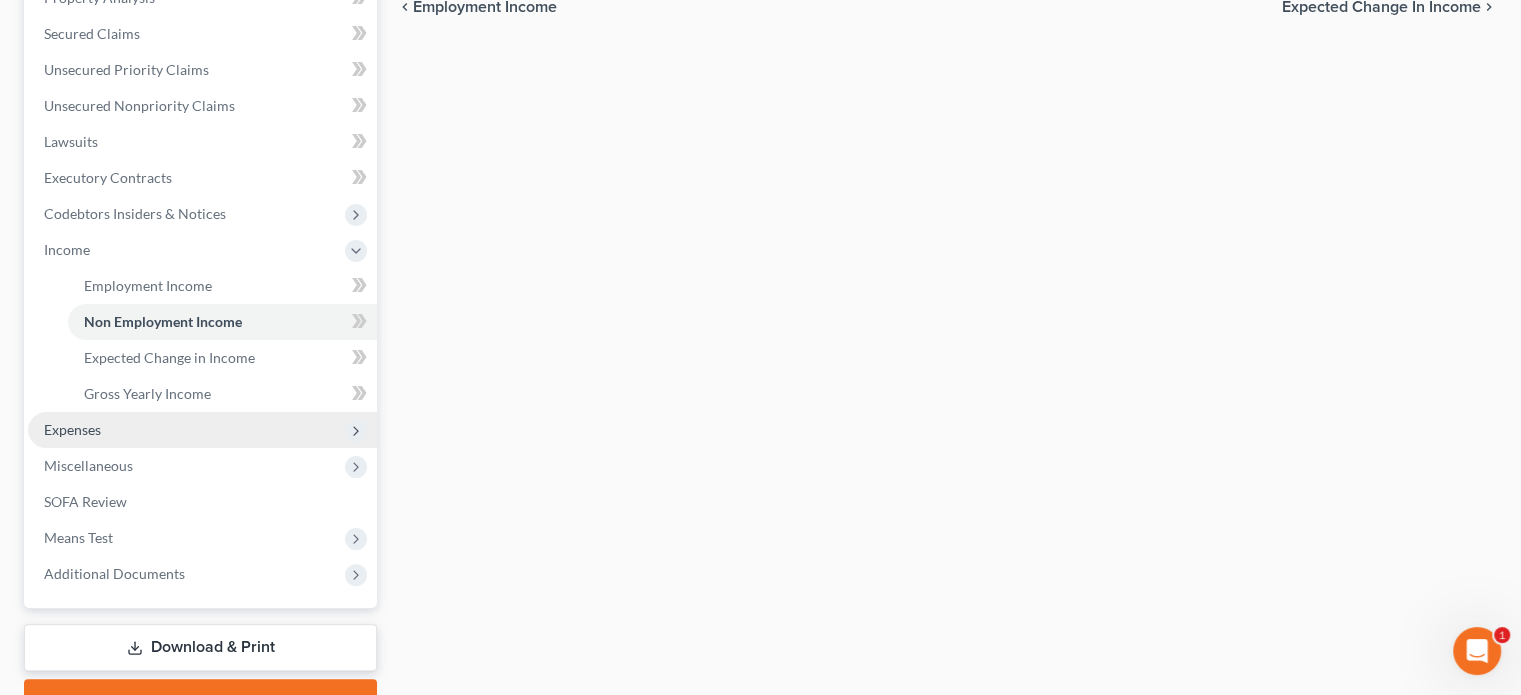 click on "Expenses" at bounding box center [72, 429] 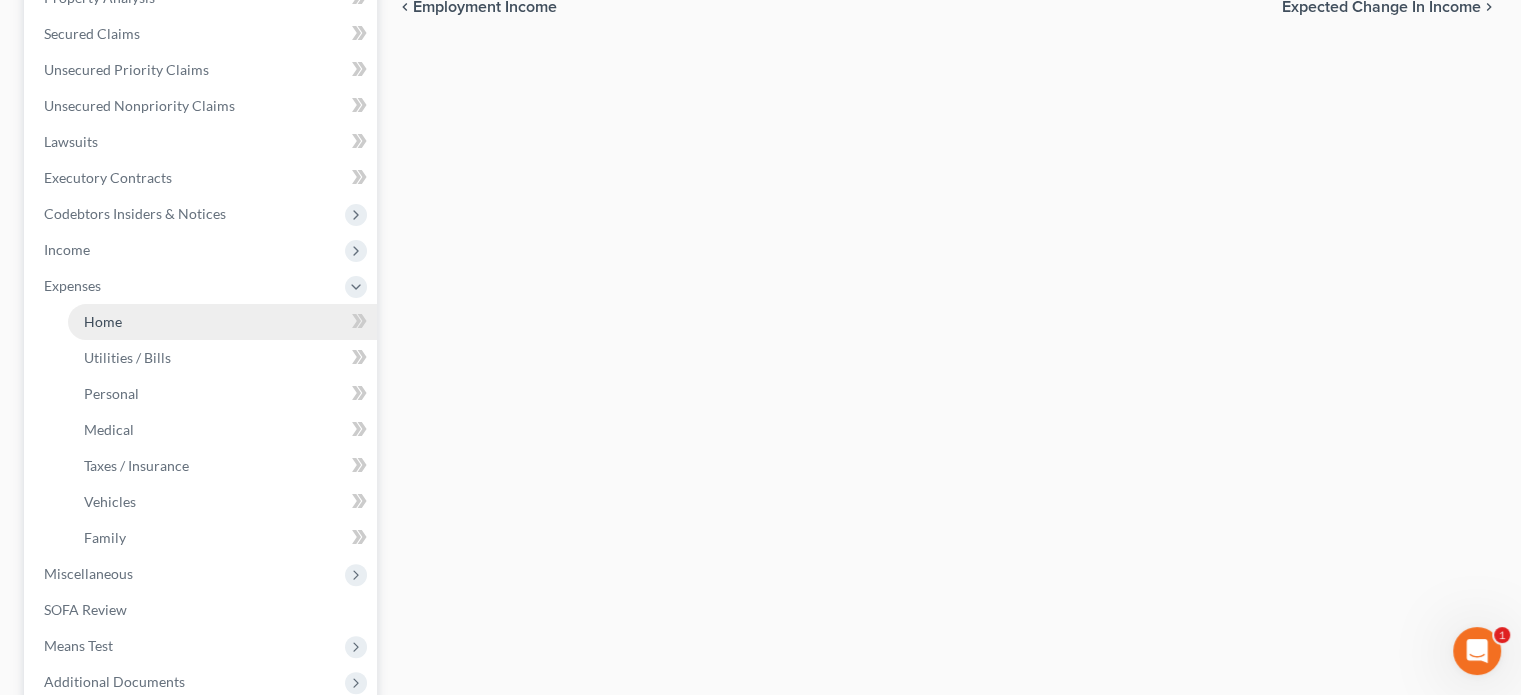 click on "Home" at bounding box center (222, 322) 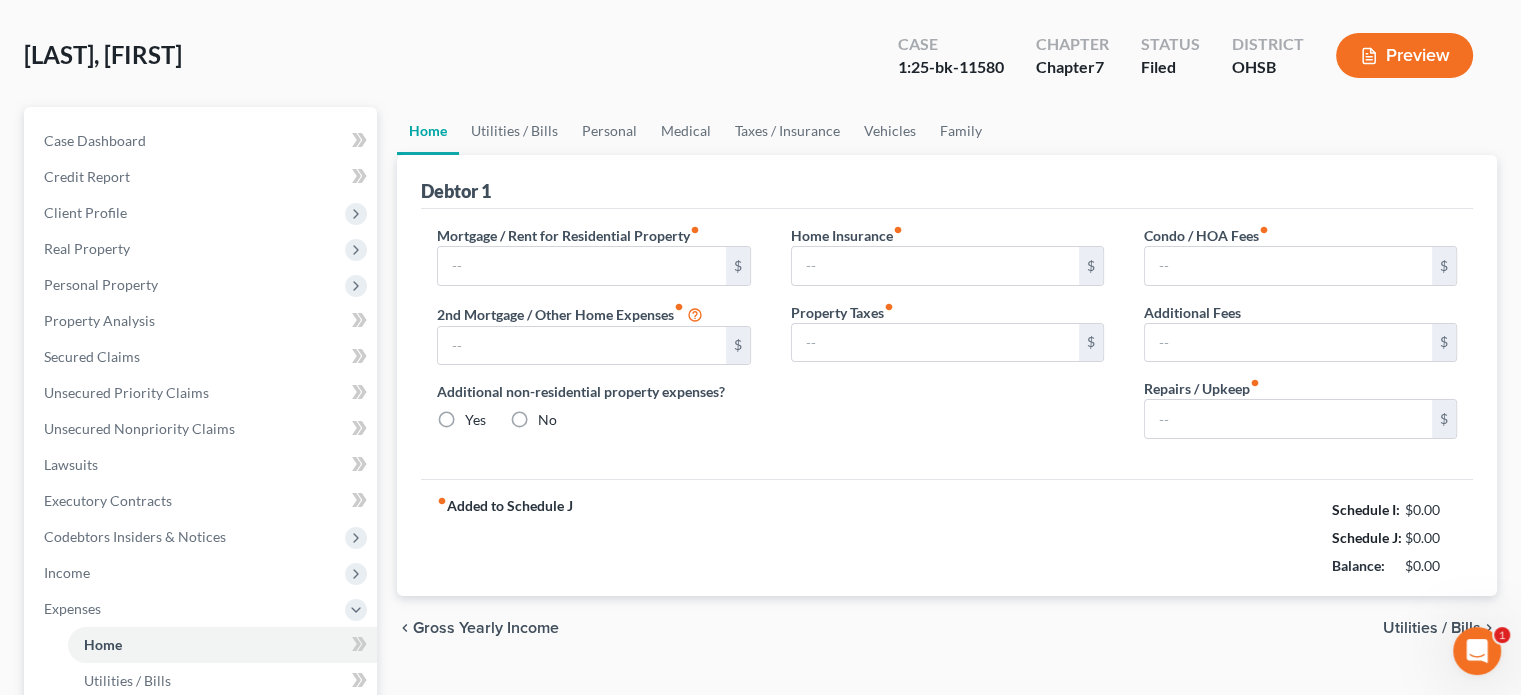type on "547.00" 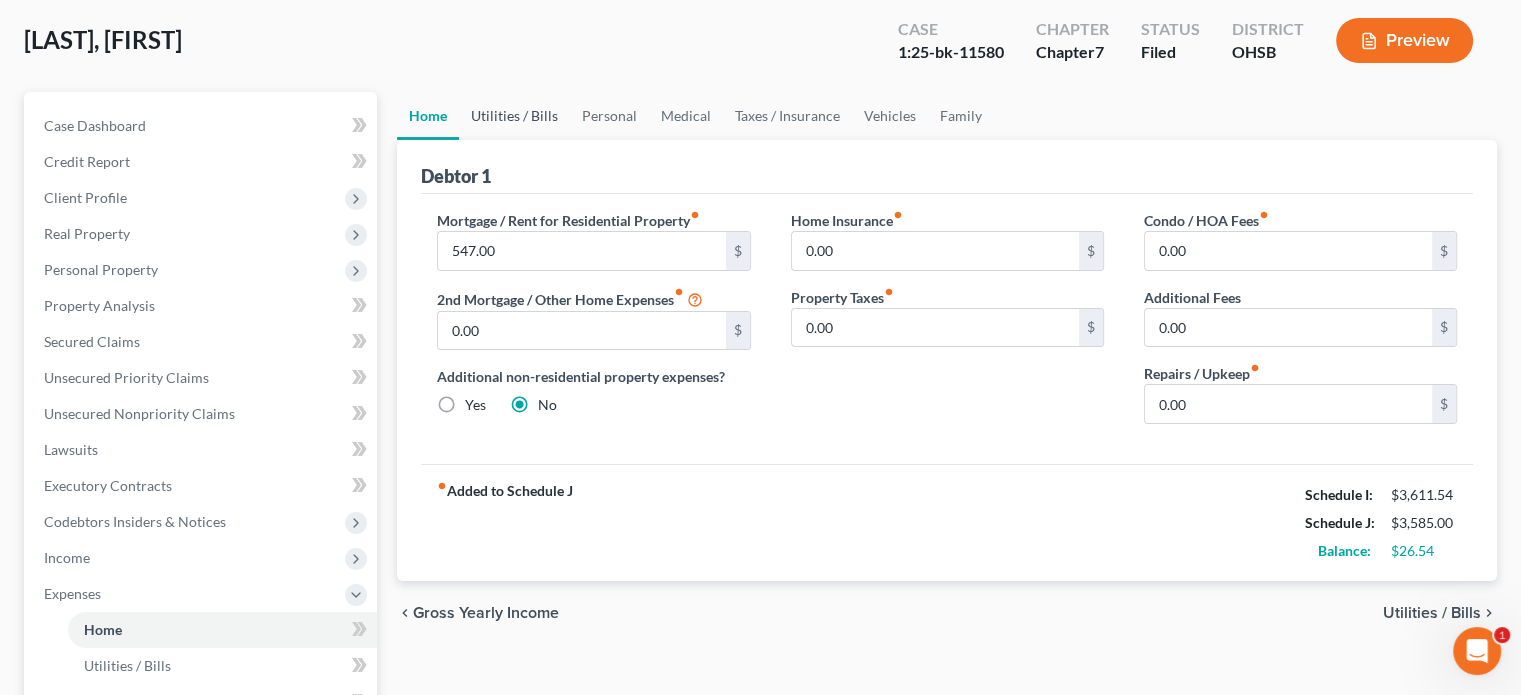 click on "Utilities / Bills" at bounding box center [514, 116] 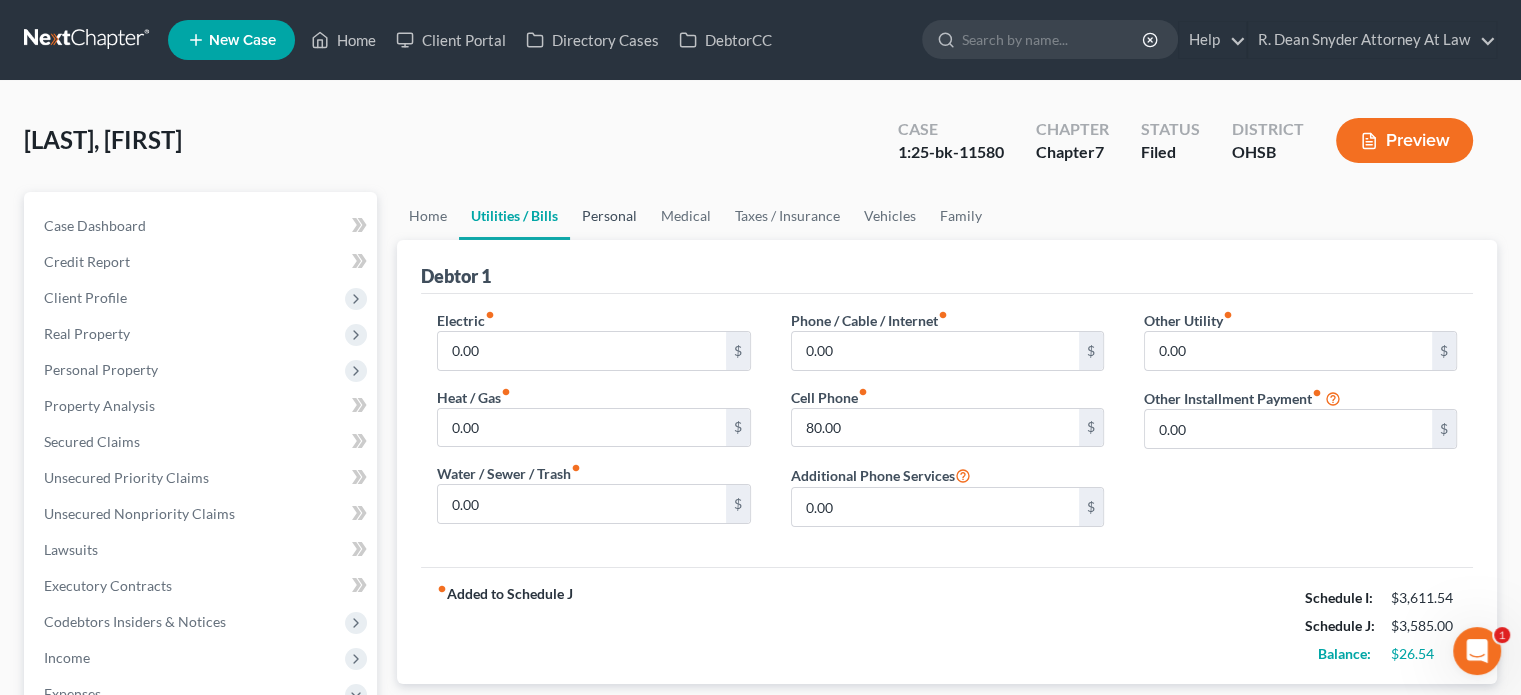 click on "Personal" at bounding box center (609, 216) 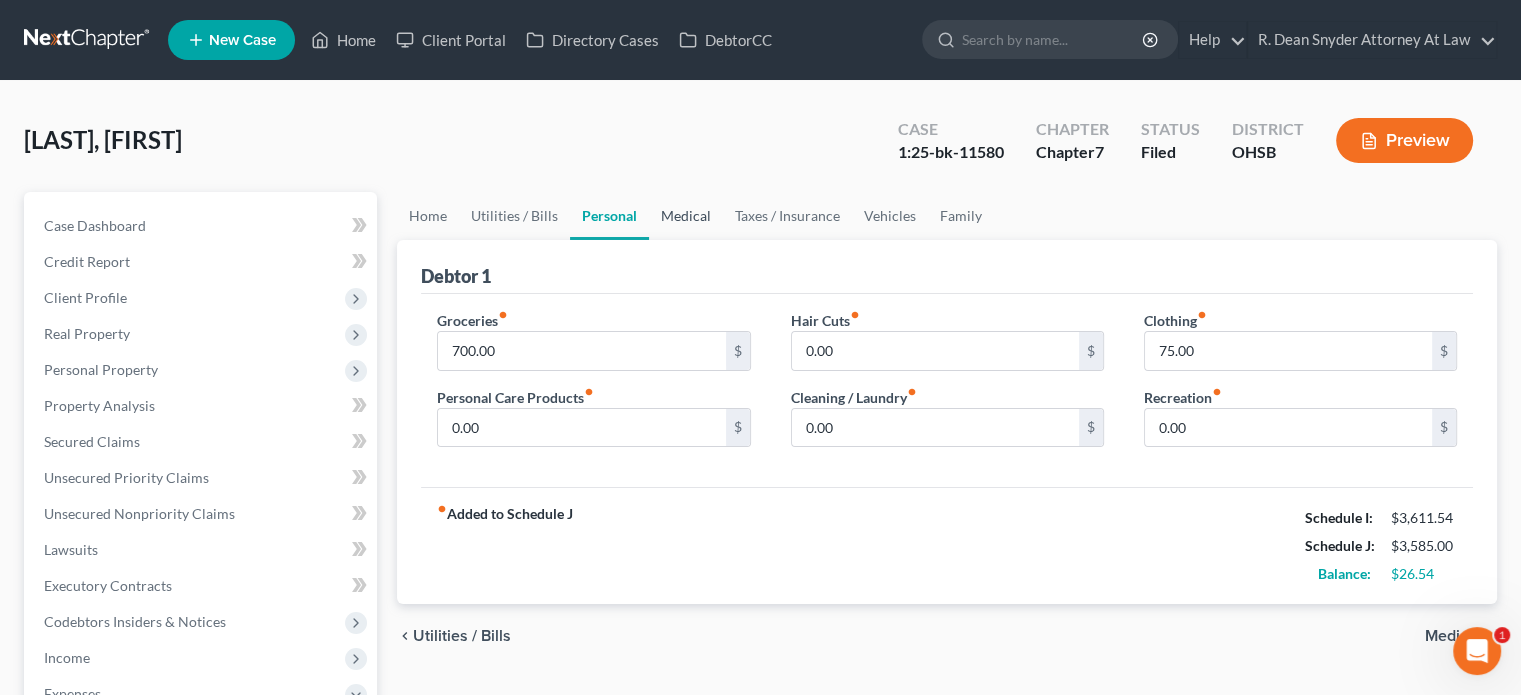 click on "Medical" at bounding box center [686, 216] 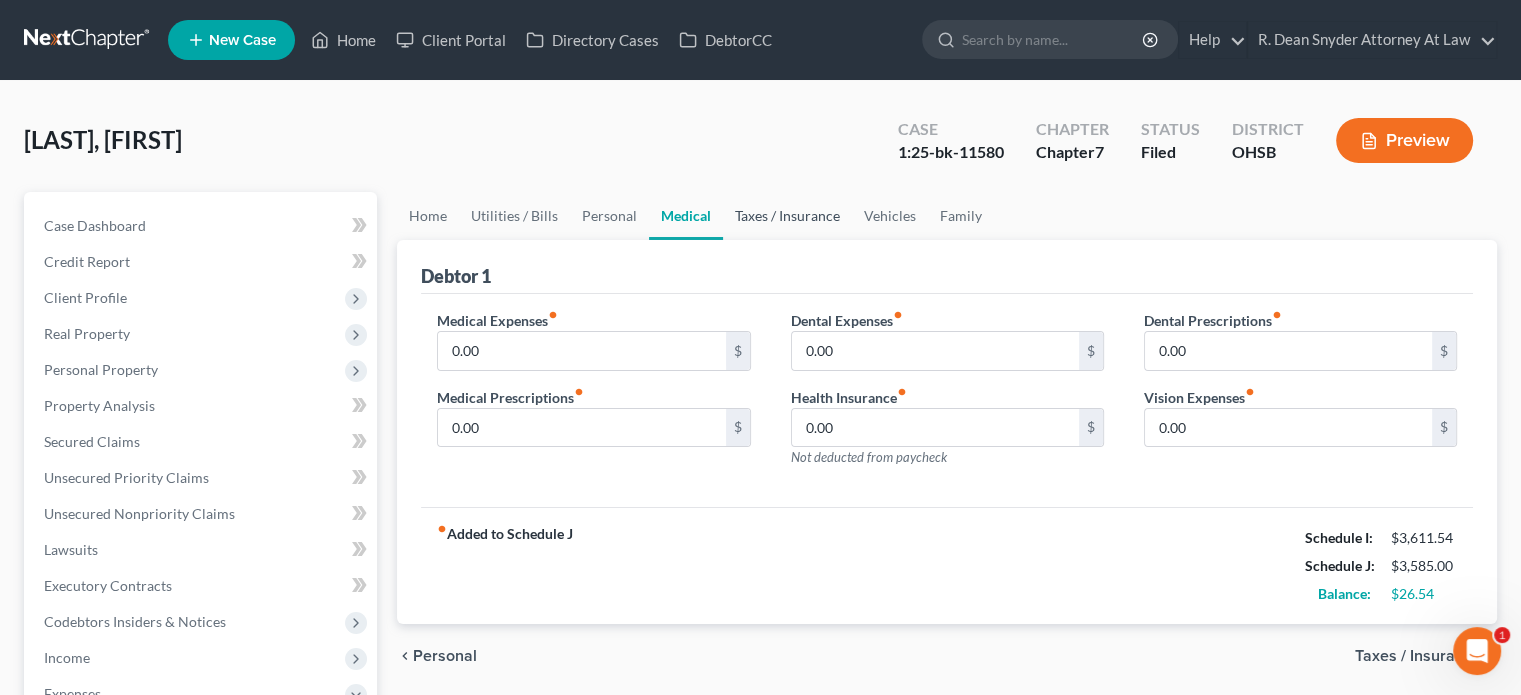 click on "Taxes / Insurance" at bounding box center [787, 216] 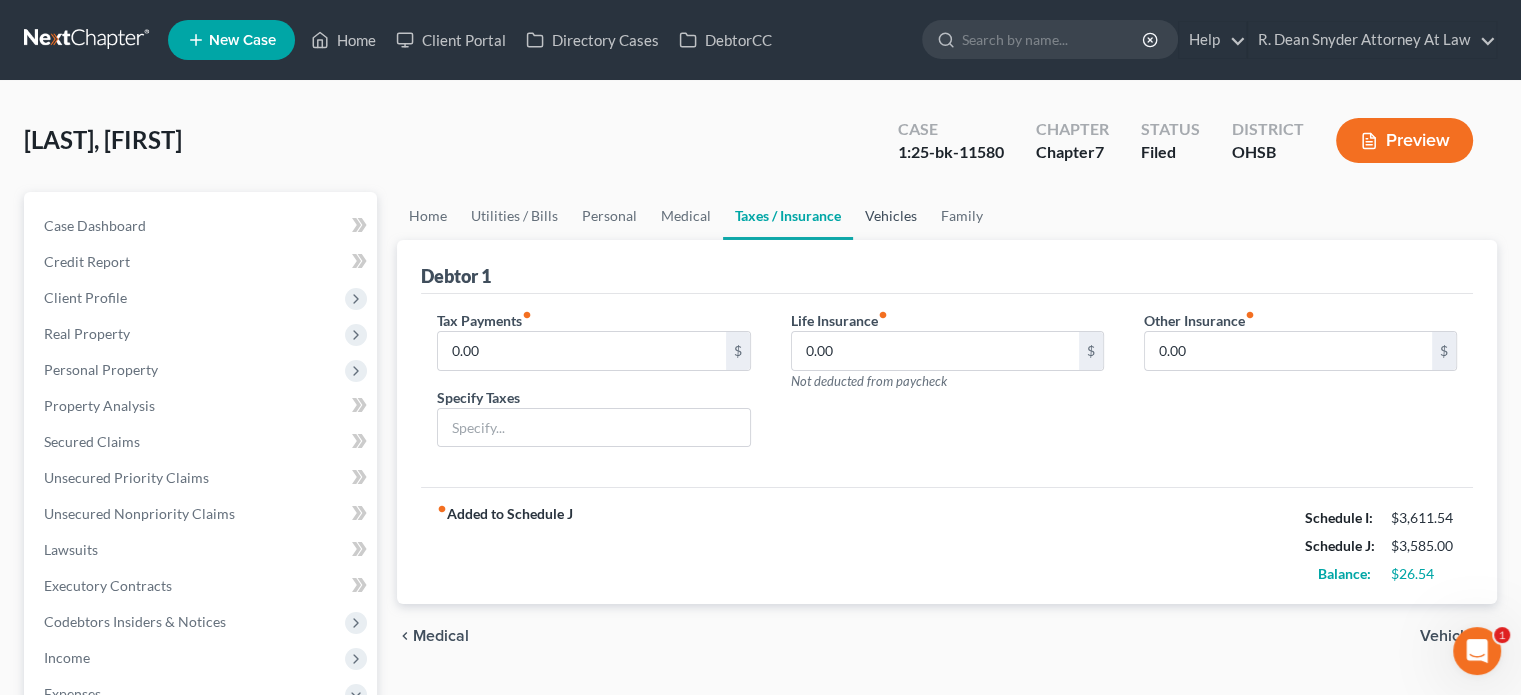 click on "Vehicles" at bounding box center [891, 216] 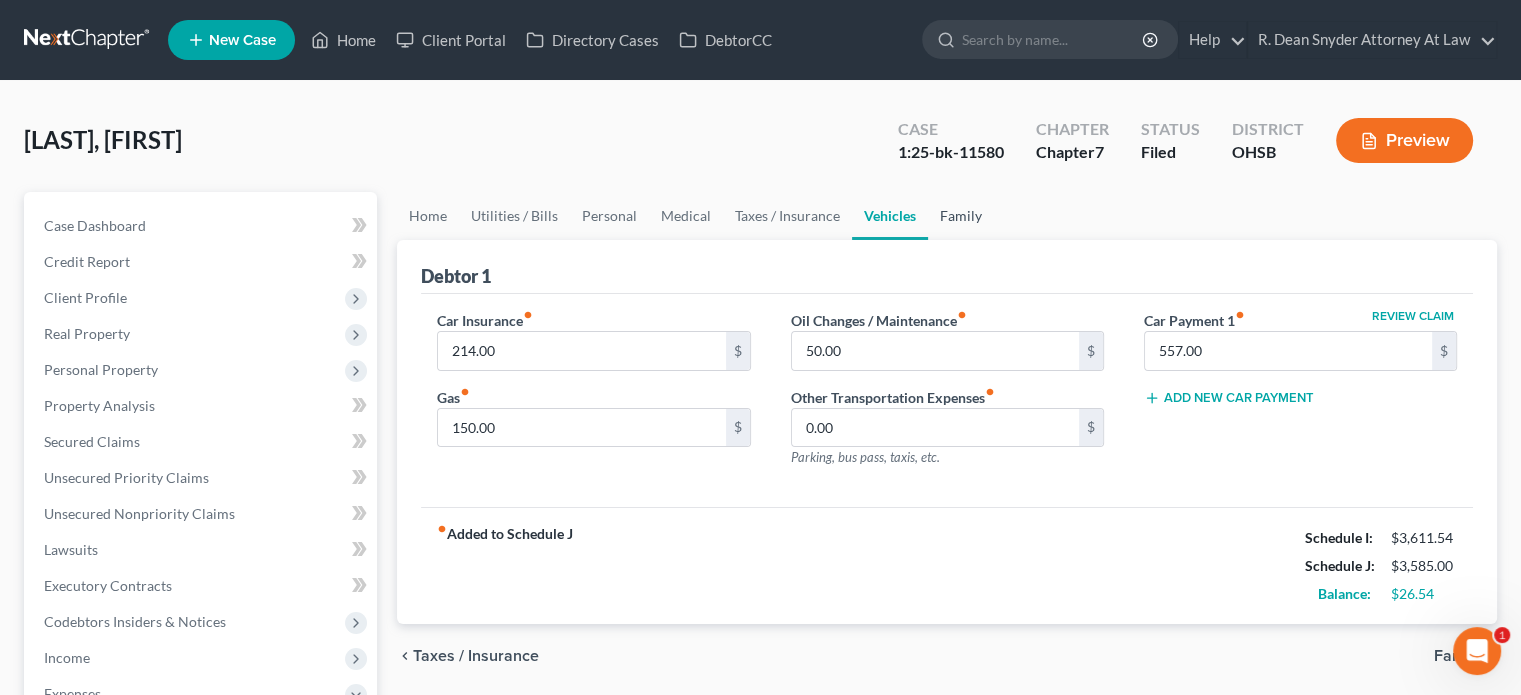 click on "Family" at bounding box center (961, 216) 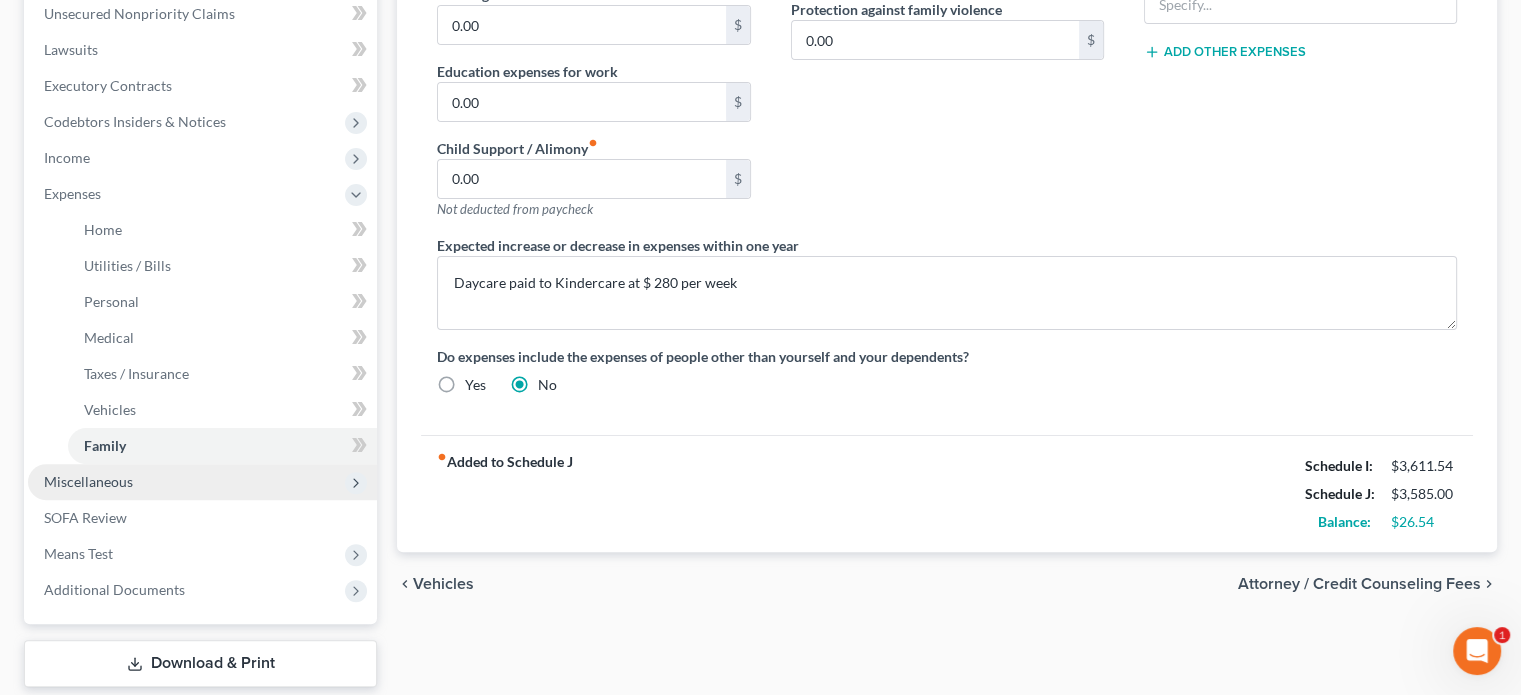 click on "Miscellaneous" at bounding box center (88, 481) 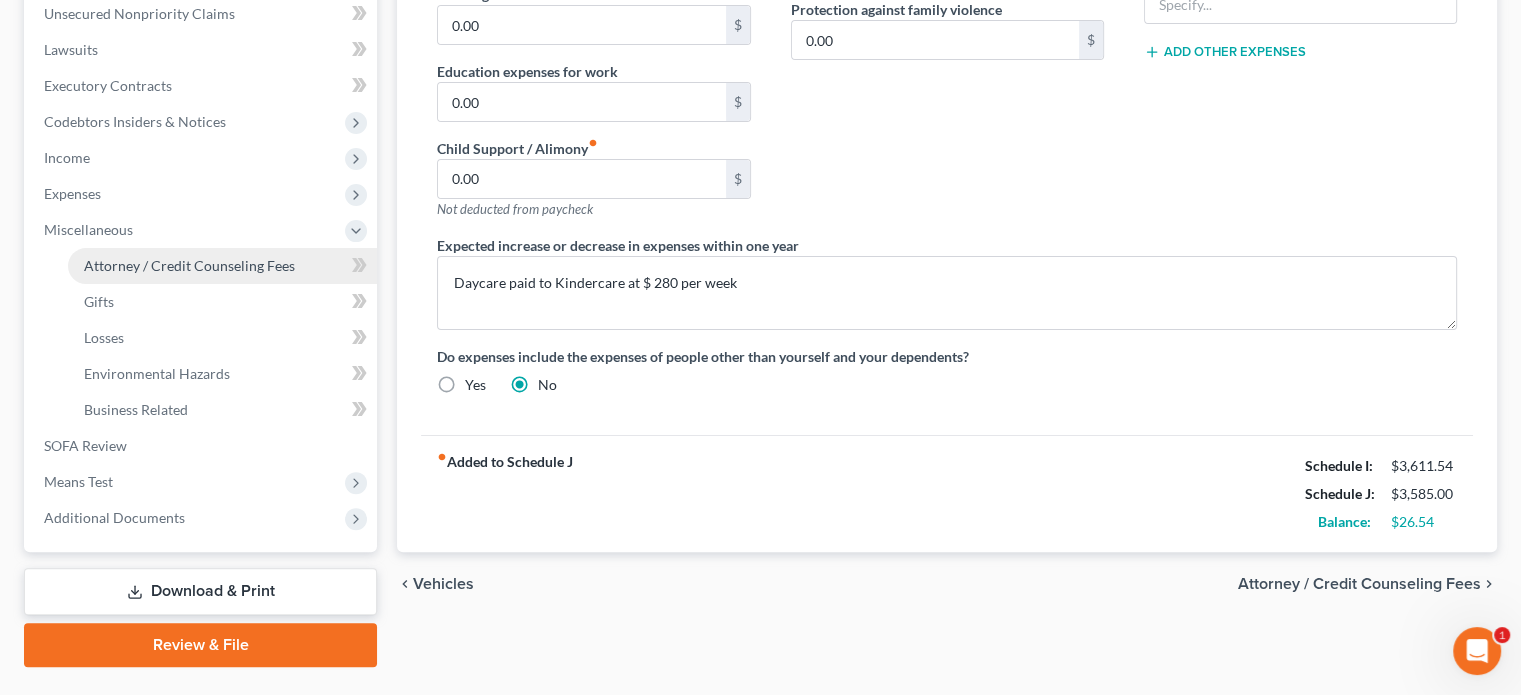 click on "Attorney / Credit Counseling Fees" at bounding box center (222, 266) 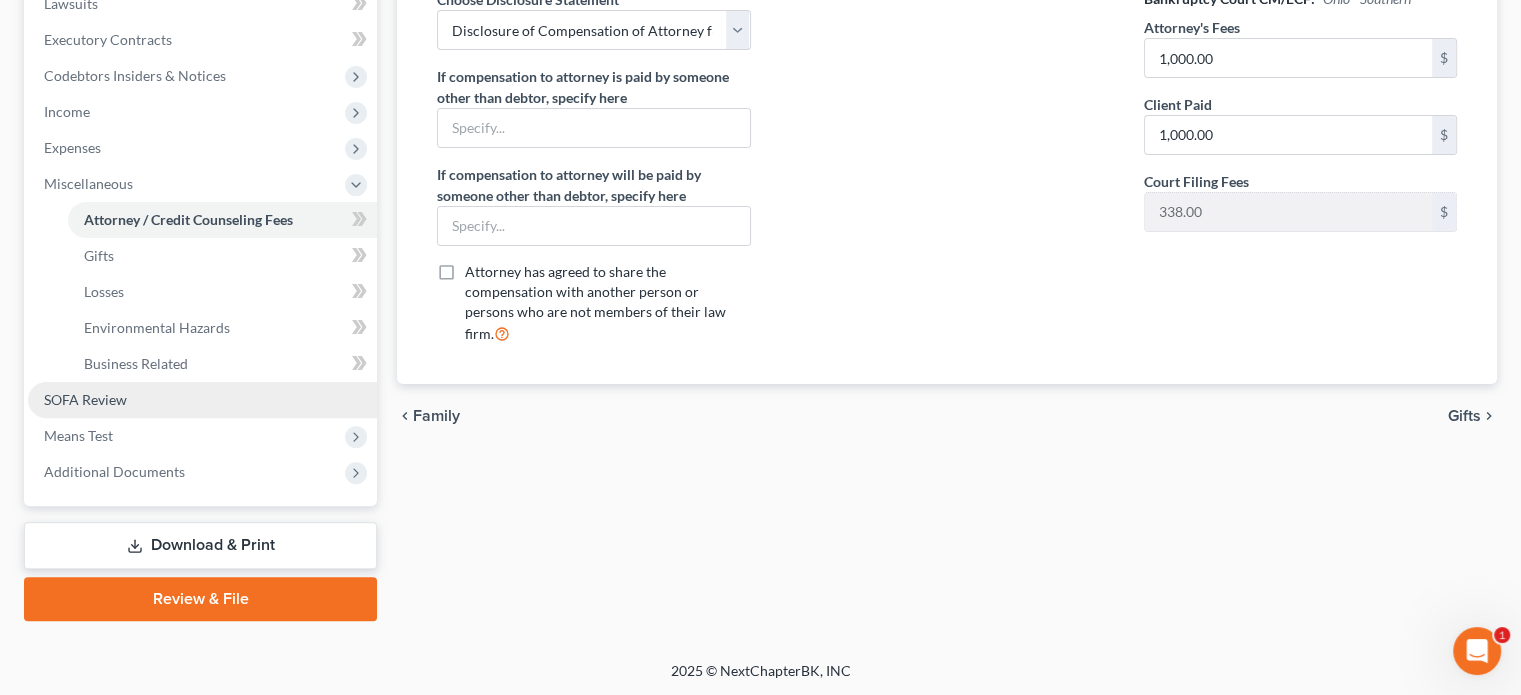 click on "SOFA Review" at bounding box center [85, 399] 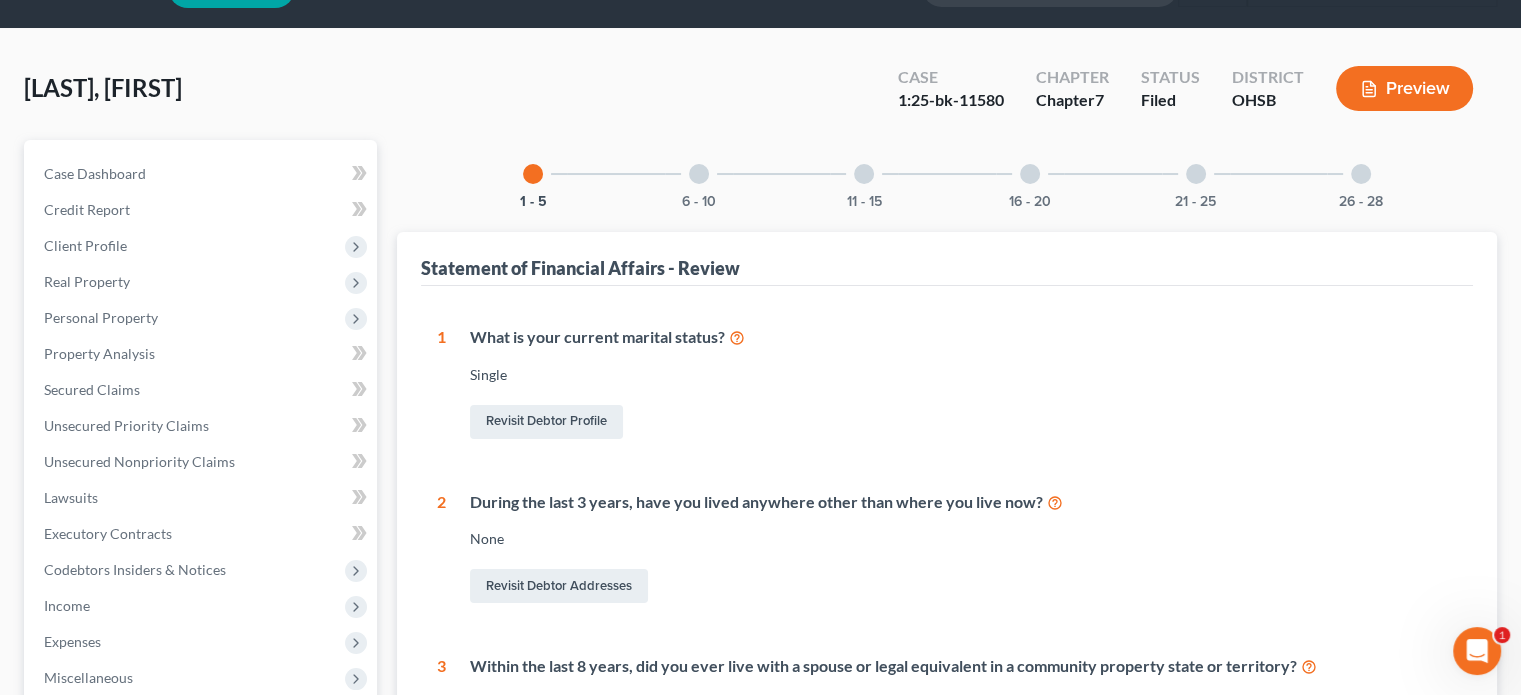 scroll, scrollTop: 0, scrollLeft: 0, axis: both 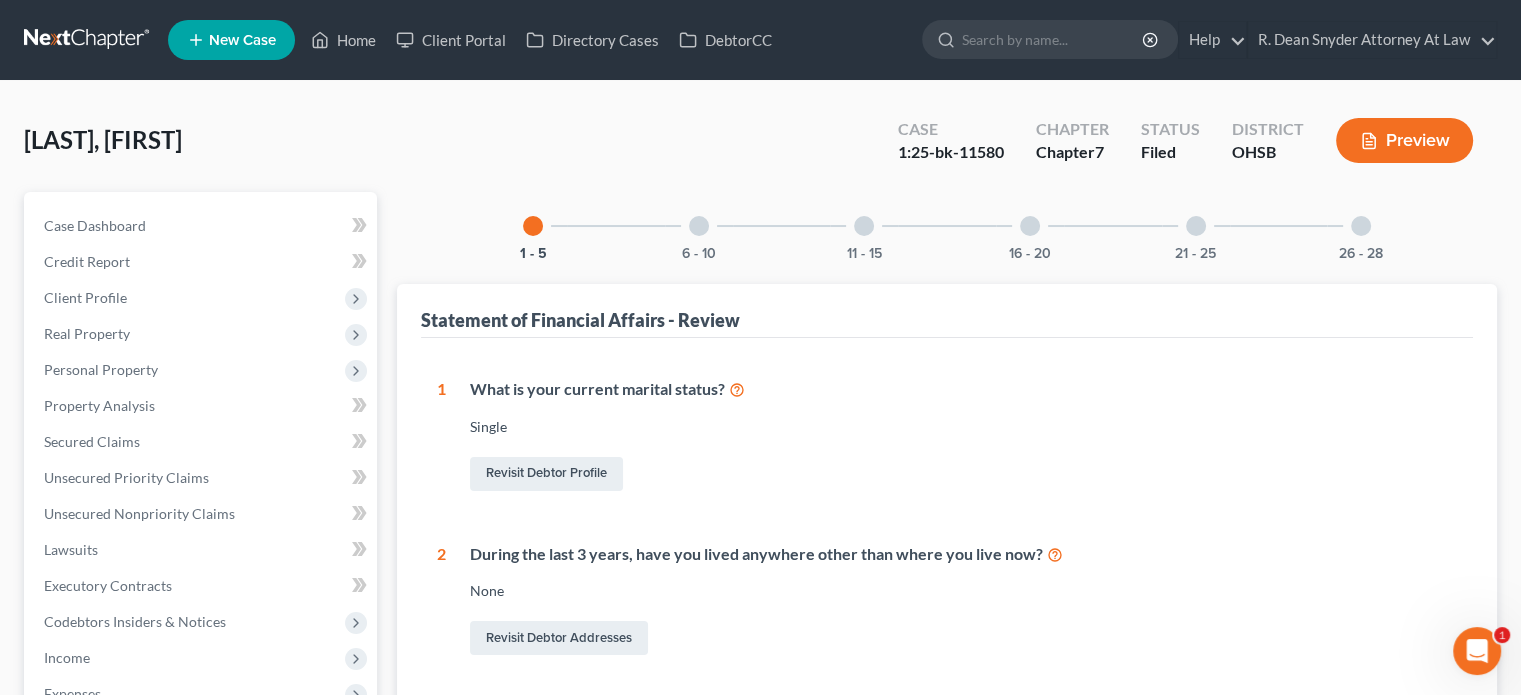click at bounding box center (699, 226) 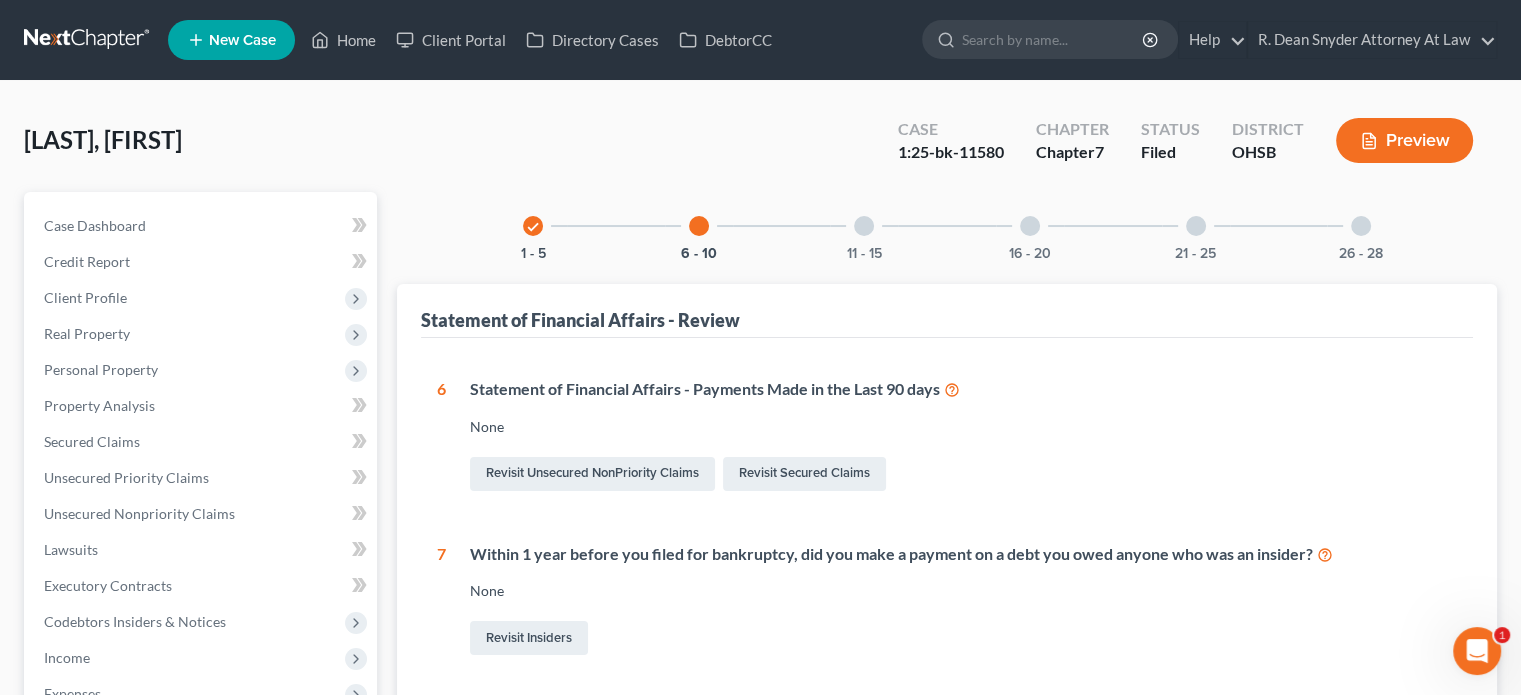 click at bounding box center (864, 226) 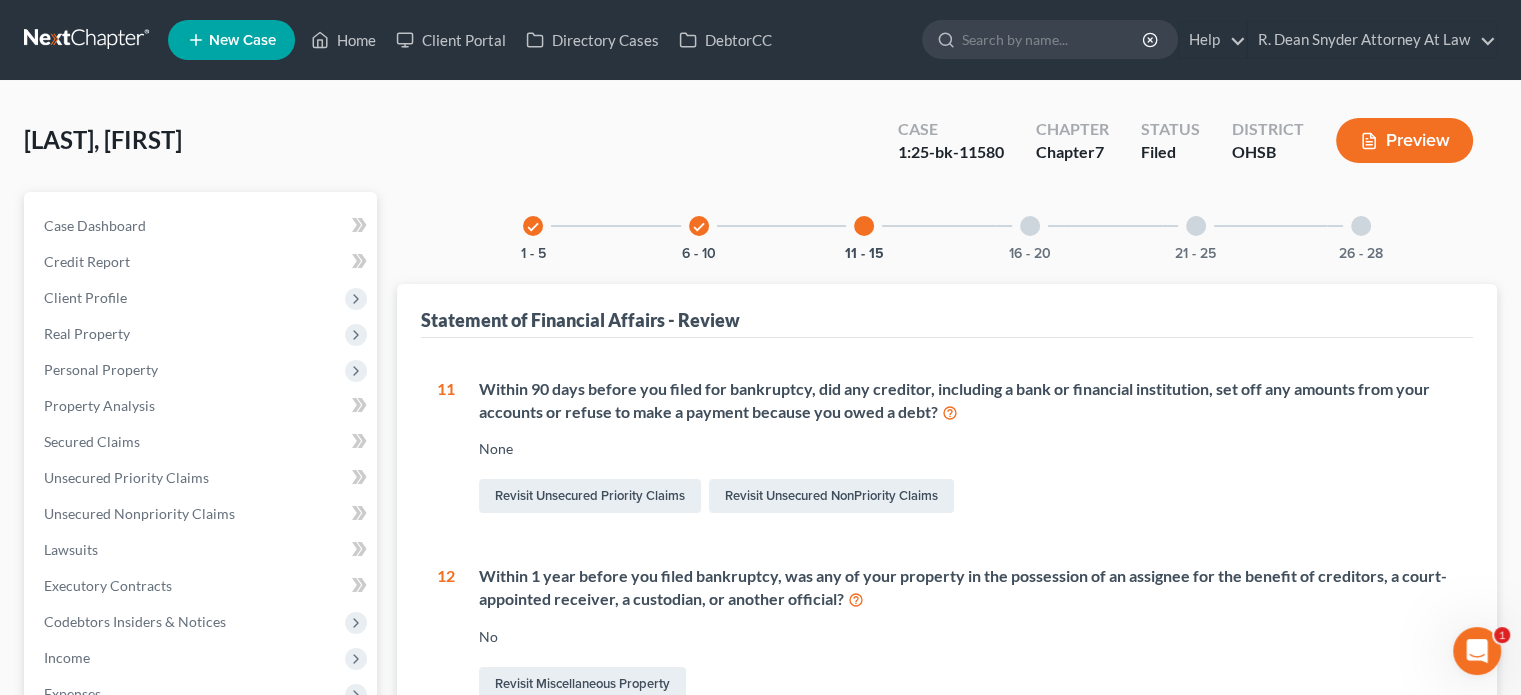 click at bounding box center [1030, 226] 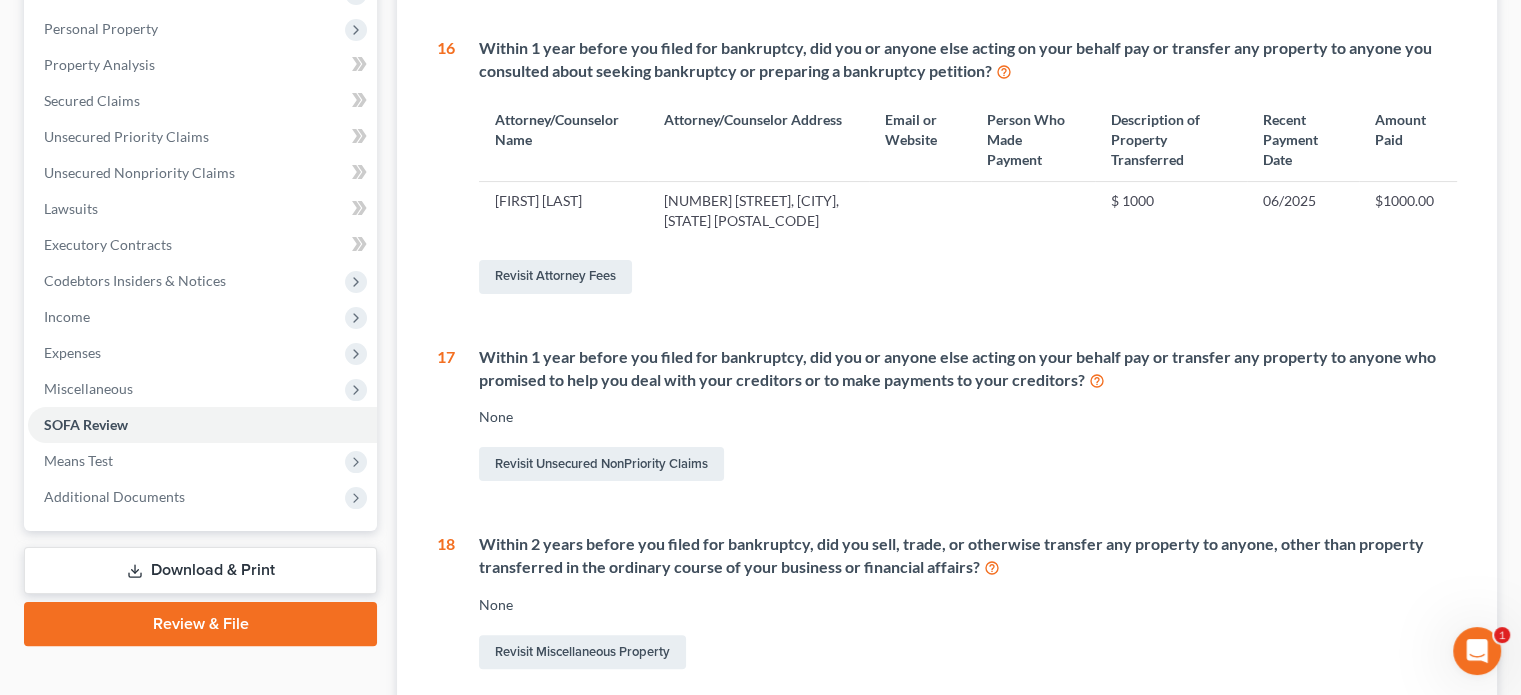 scroll, scrollTop: 404, scrollLeft: 0, axis: vertical 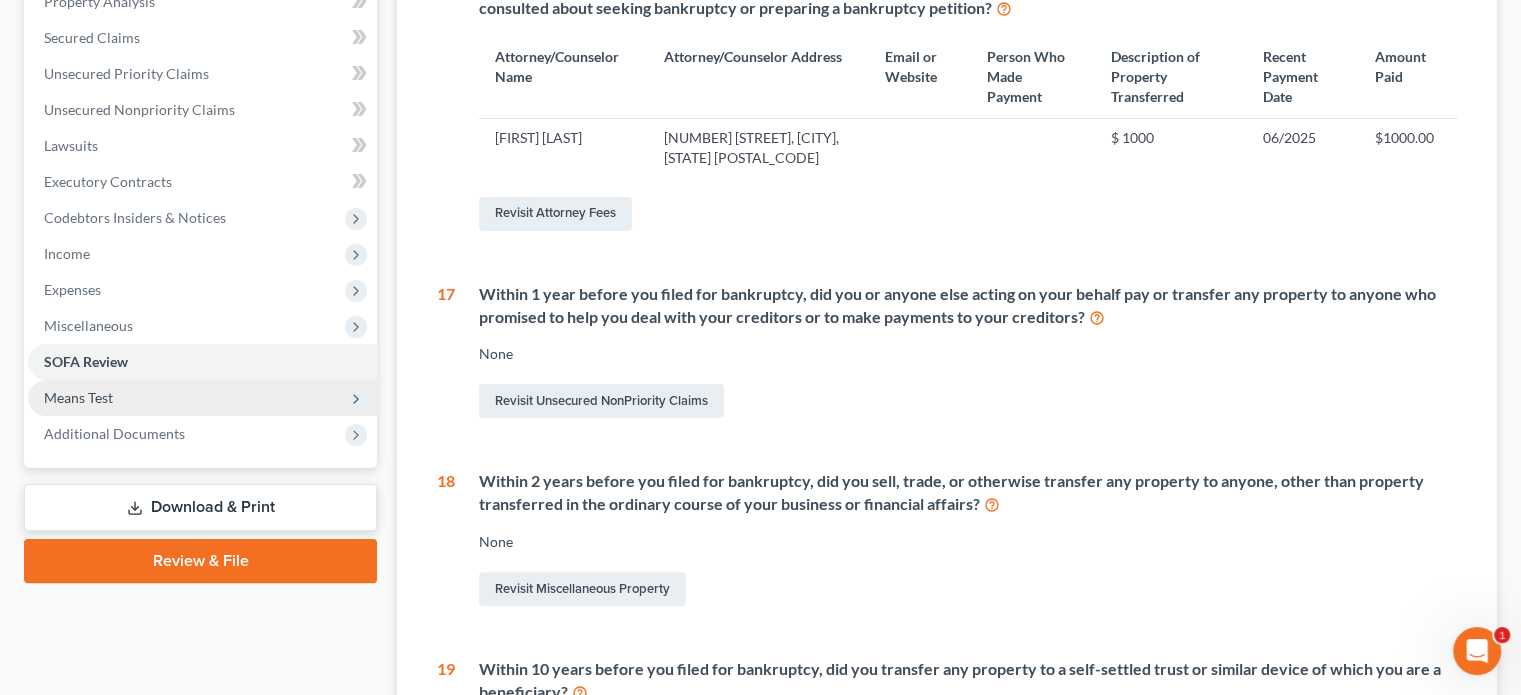click on "Means Test" at bounding box center [78, 397] 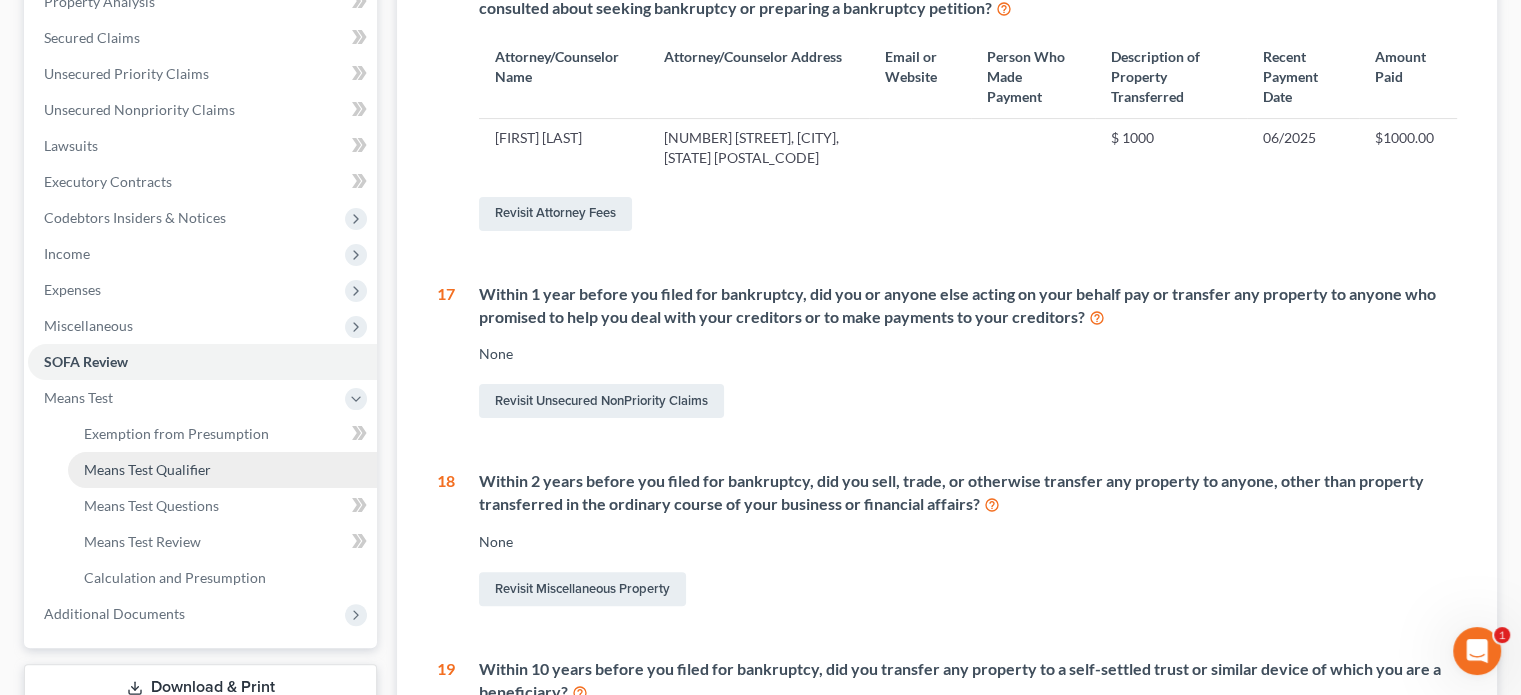 click on "Means Test Qualifier" at bounding box center (147, 469) 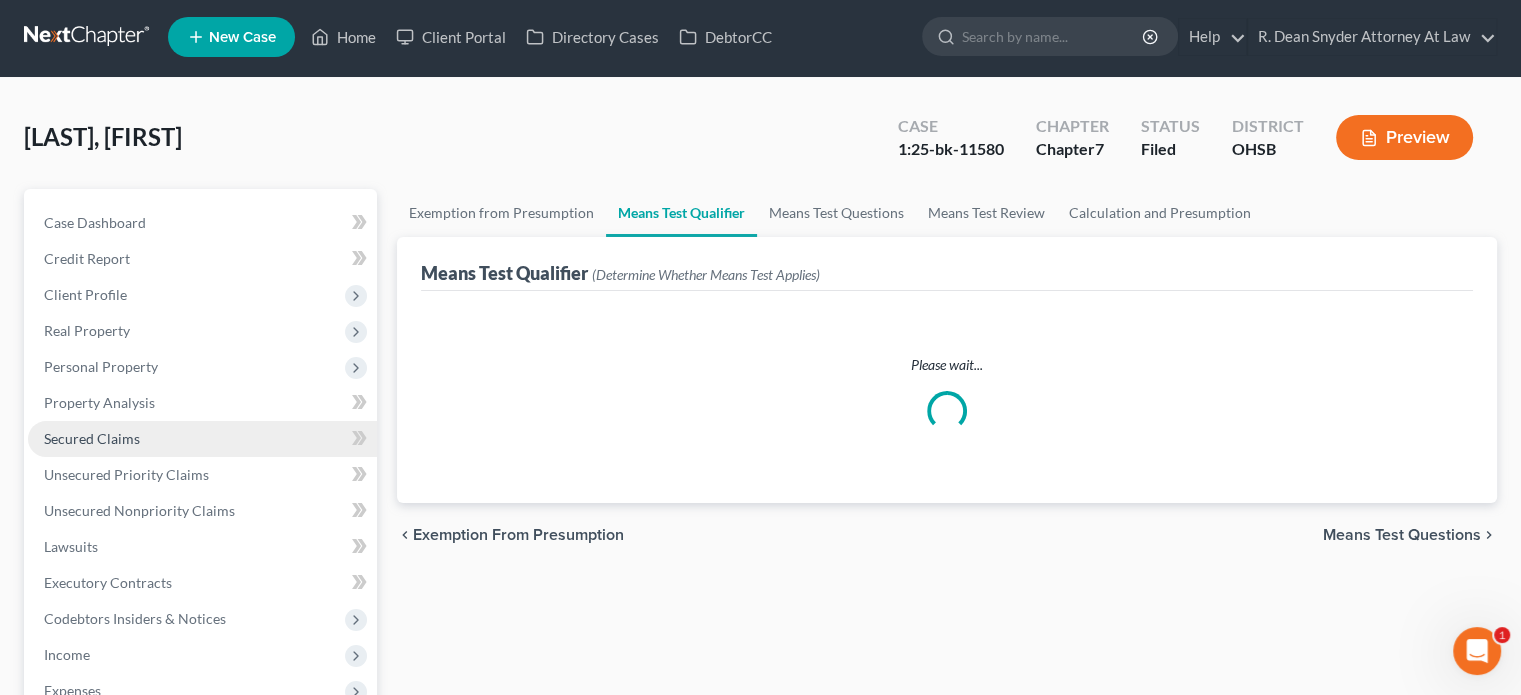 scroll, scrollTop: 0, scrollLeft: 0, axis: both 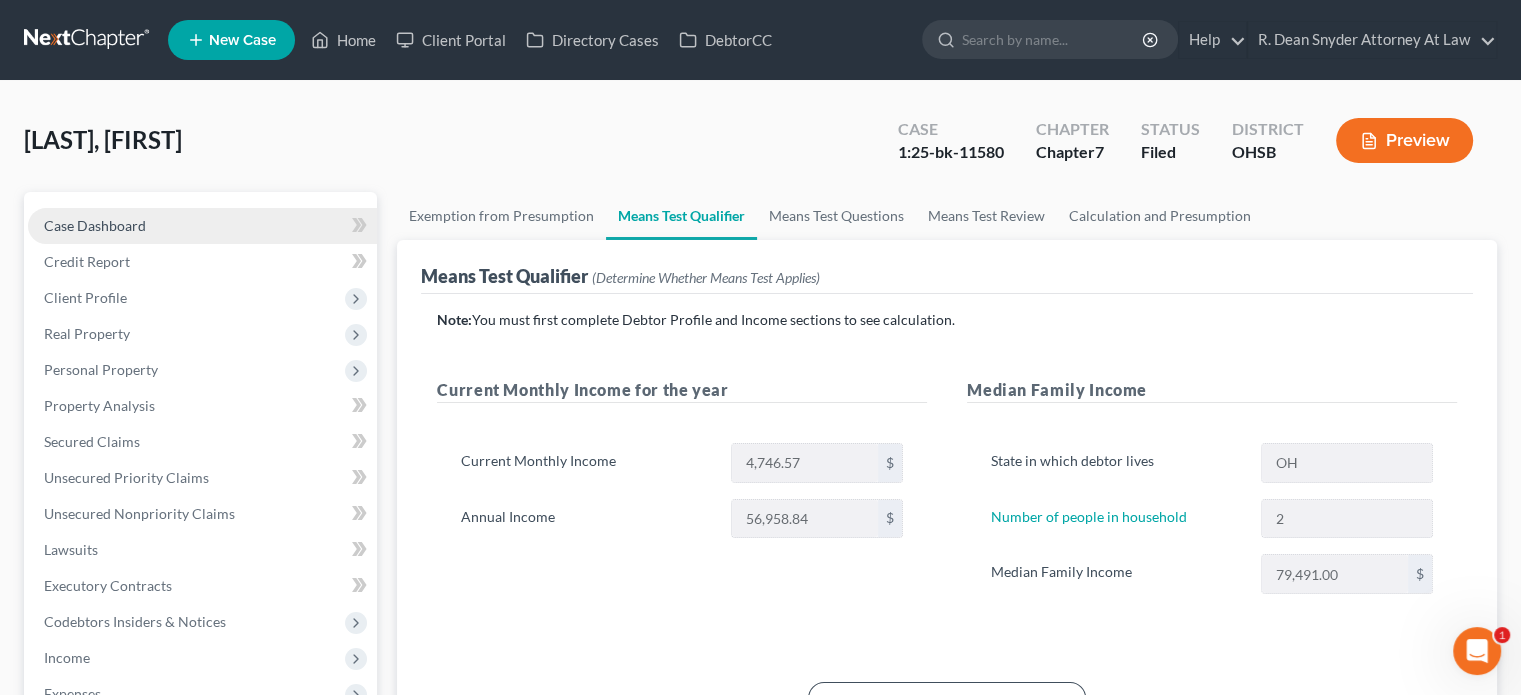 click on "Case Dashboard" at bounding box center [95, 225] 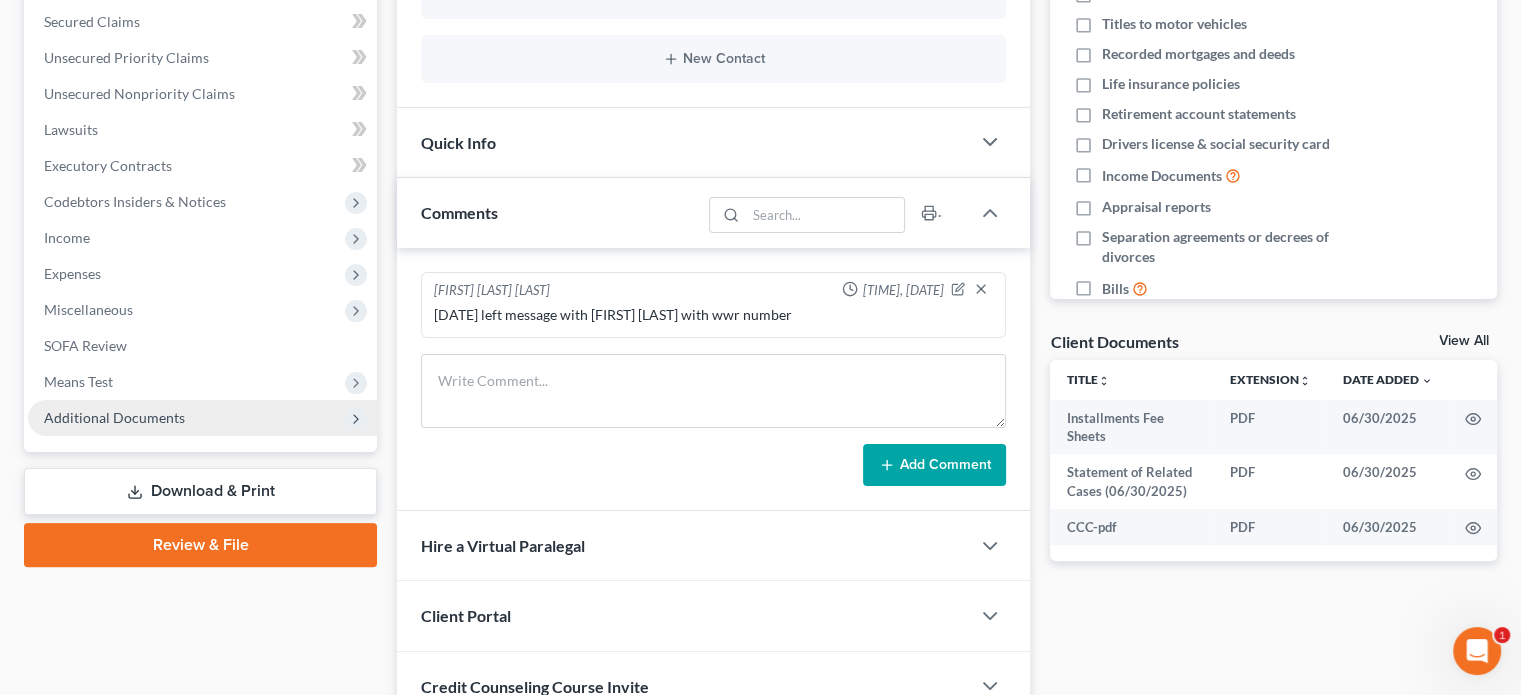 scroll, scrollTop: 589, scrollLeft: 0, axis: vertical 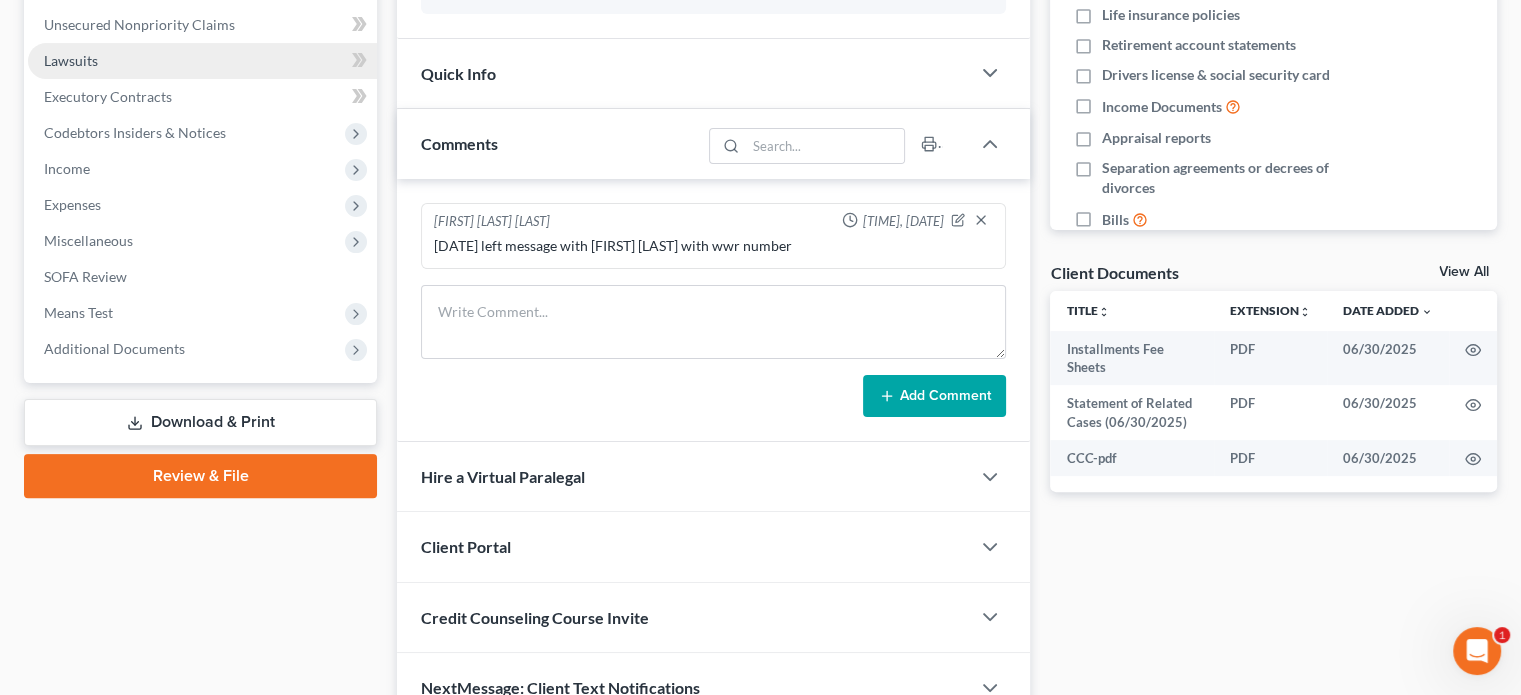click on "Lawsuits" at bounding box center (71, 60) 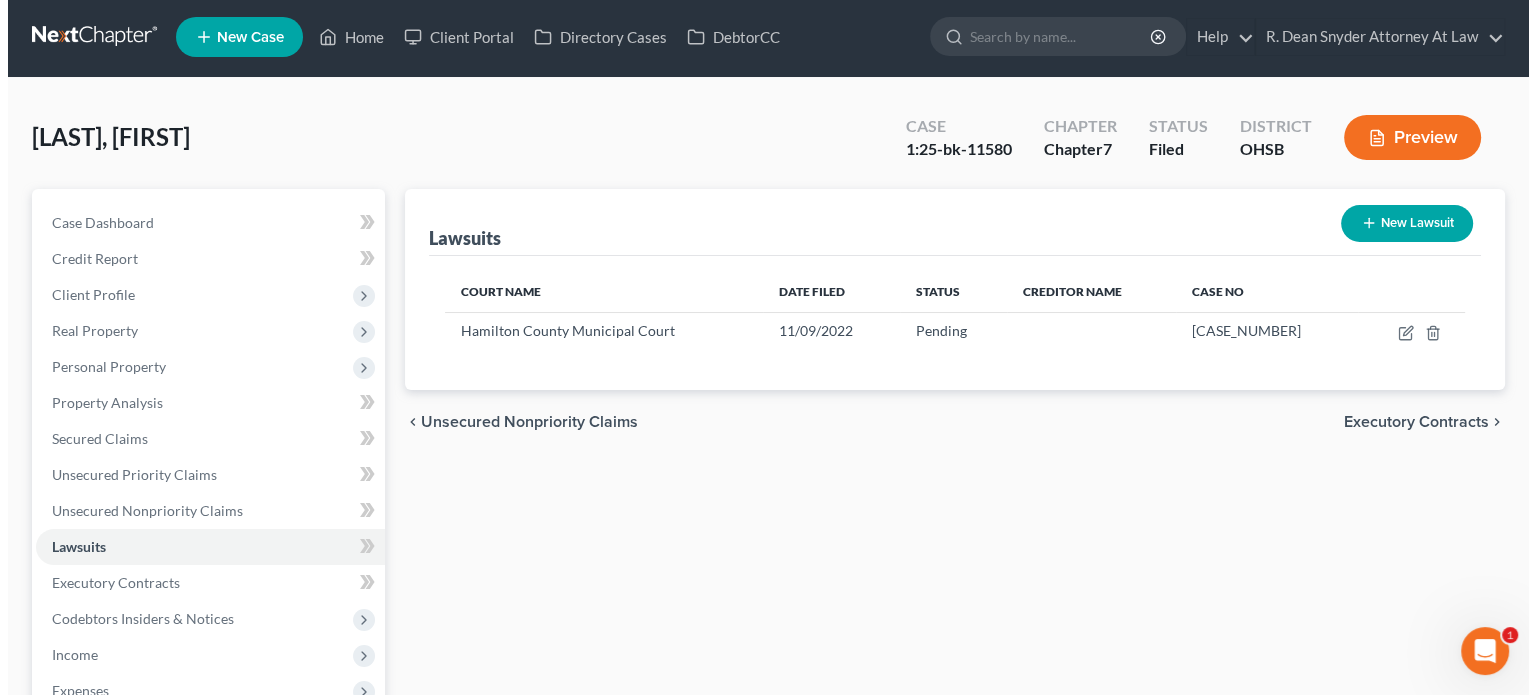 scroll, scrollTop: 0, scrollLeft: 0, axis: both 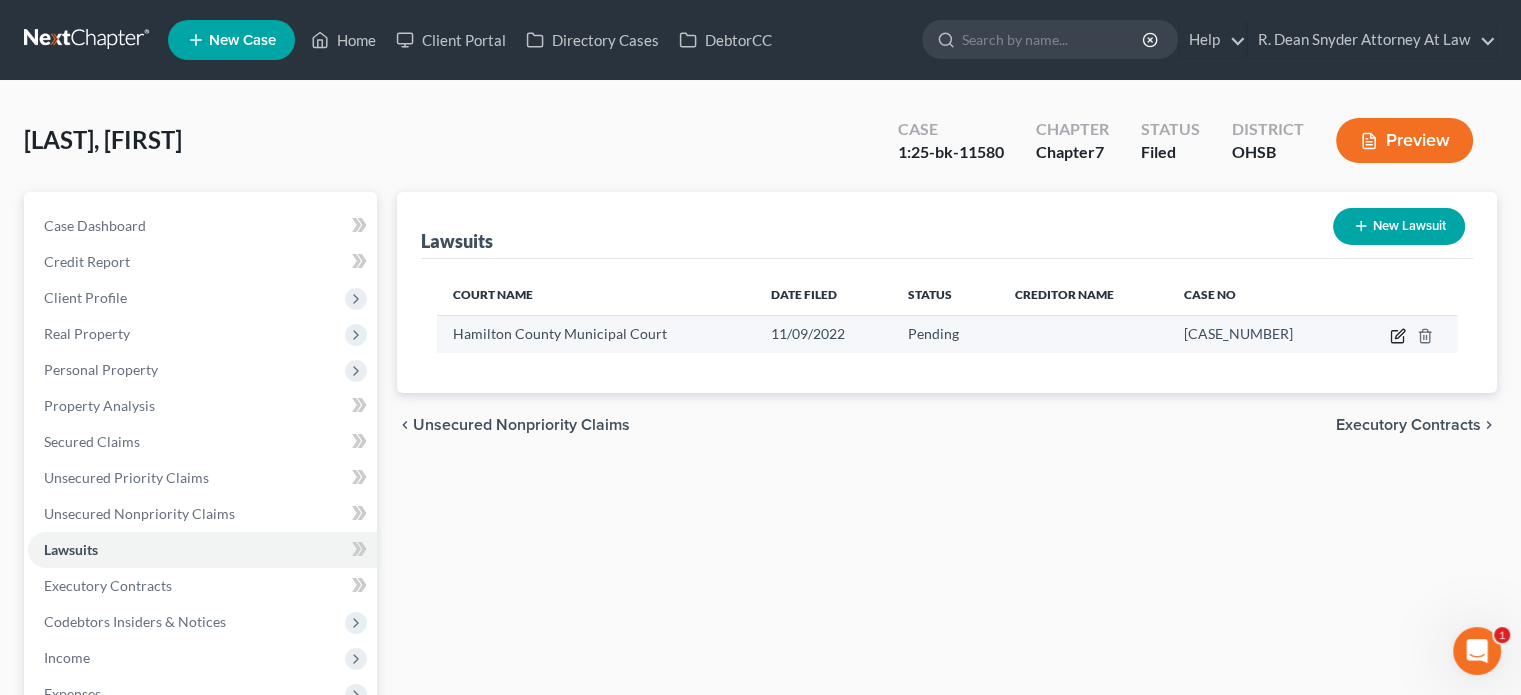 click 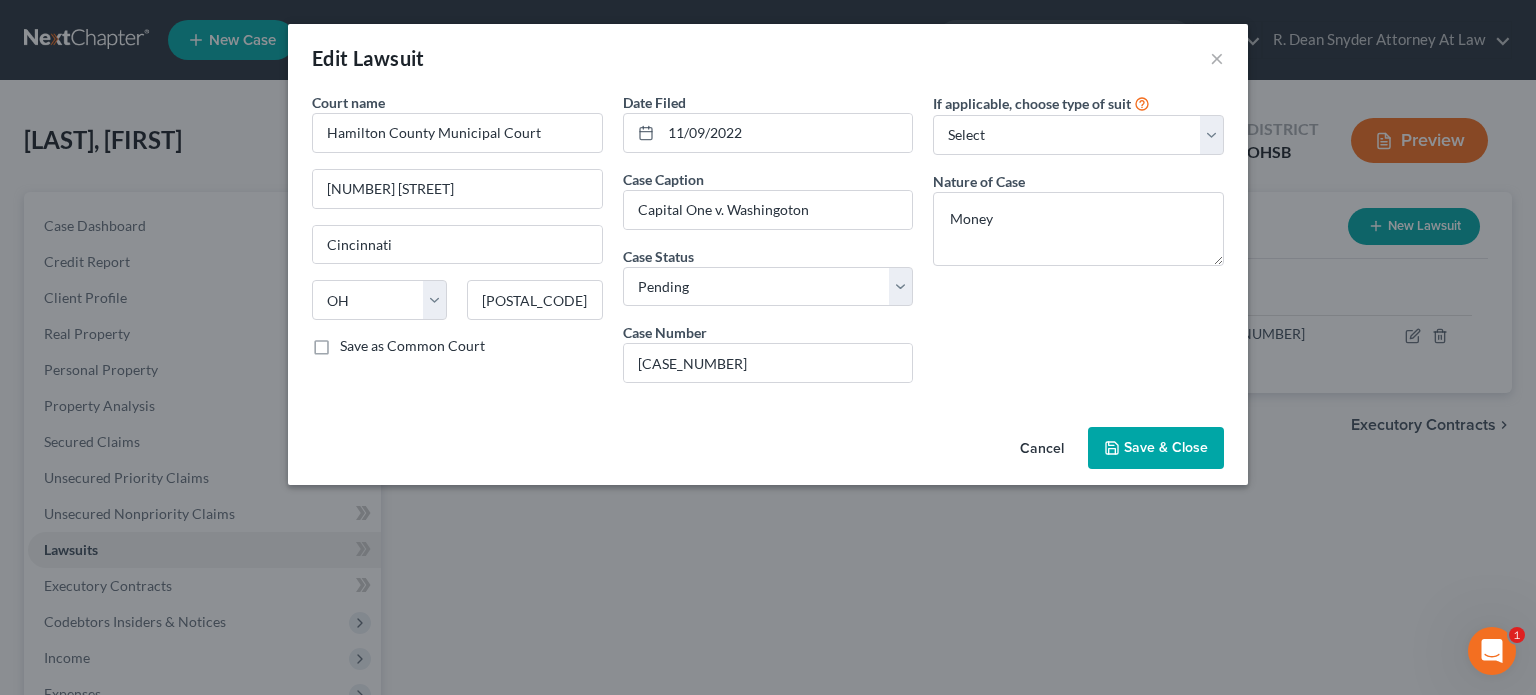 drag, startPoint x: 1140, startPoint y: 444, endPoint x: 980, endPoint y: 392, distance: 168.23793 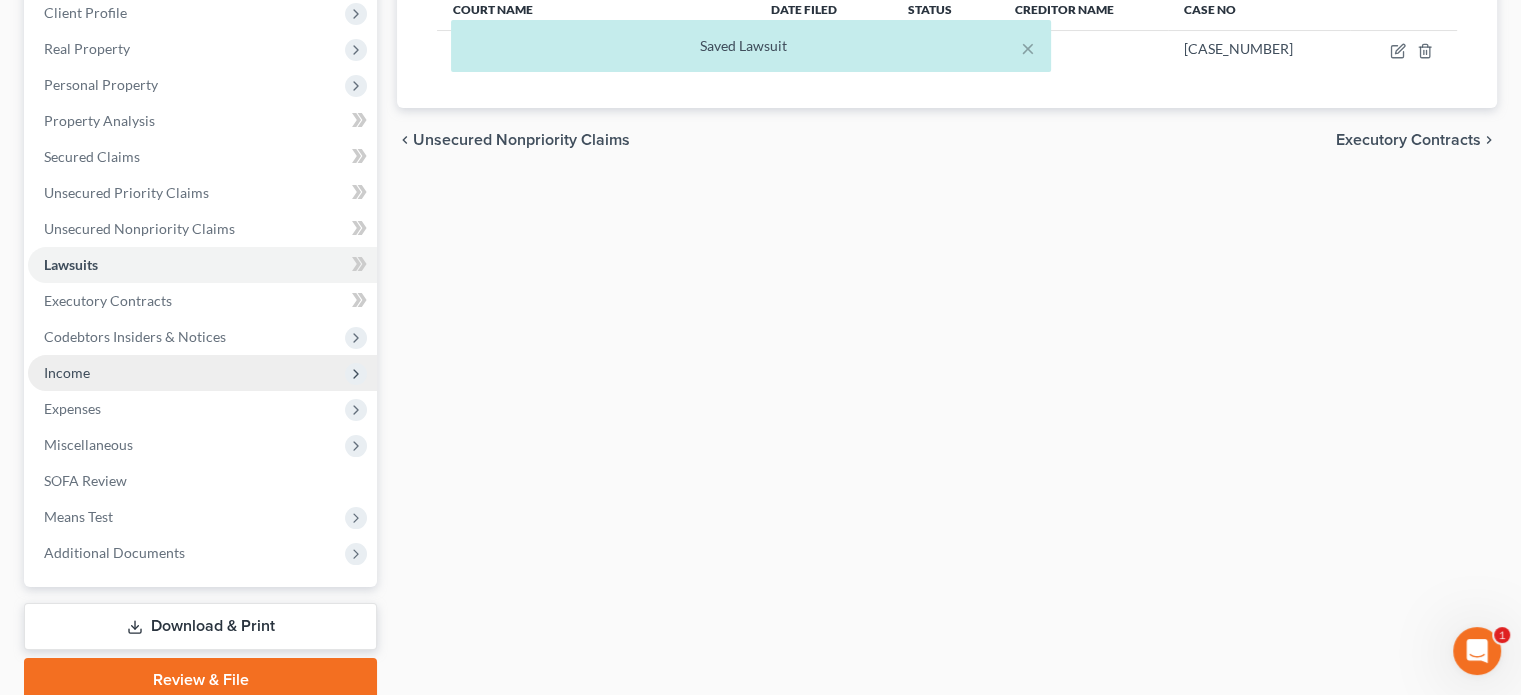 scroll, scrollTop: 366, scrollLeft: 0, axis: vertical 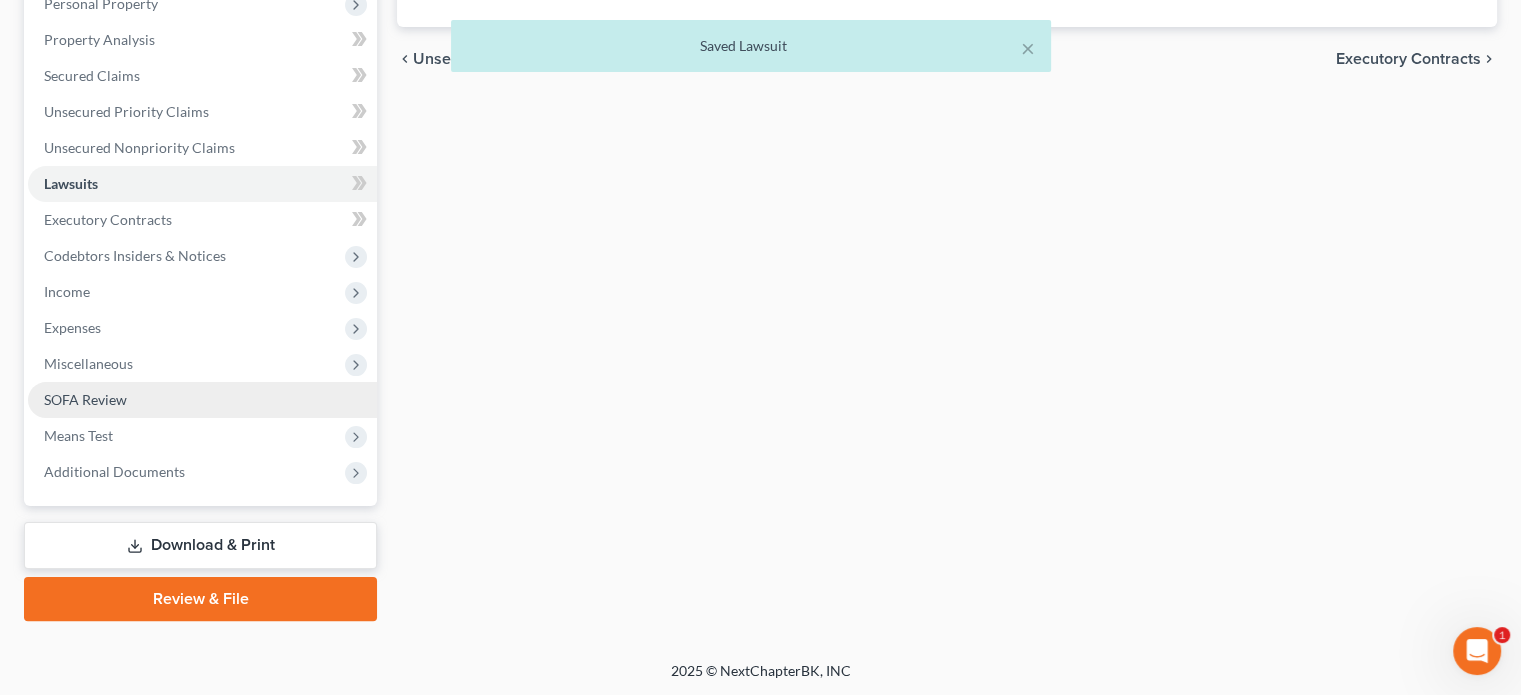 click on "SOFA Review" at bounding box center (85, 399) 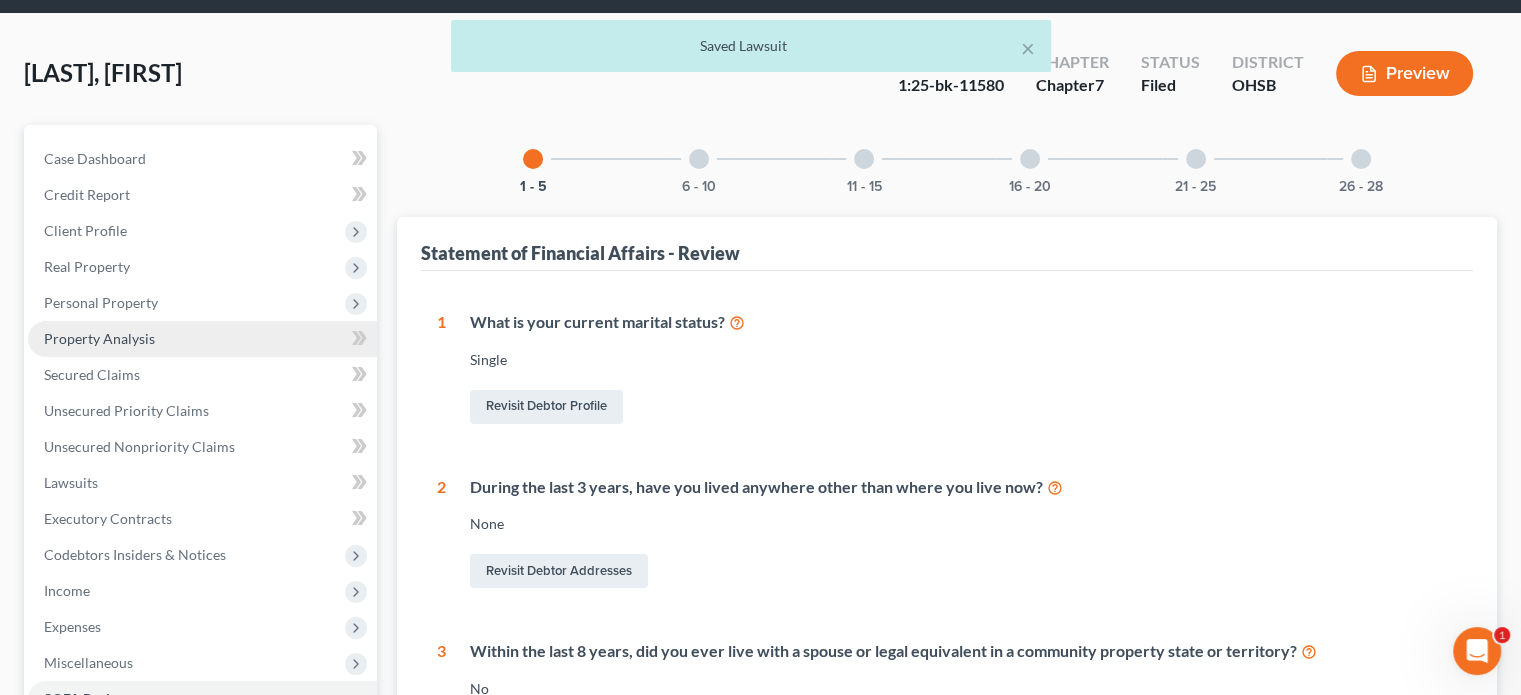 scroll, scrollTop: 0, scrollLeft: 0, axis: both 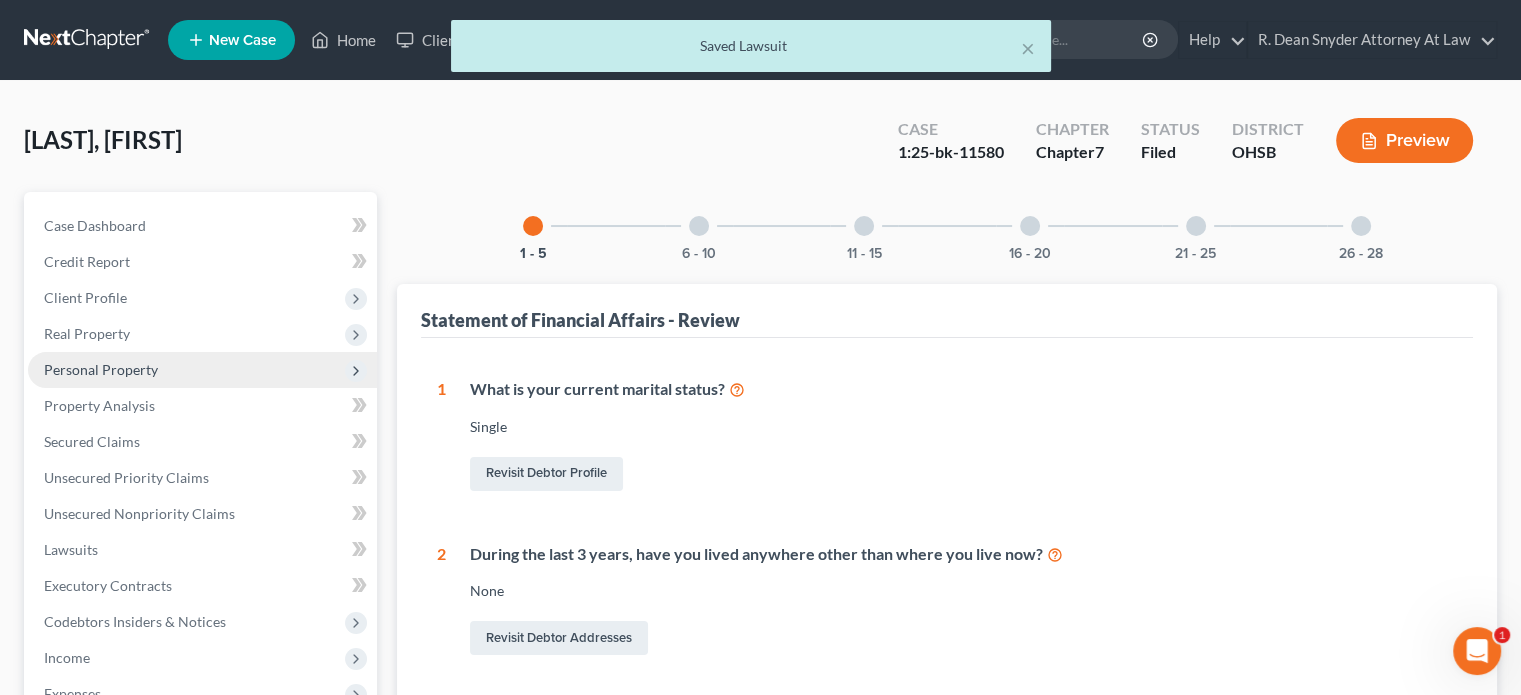 click on "Personal Property" at bounding box center [101, 369] 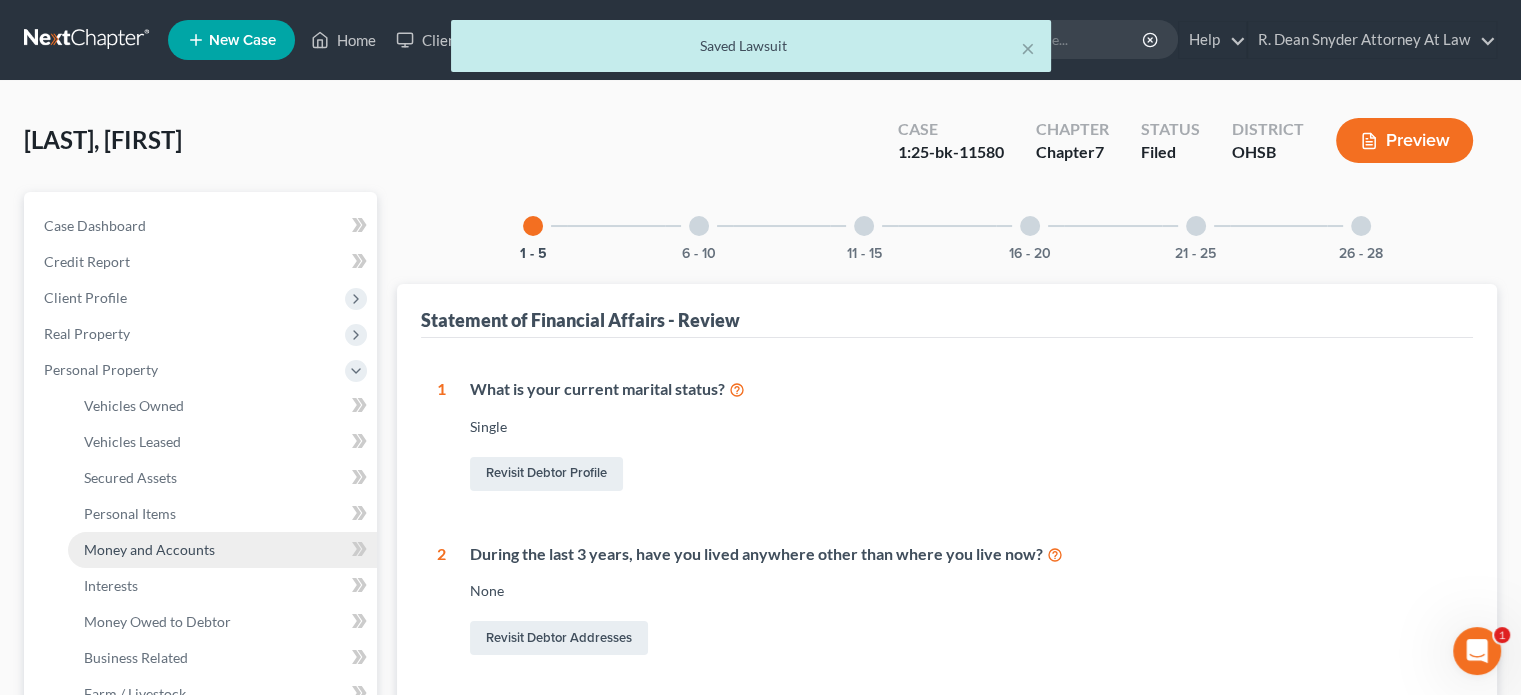 click on "Money and Accounts" at bounding box center [149, 549] 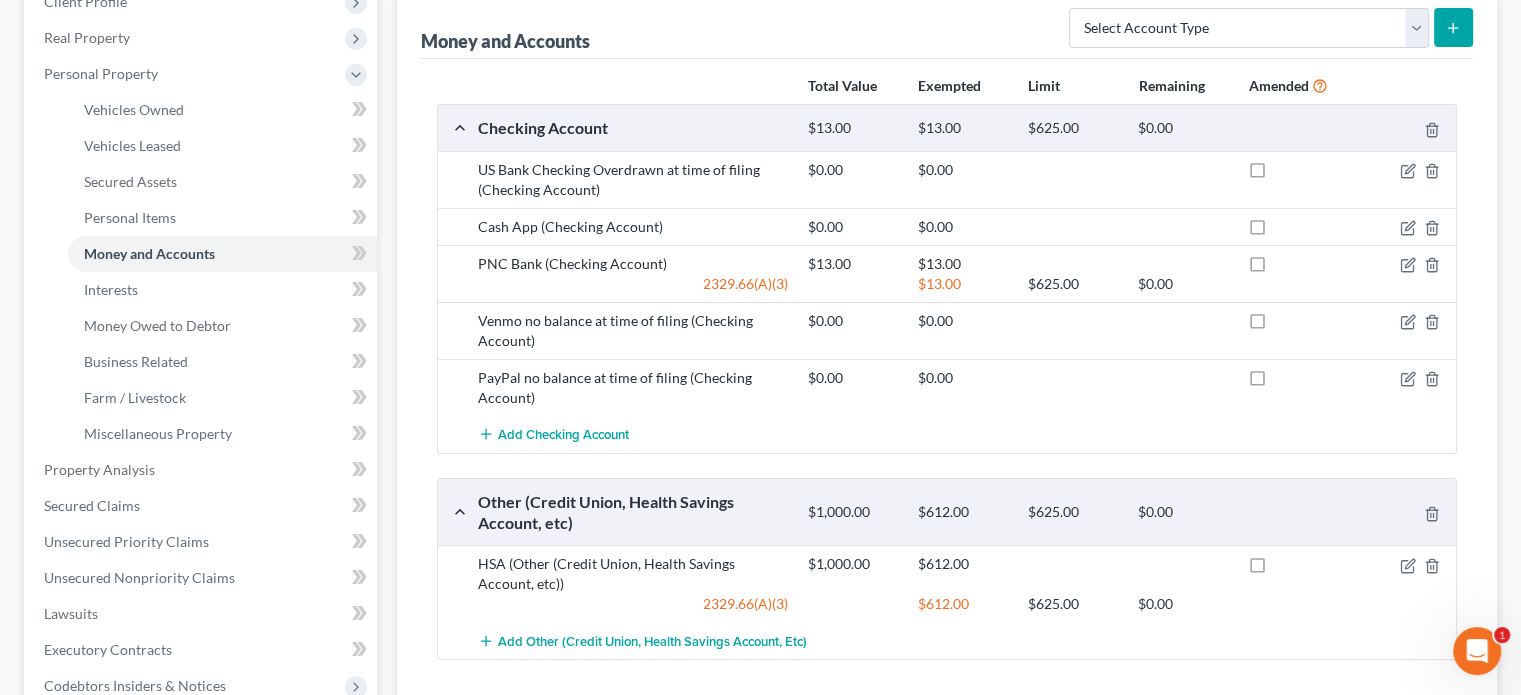 scroll, scrollTop: 300, scrollLeft: 0, axis: vertical 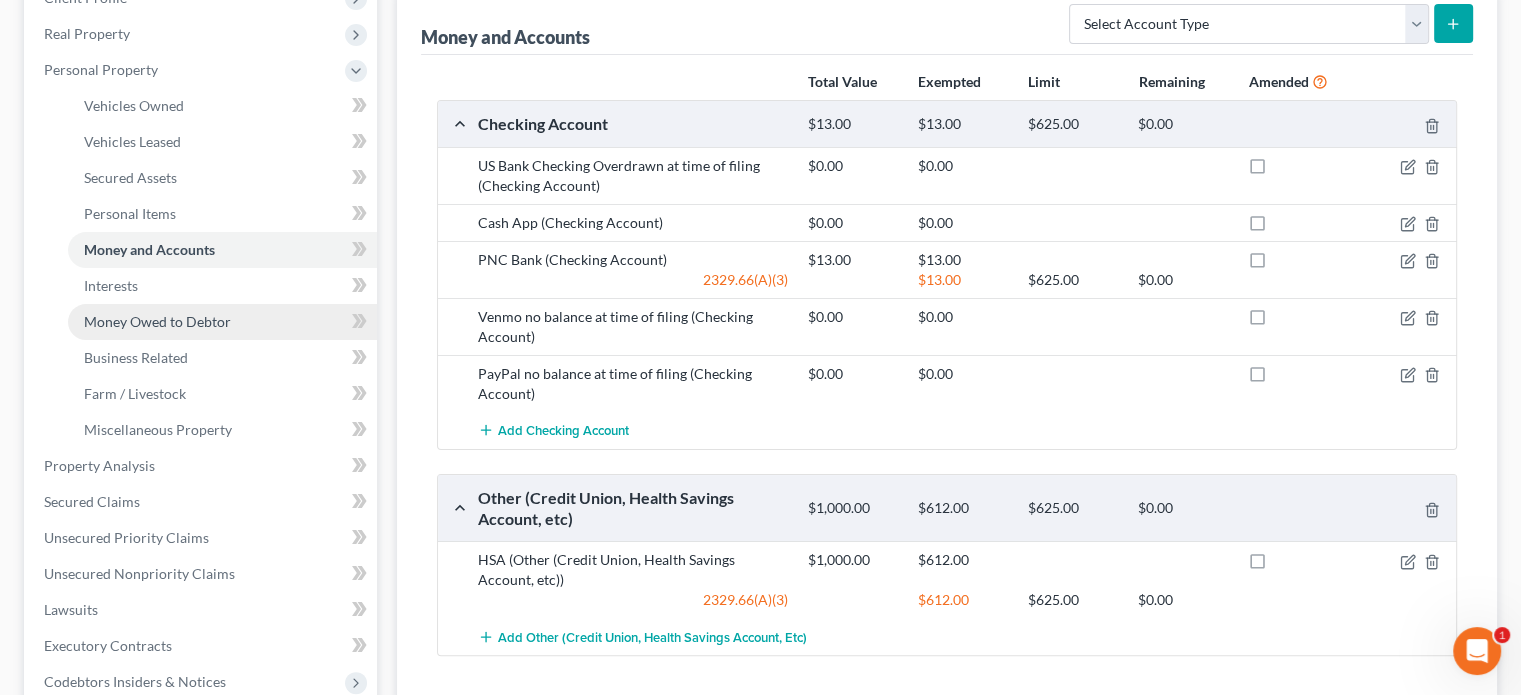 click on "Money Owed to Debtor" at bounding box center [157, 321] 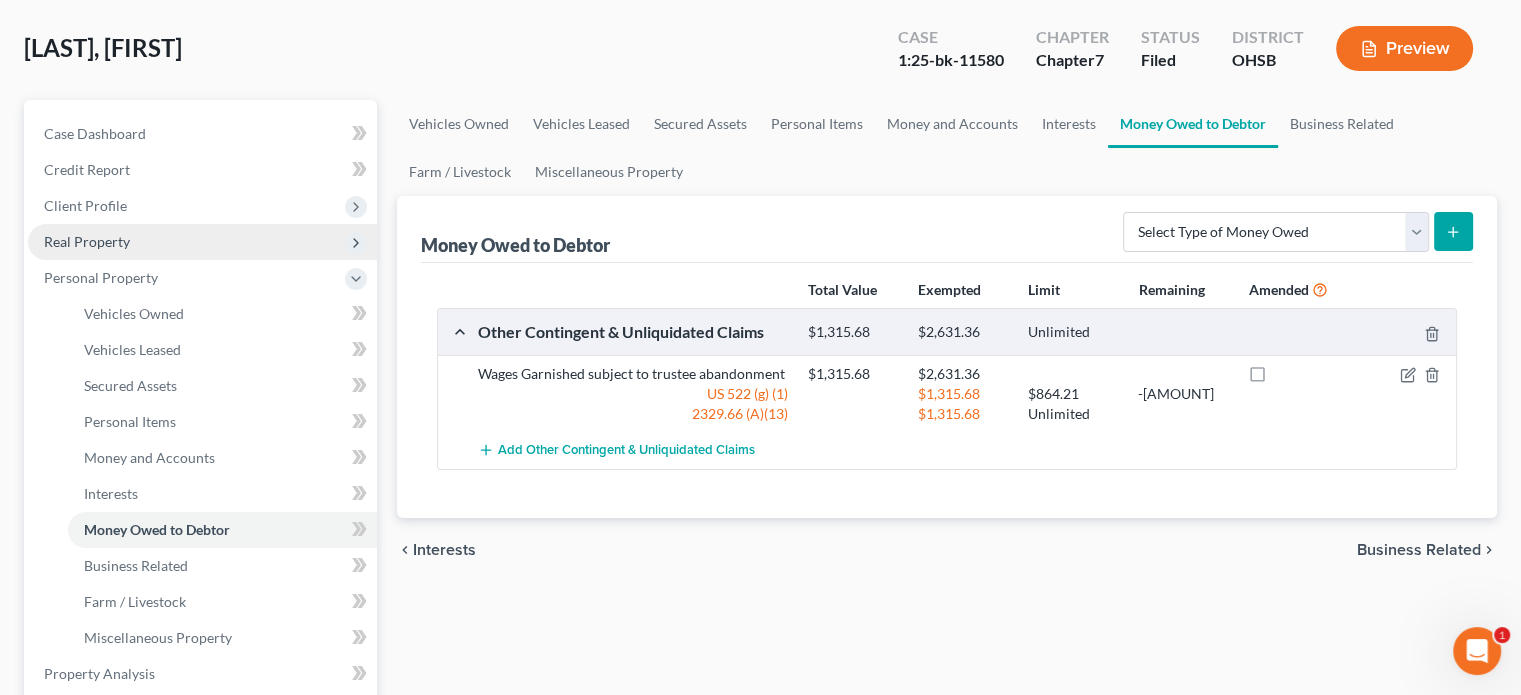 scroll, scrollTop: 100, scrollLeft: 0, axis: vertical 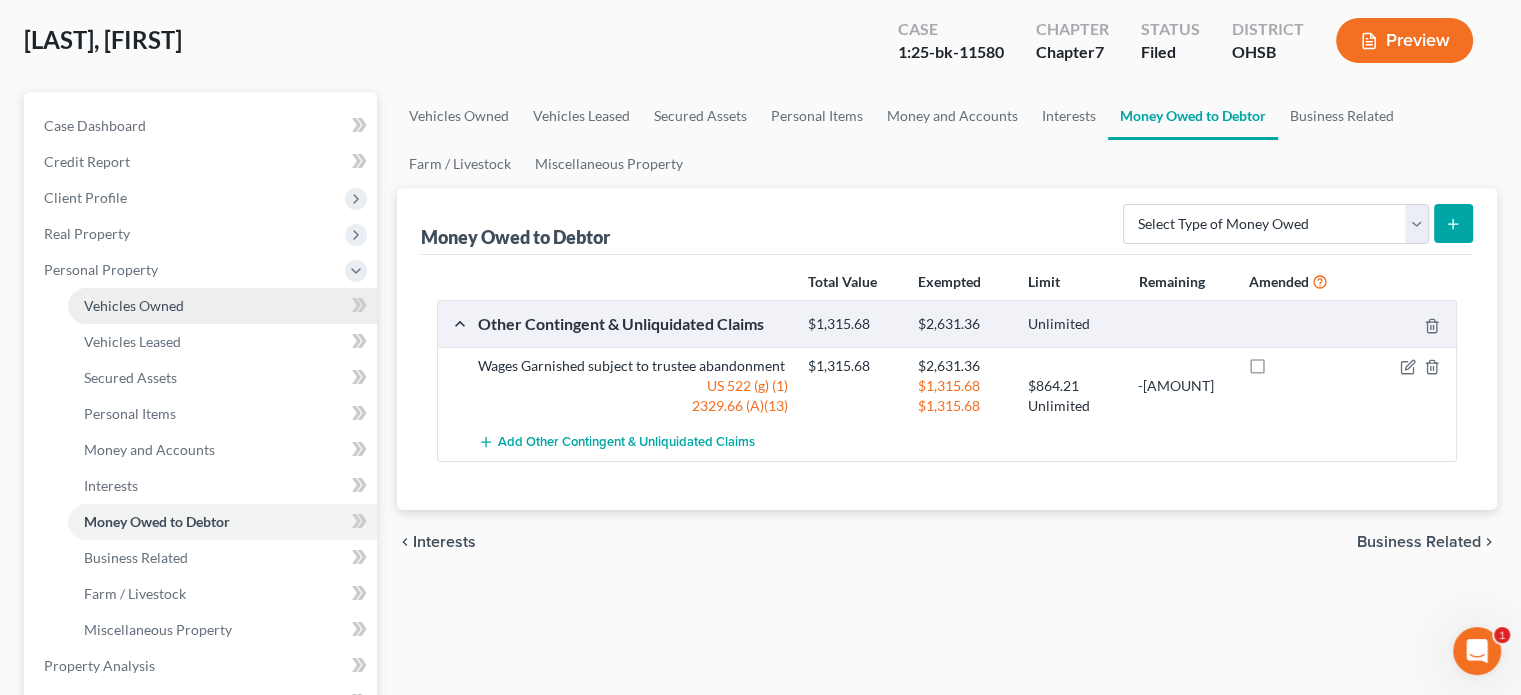 click on "Vehicles Owned" at bounding box center (134, 305) 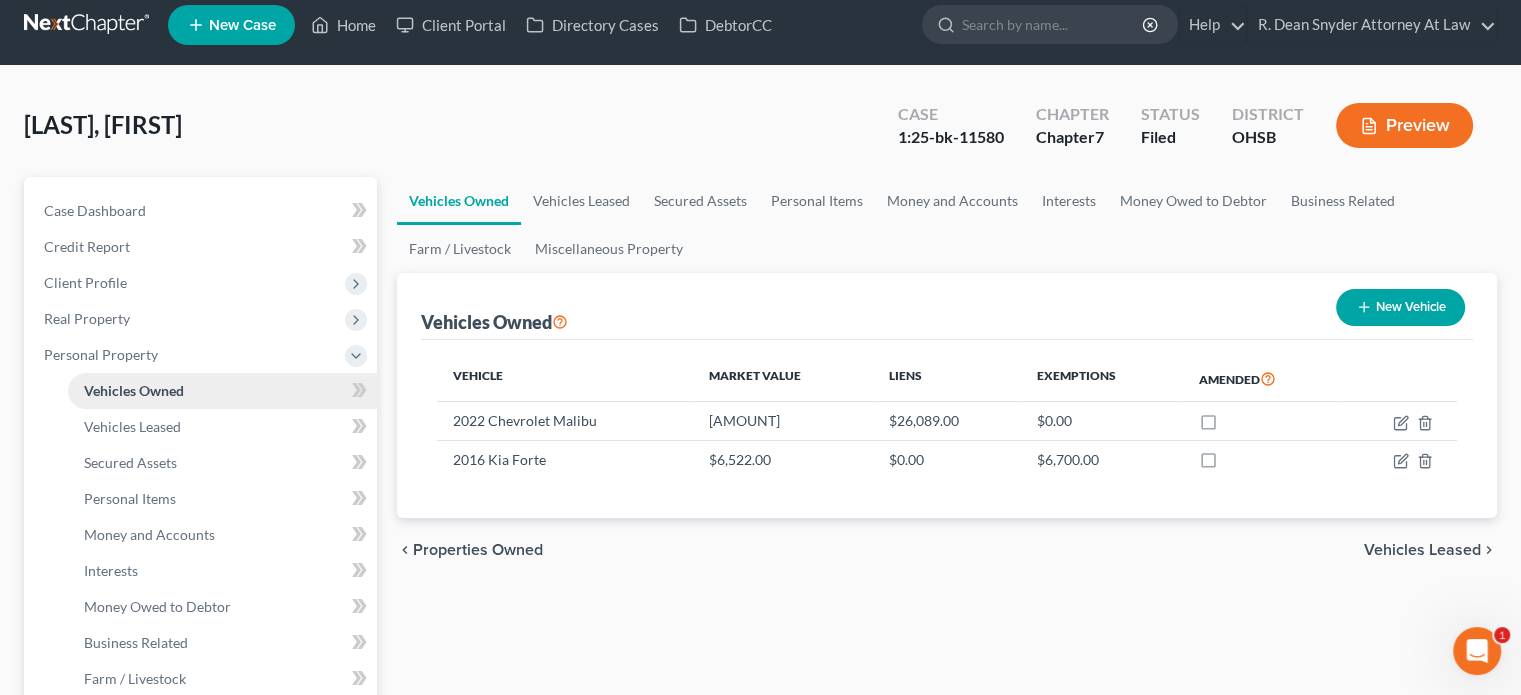scroll, scrollTop: 0, scrollLeft: 0, axis: both 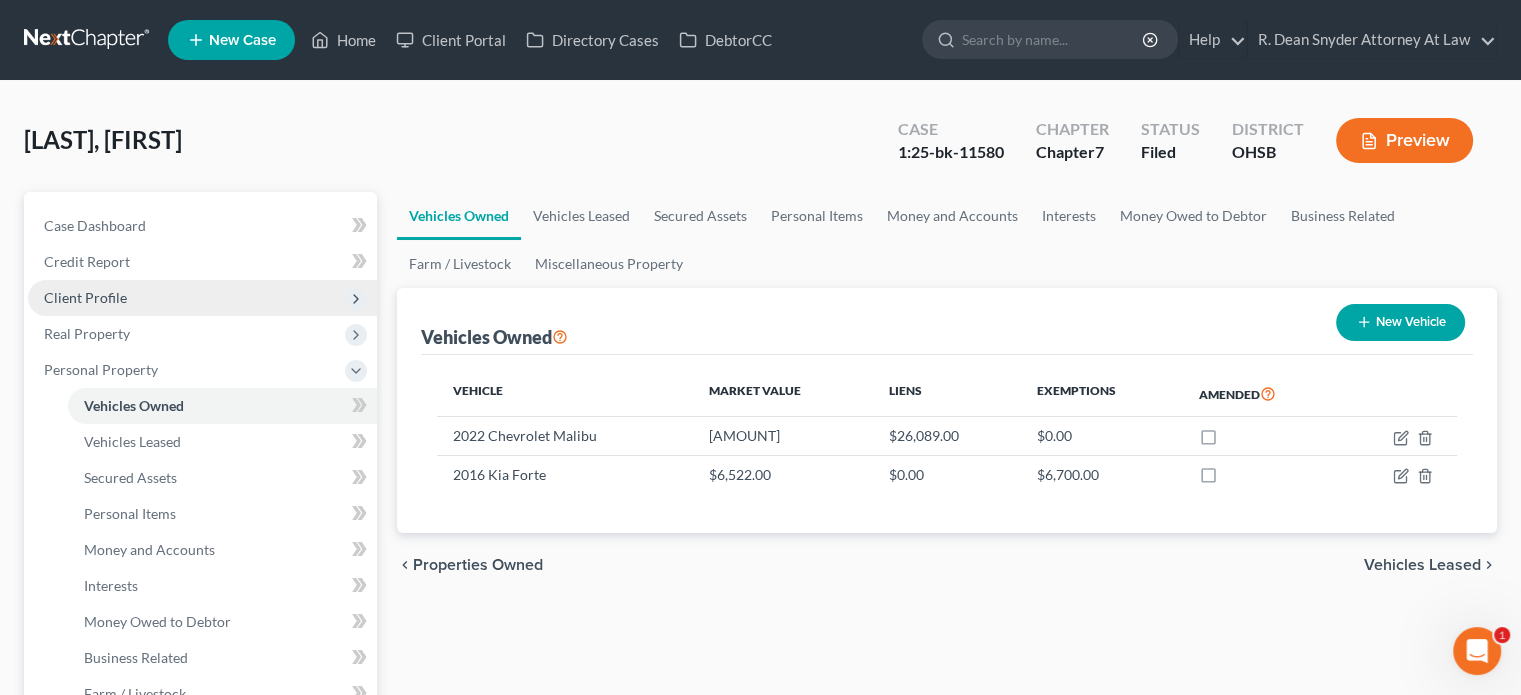 click on "Client Profile" at bounding box center [85, 297] 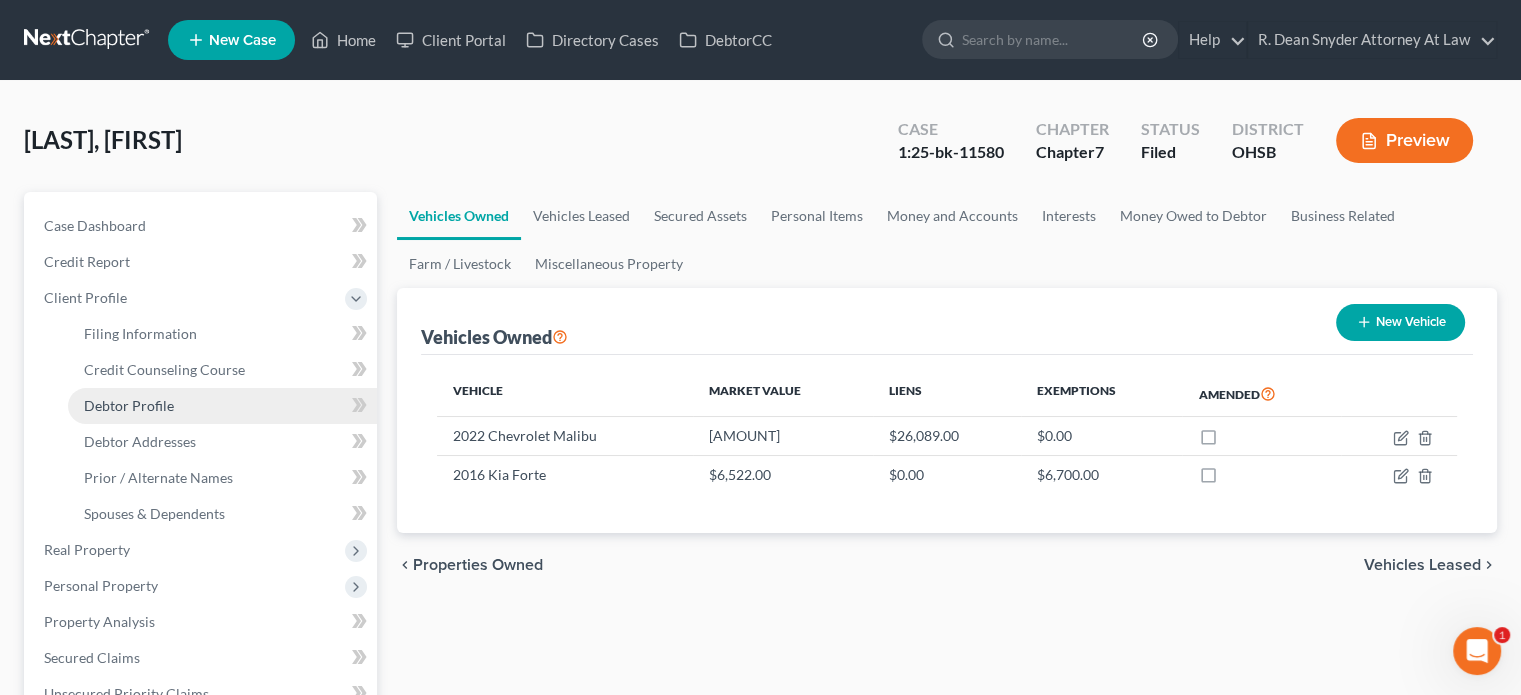 click on "Debtor Profile" at bounding box center (129, 405) 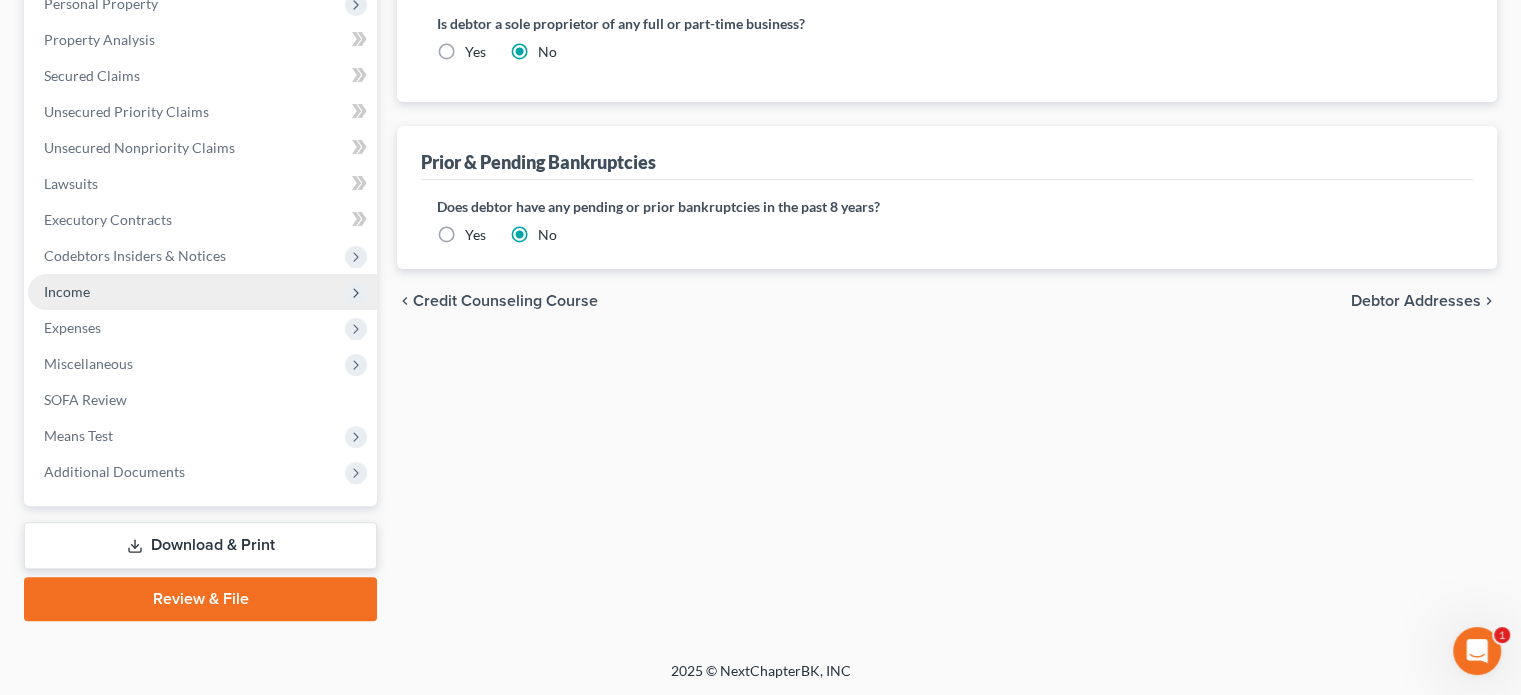 click on "Income" at bounding box center (67, 291) 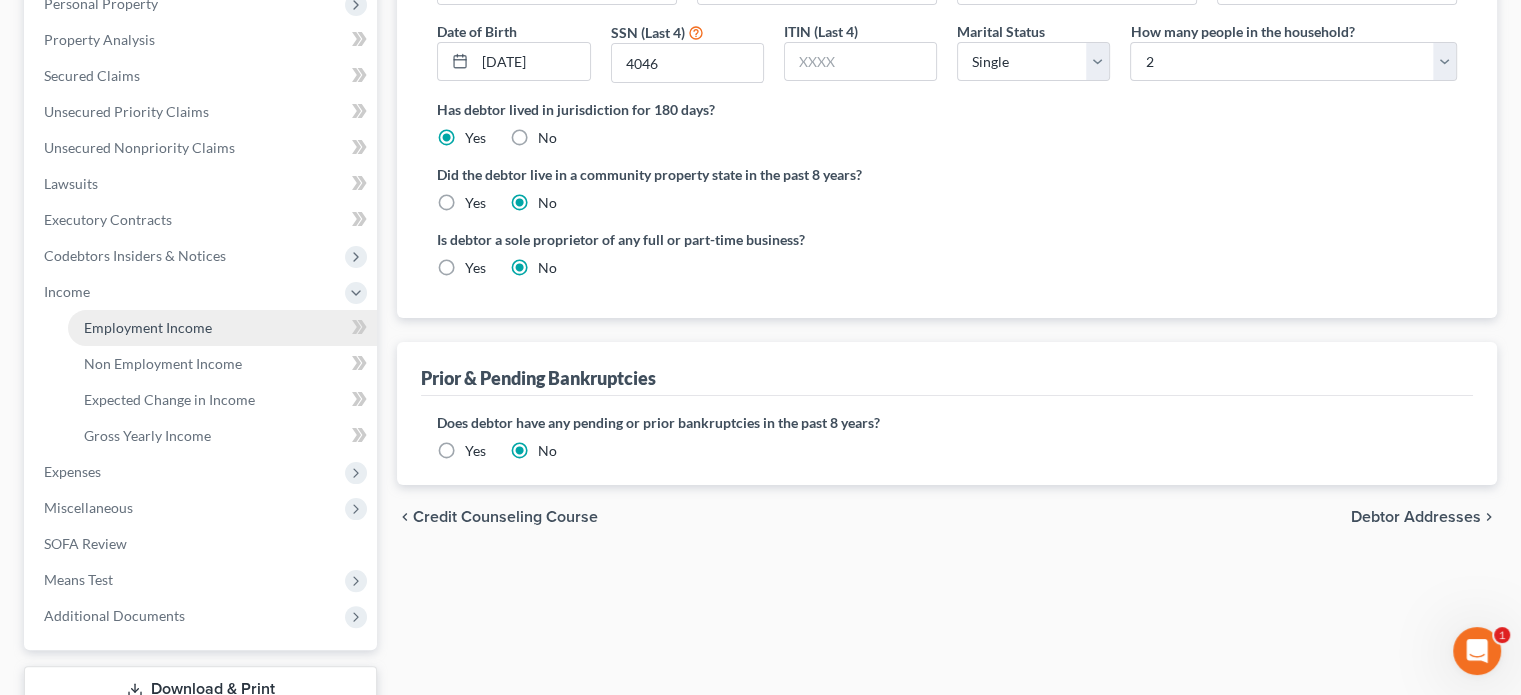 click on "Employment Income" at bounding box center (148, 327) 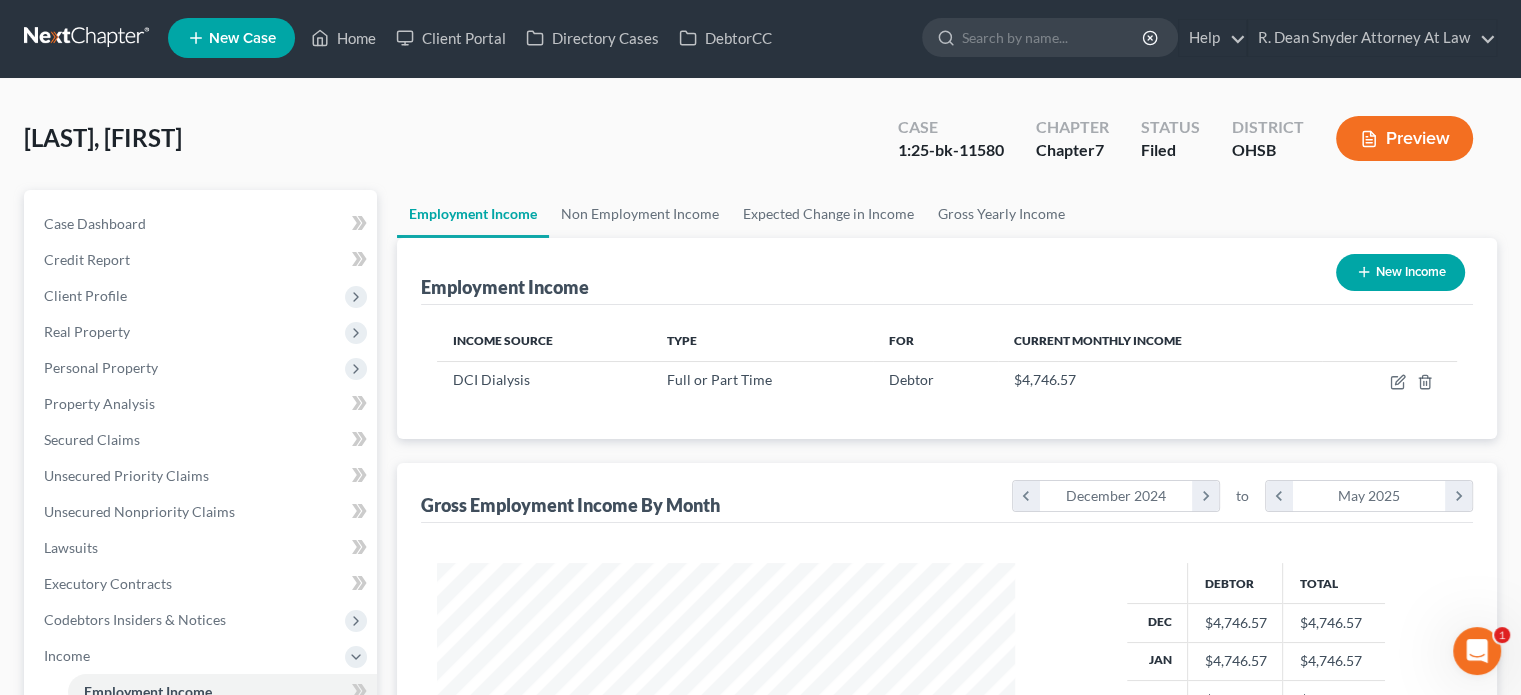 scroll, scrollTop: 0, scrollLeft: 0, axis: both 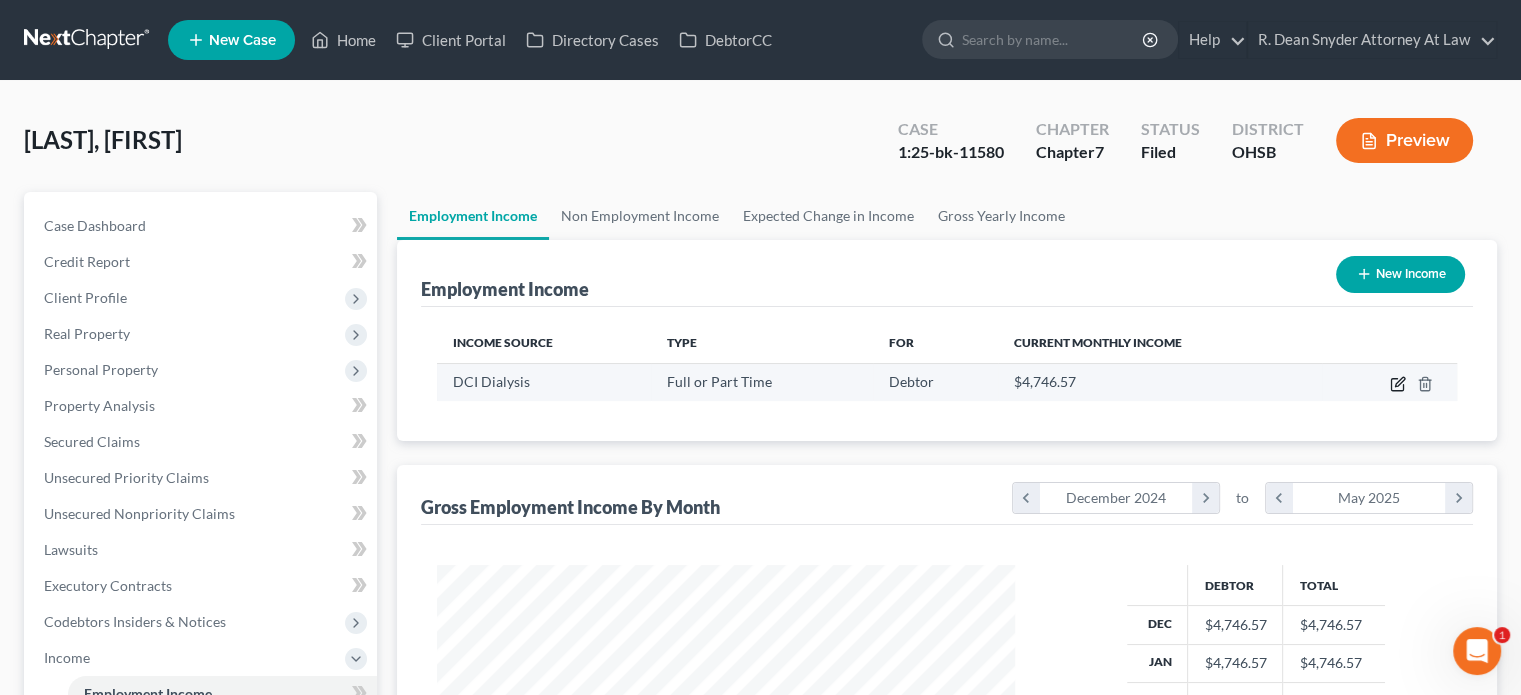 click 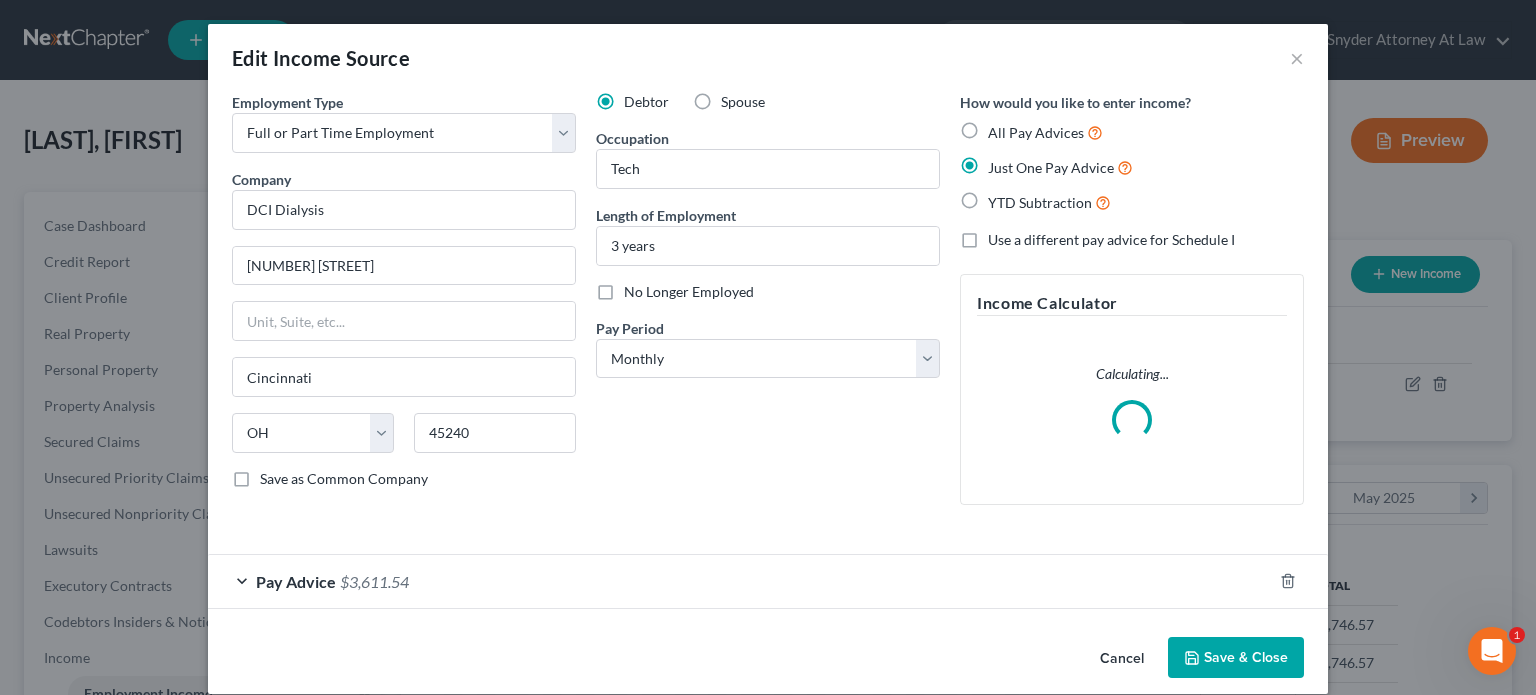 scroll, scrollTop: 999643, scrollLeft: 999375, axis: both 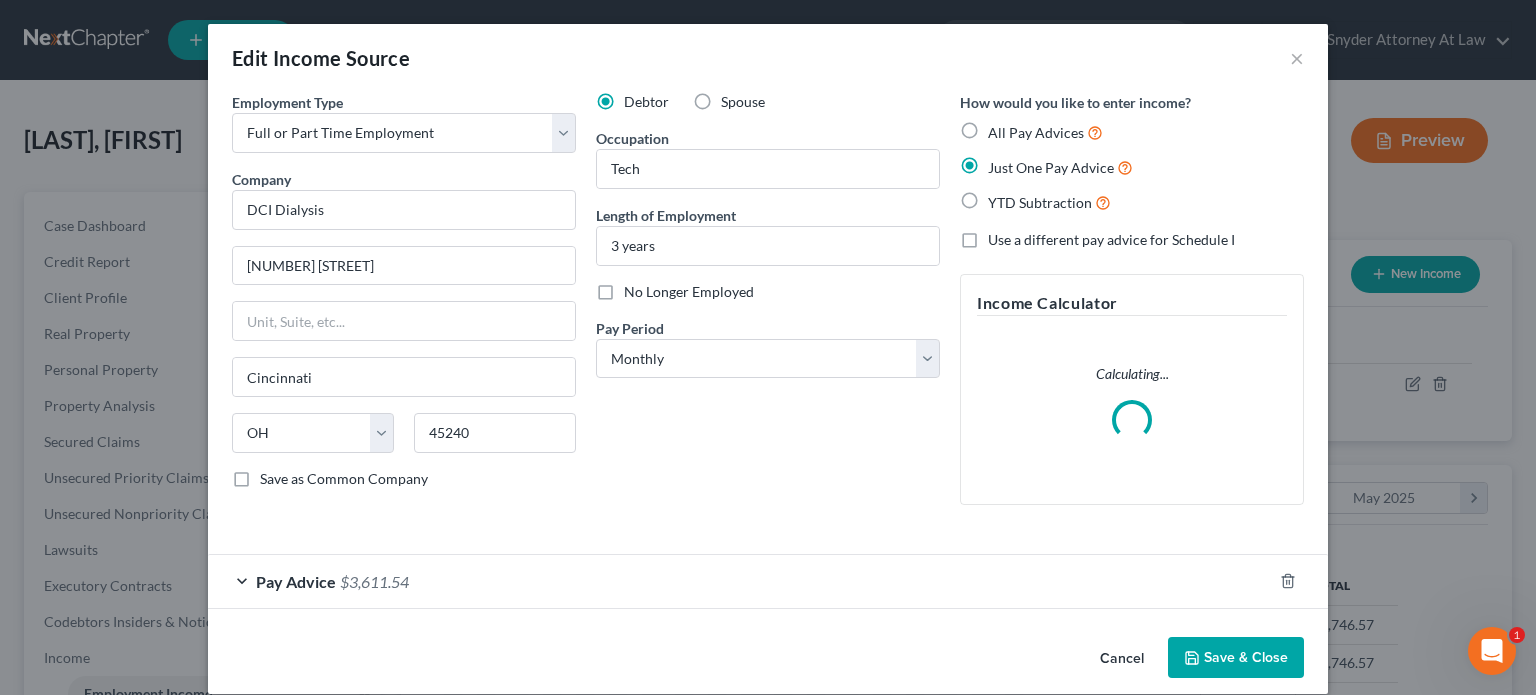 click on "Save & Close" at bounding box center (1236, 658) 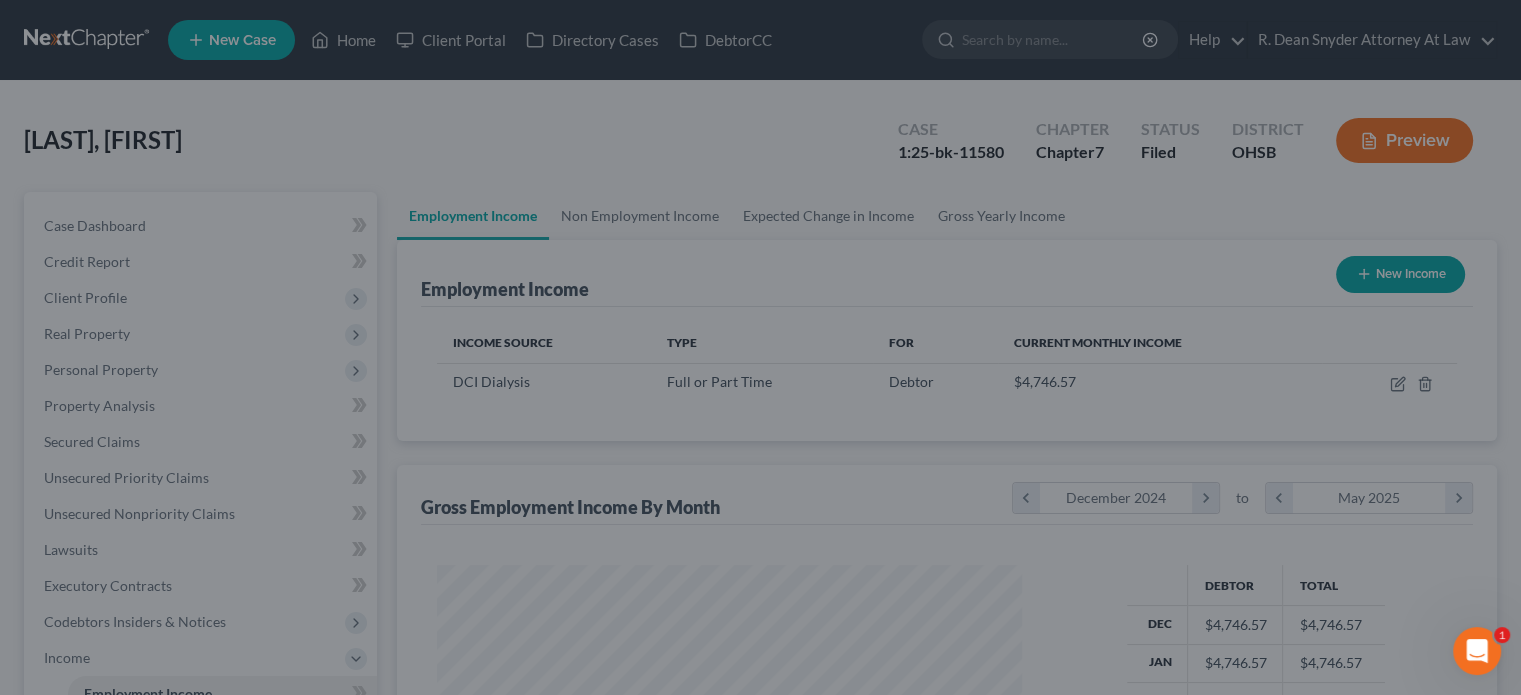 scroll, scrollTop: 356, scrollLeft: 617, axis: both 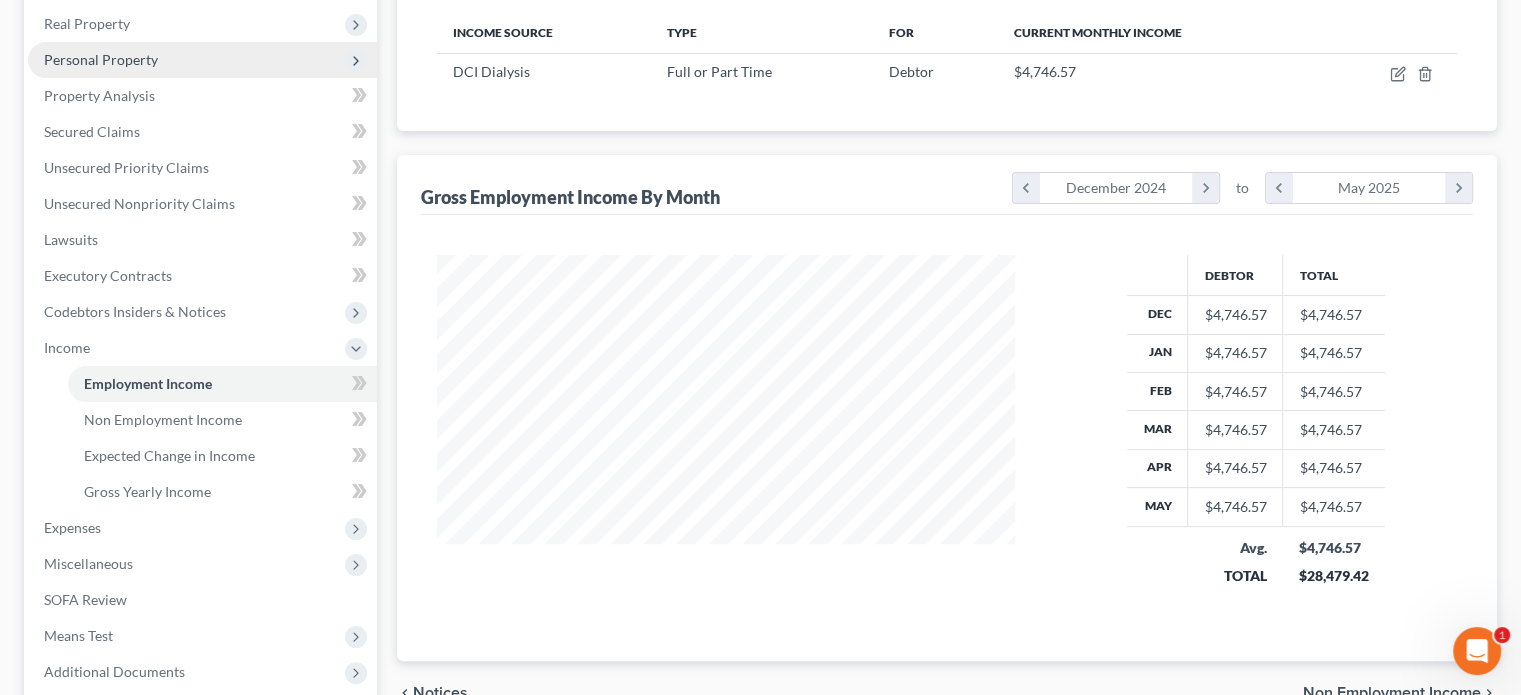 click on "Personal Property" at bounding box center (101, 59) 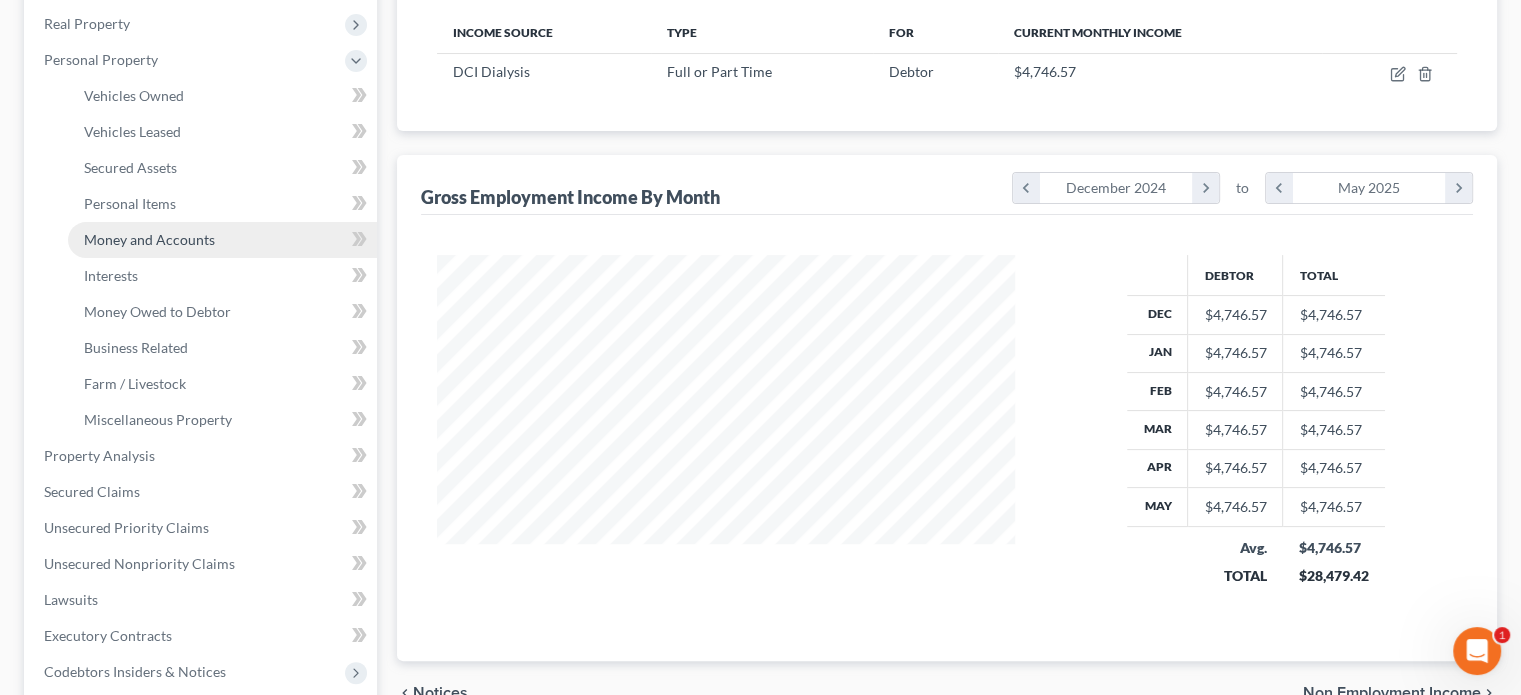 click on "Money and Accounts" at bounding box center (149, 239) 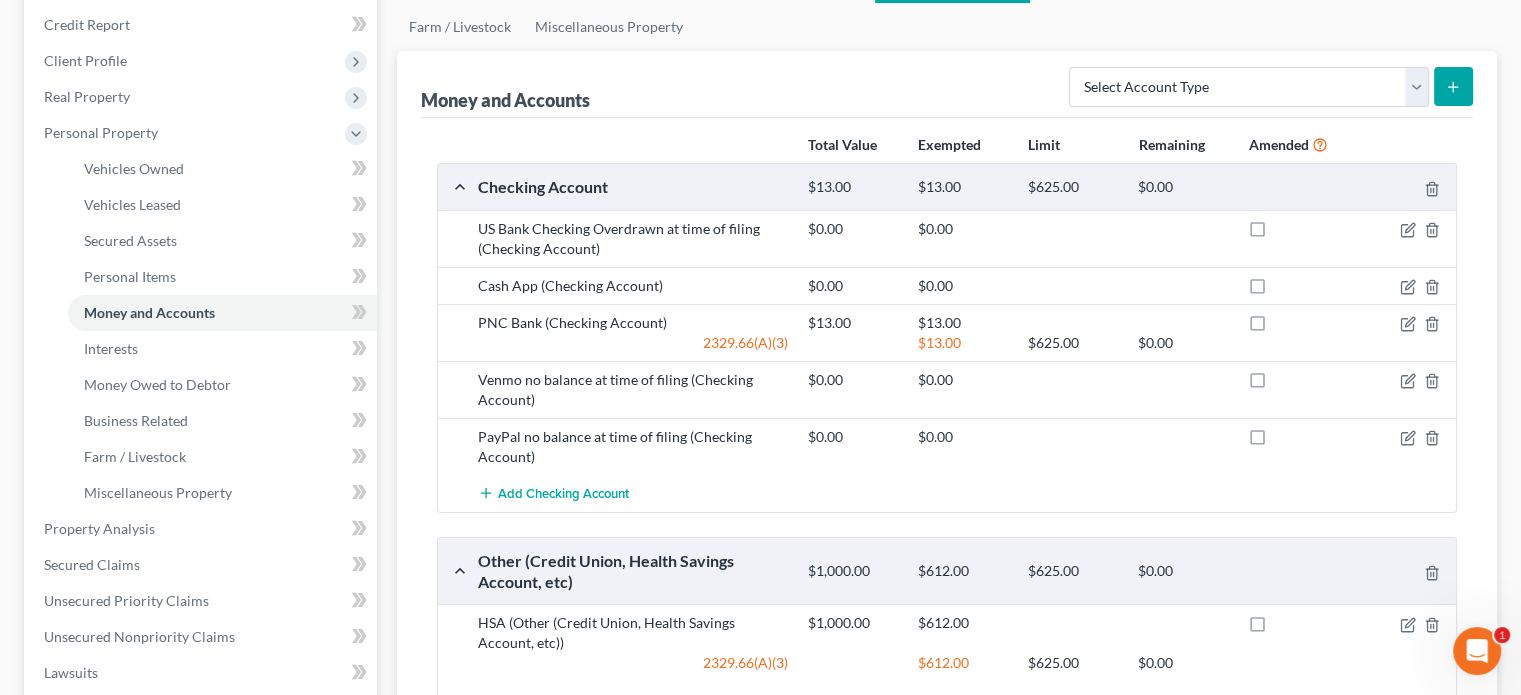 scroll, scrollTop: 200, scrollLeft: 0, axis: vertical 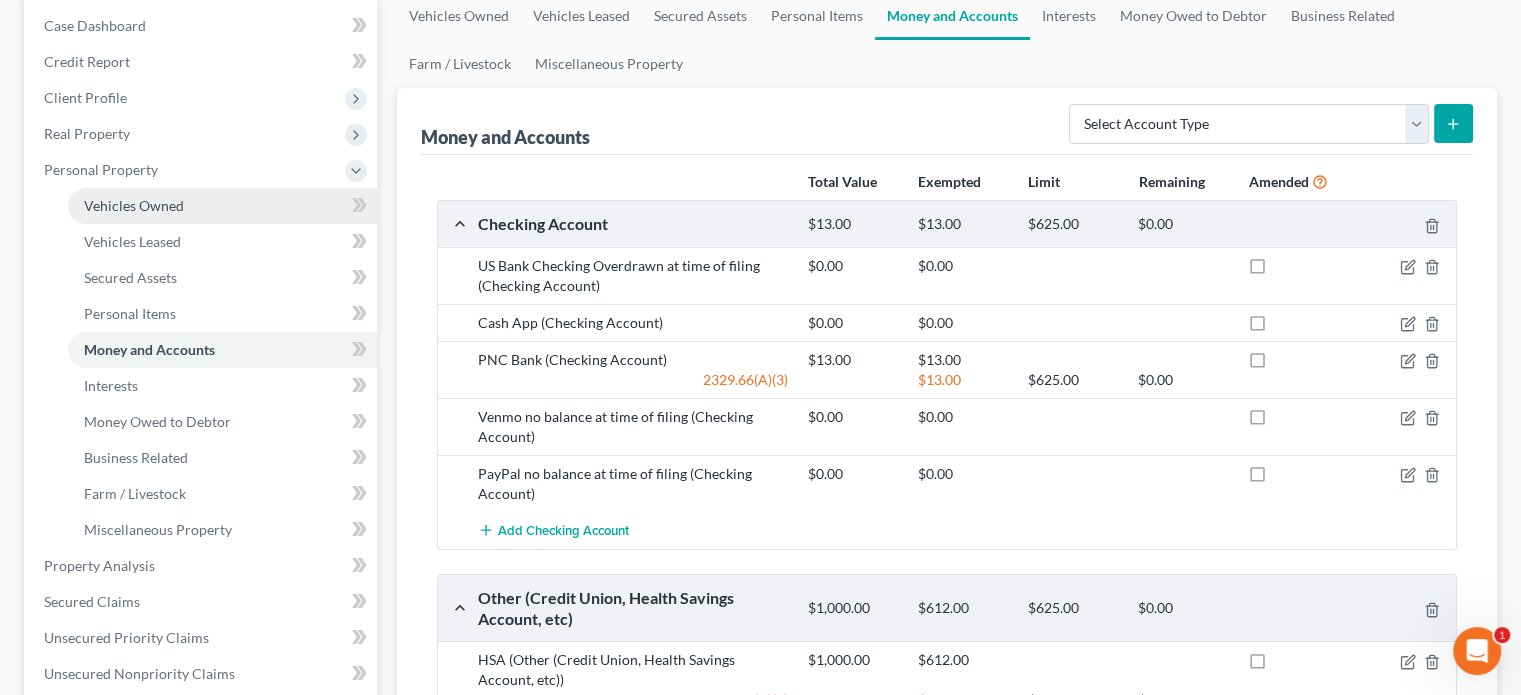 click on "Vehicles Owned" at bounding box center (134, 205) 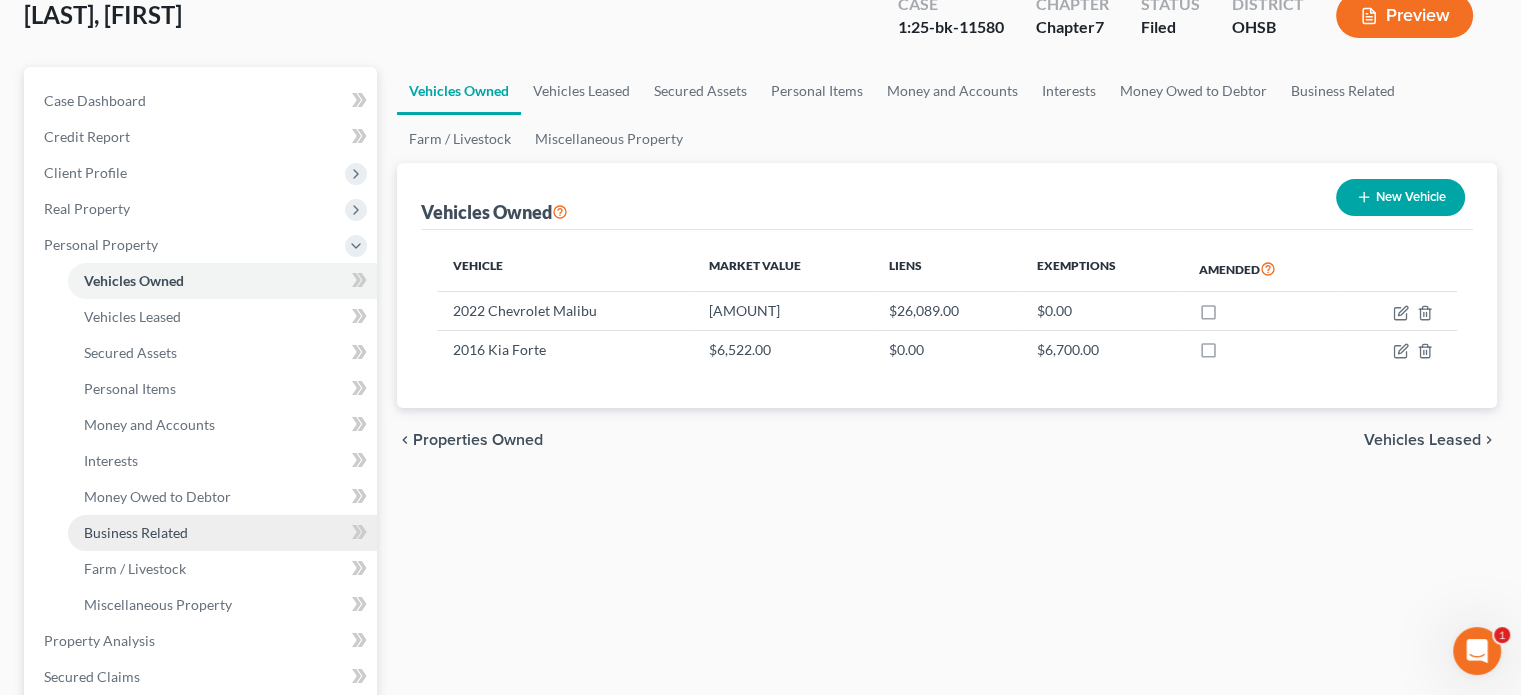 scroll, scrollTop: 200, scrollLeft: 0, axis: vertical 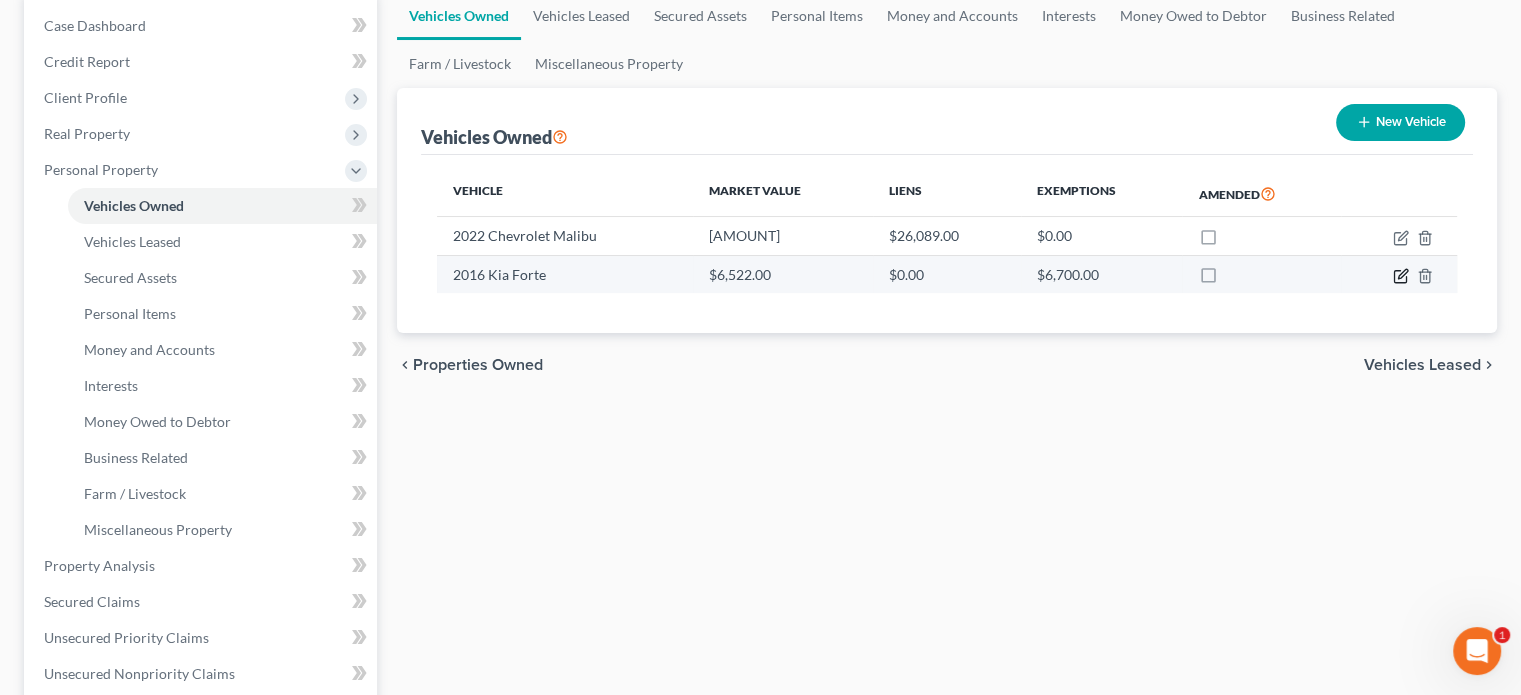 click 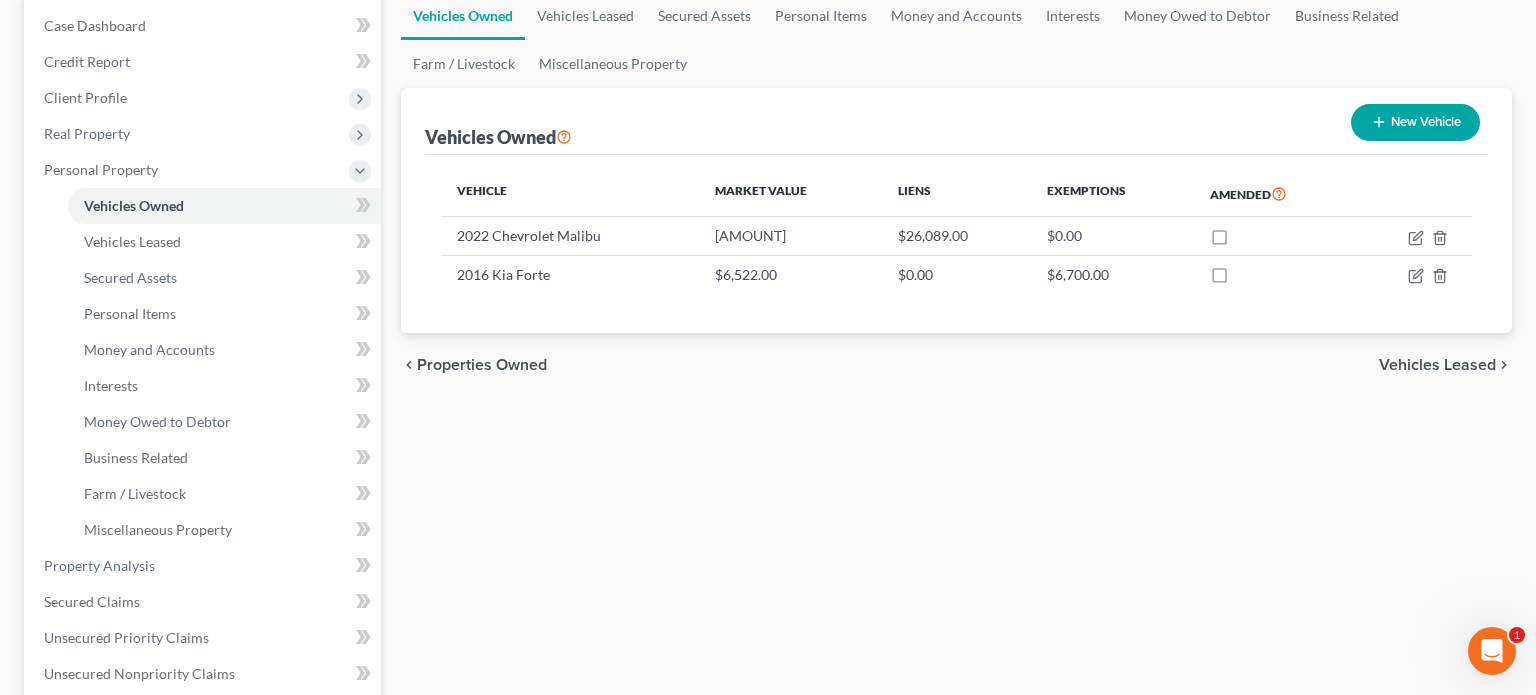 select on "0" 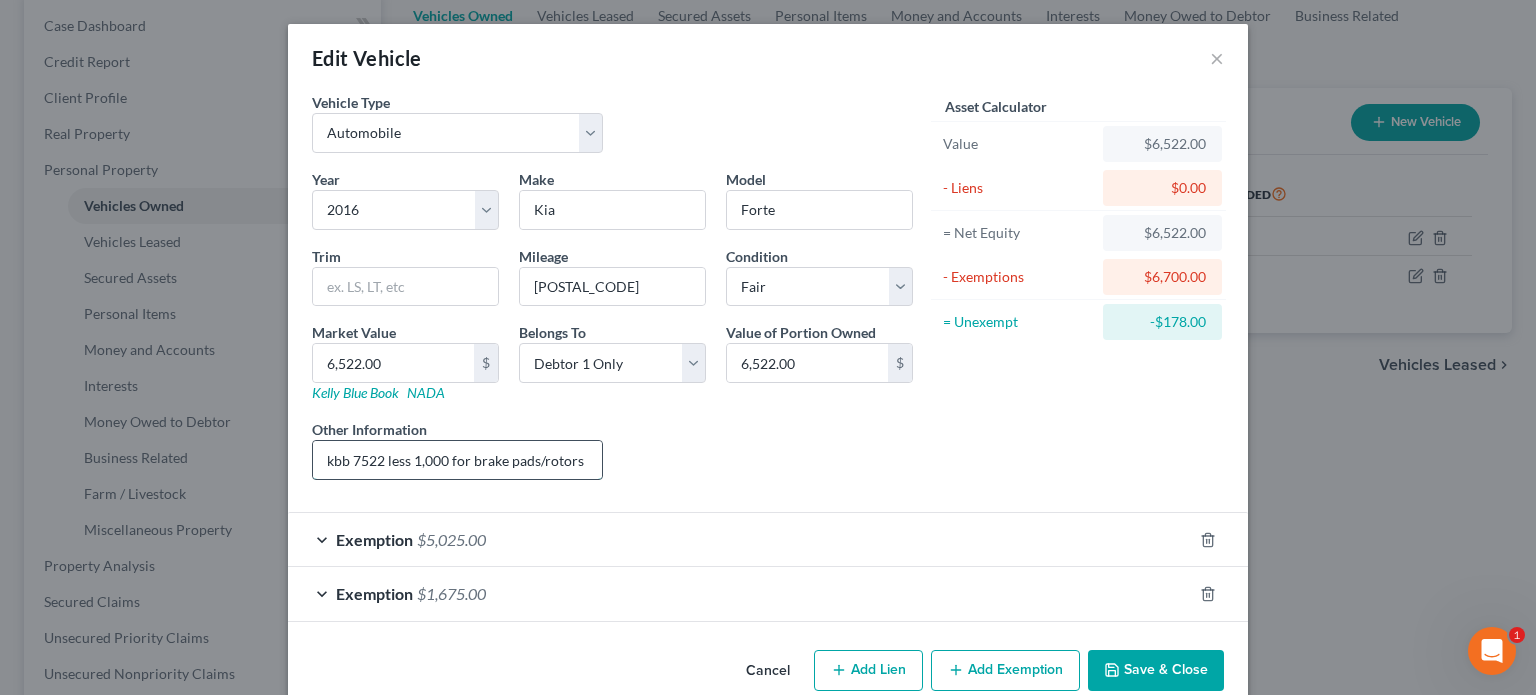 click on "kbb 7522 less 1,000 for brake pads/rotors" at bounding box center (457, 460) 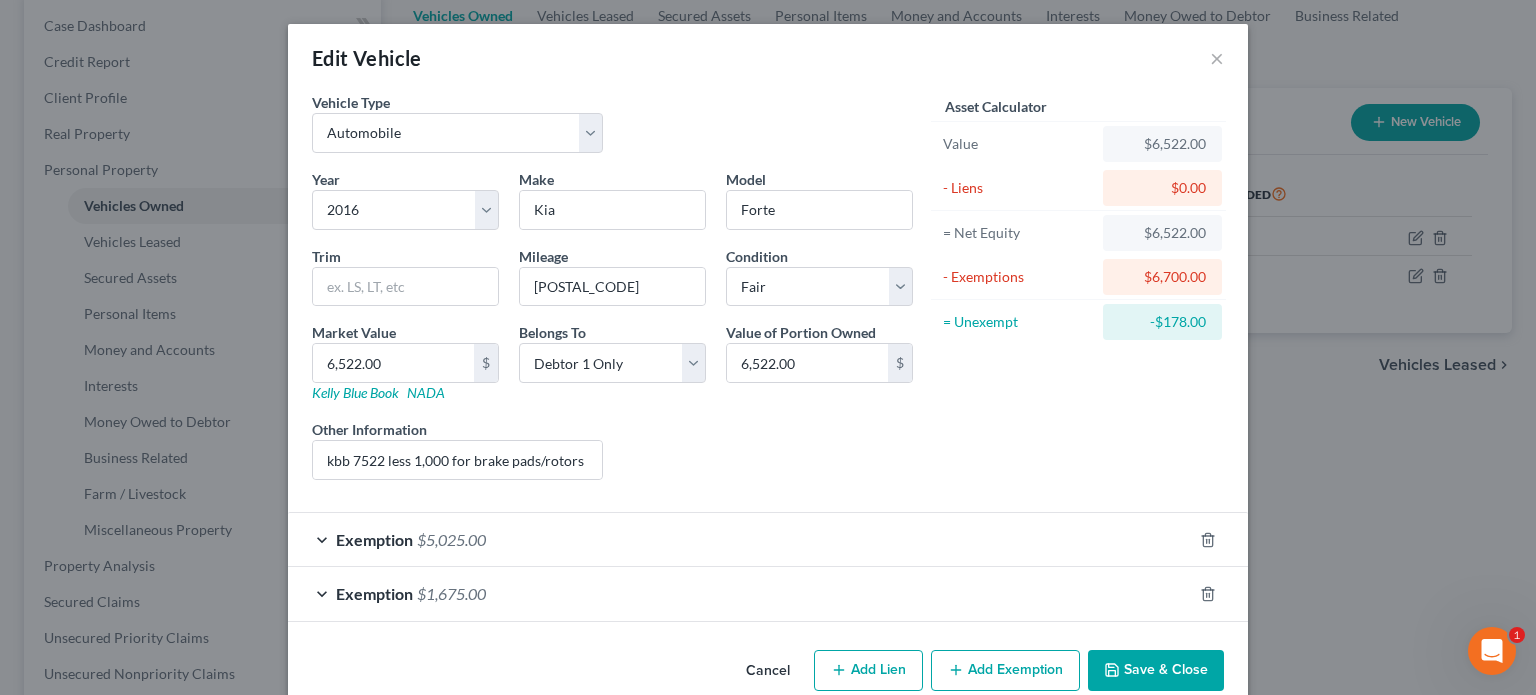 click on "Save & Close" at bounding box center [1156, 671] 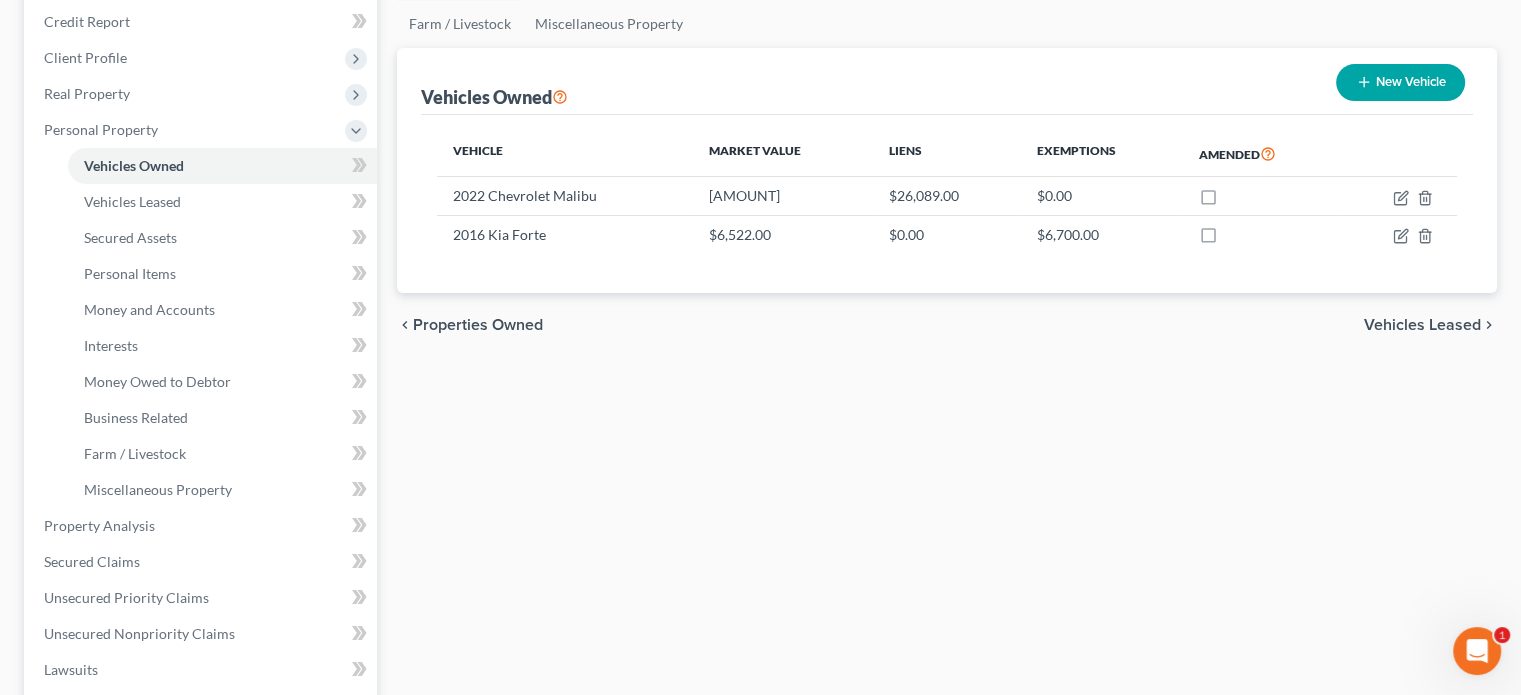 scroll, scrollTop: 400, scrollLeft: 0, axis: vertical 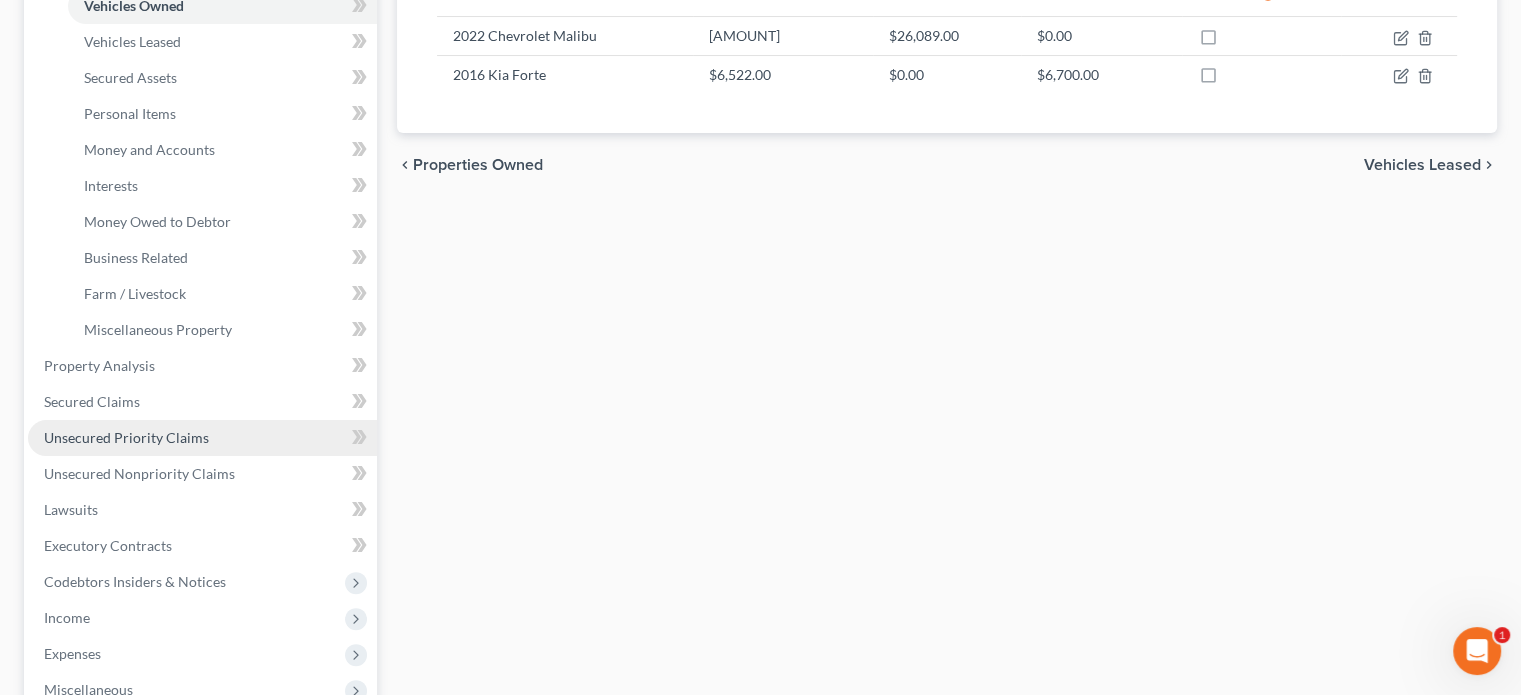 click on "Unsecured Priority Claims" at bounding box center (126, 437) 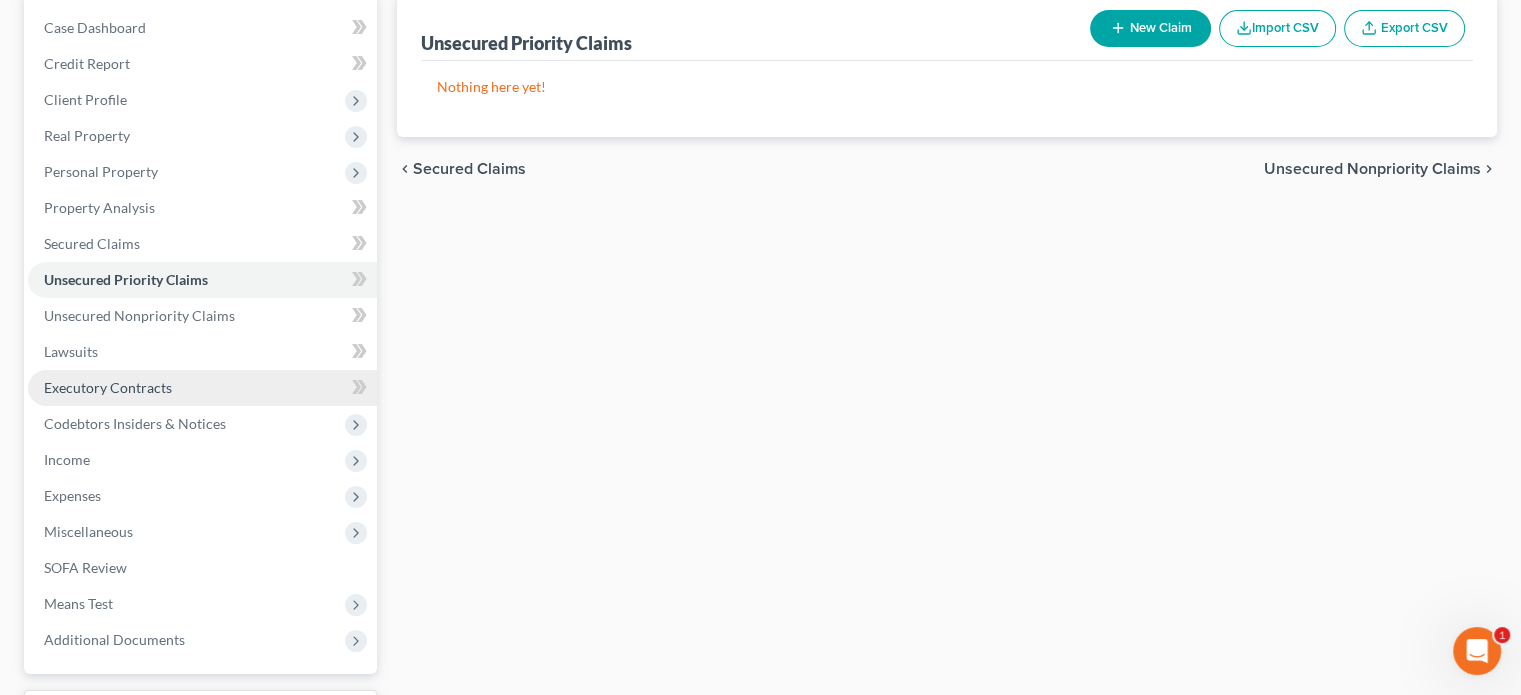 scroll, scrollTop: 200, scrollLeft: 0, axis: vertical 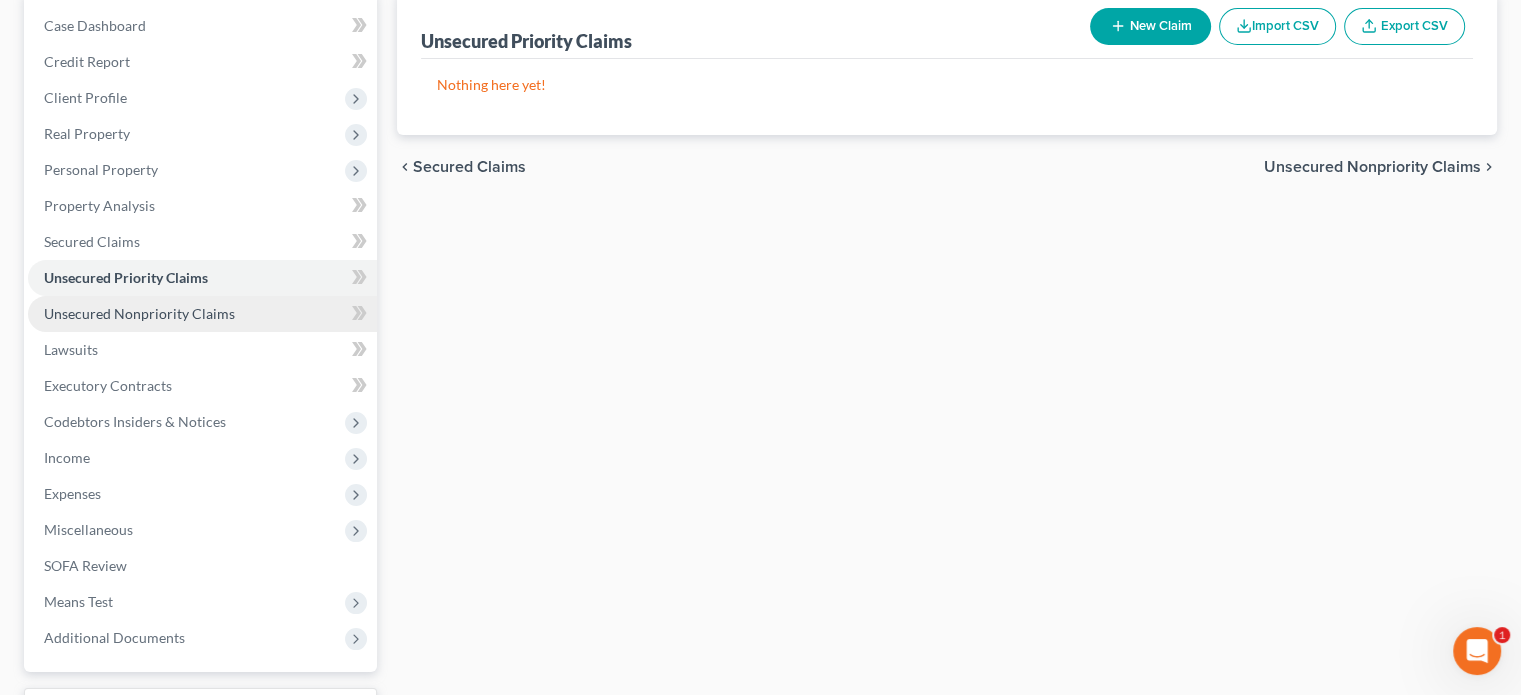 click on "Unsecured Nonpriority Claims" at bounding box center [139, 313] 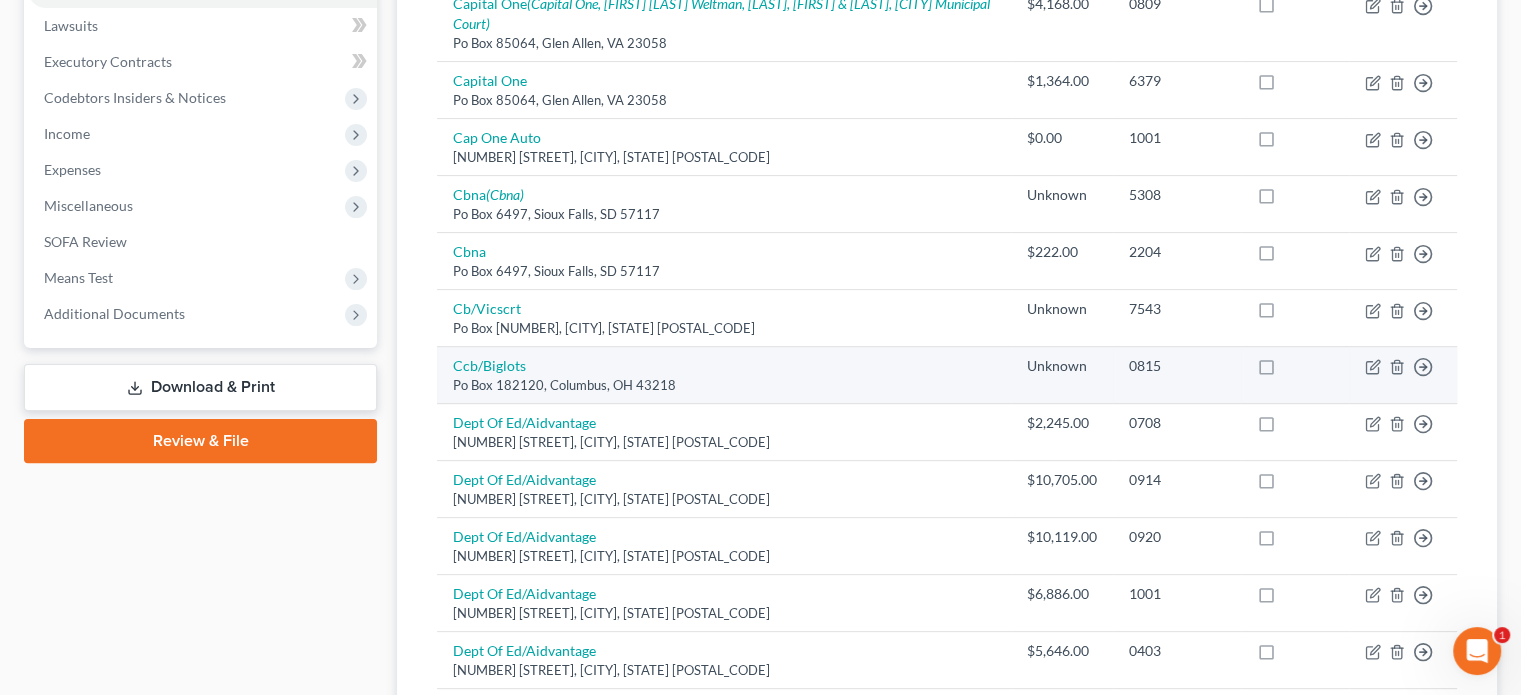 scroll, scrollTop: 600, scrollLeft: 0, axis: vertical 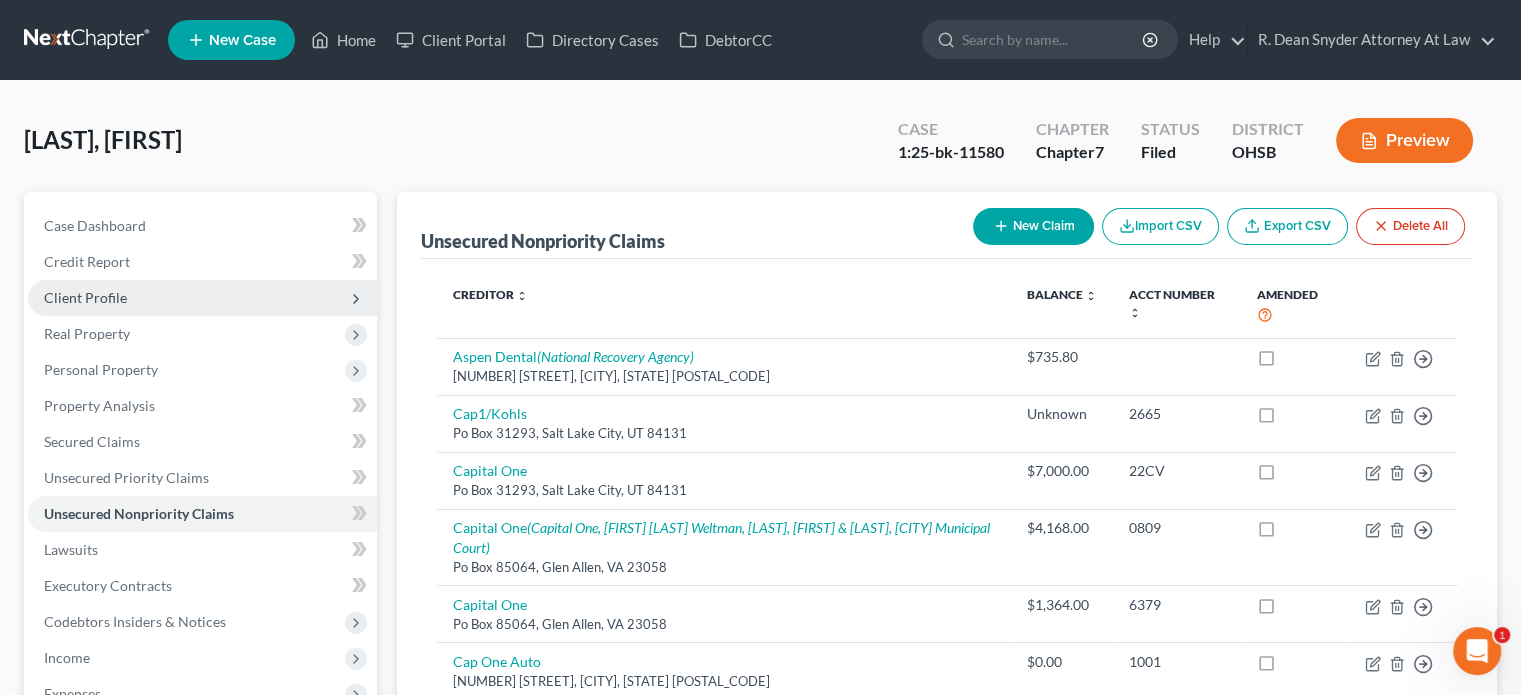 click on "Client Profile" at bounding box center [85, 297] 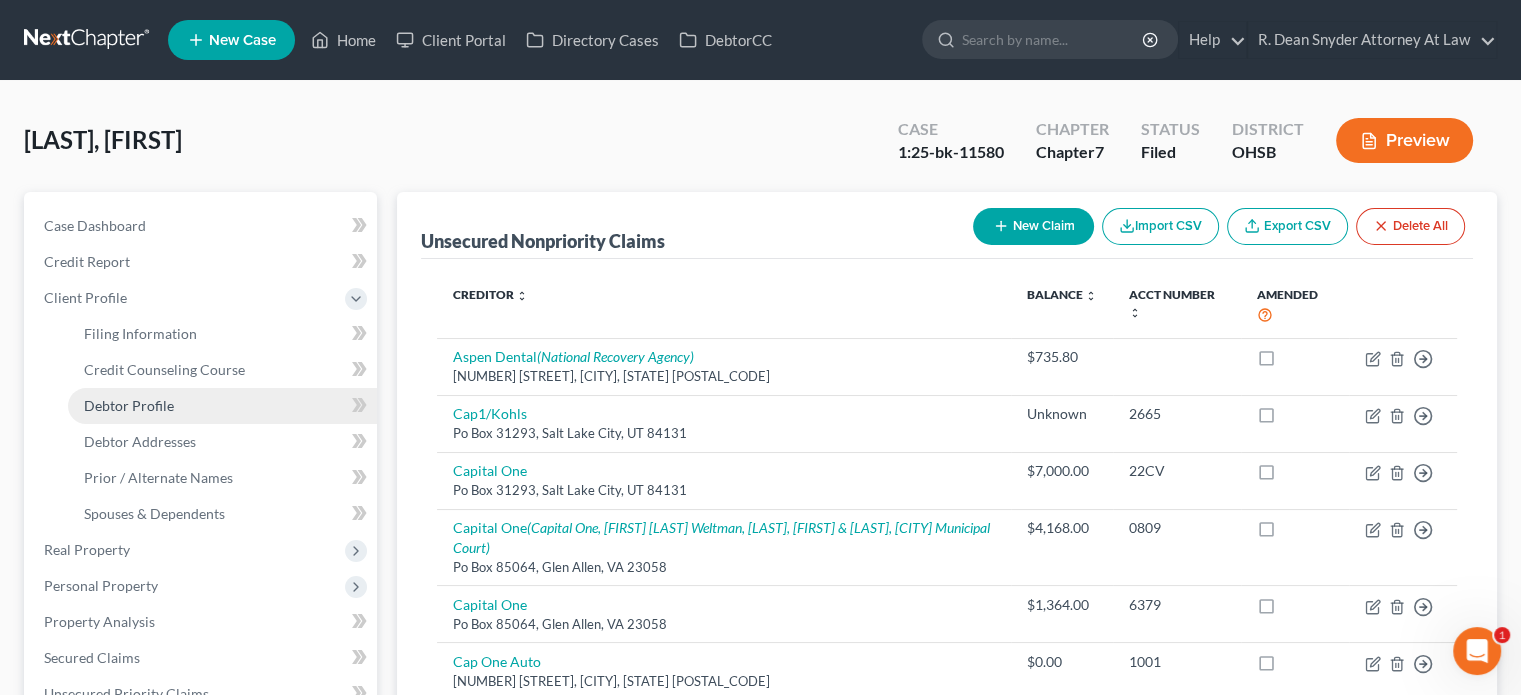 click on "Debtor Profile" at bounding box center [129, 405] 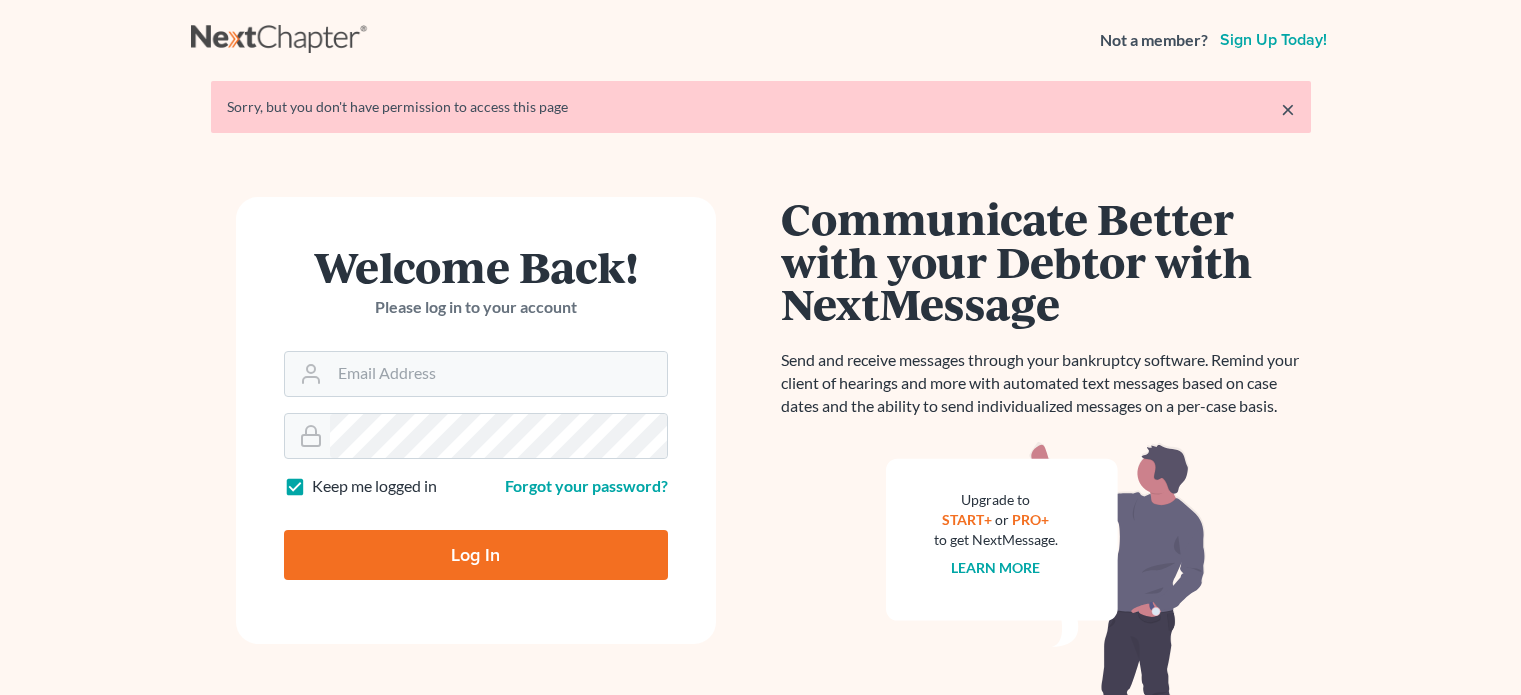 scroll, scrollTop: 0, scrollLeft: 0, axis: both 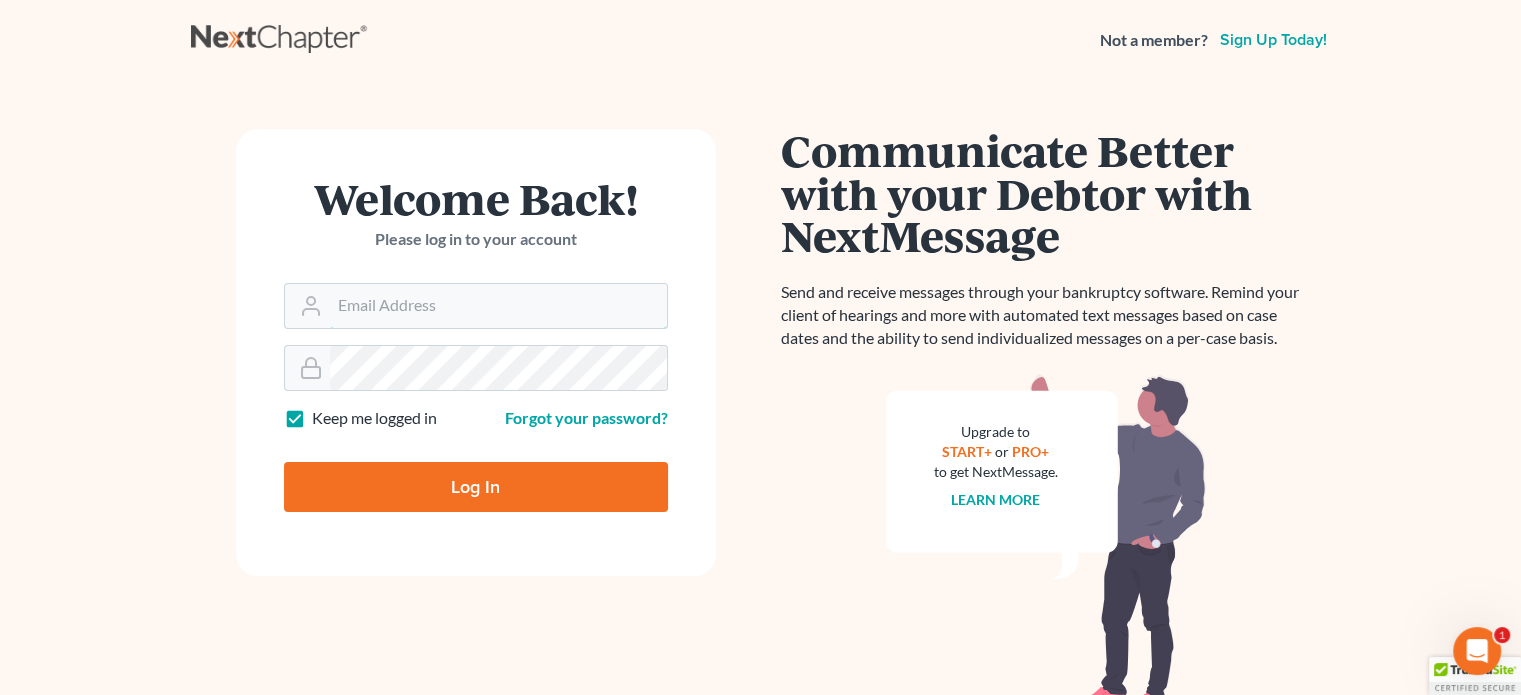 type on "[EMAIL]" 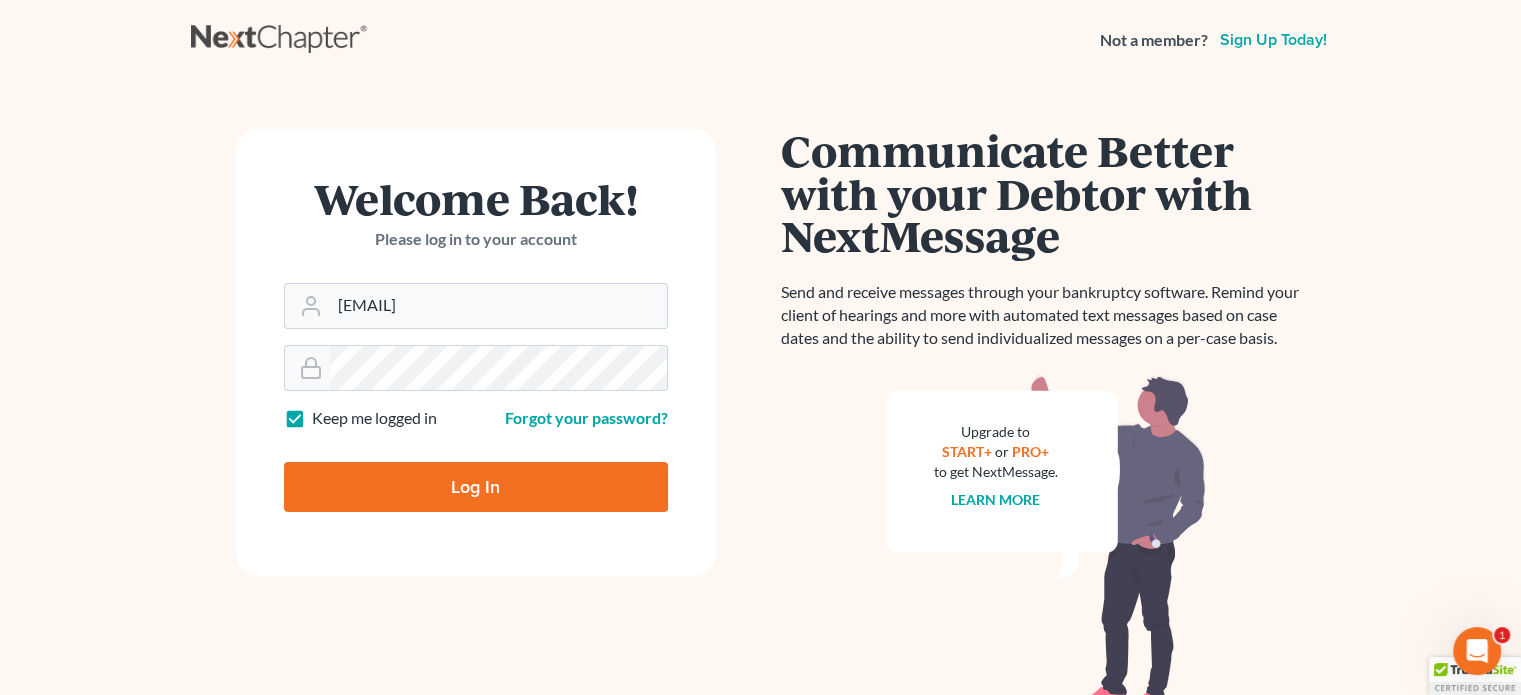 click on "Log In" at bounding box center (476, 487) 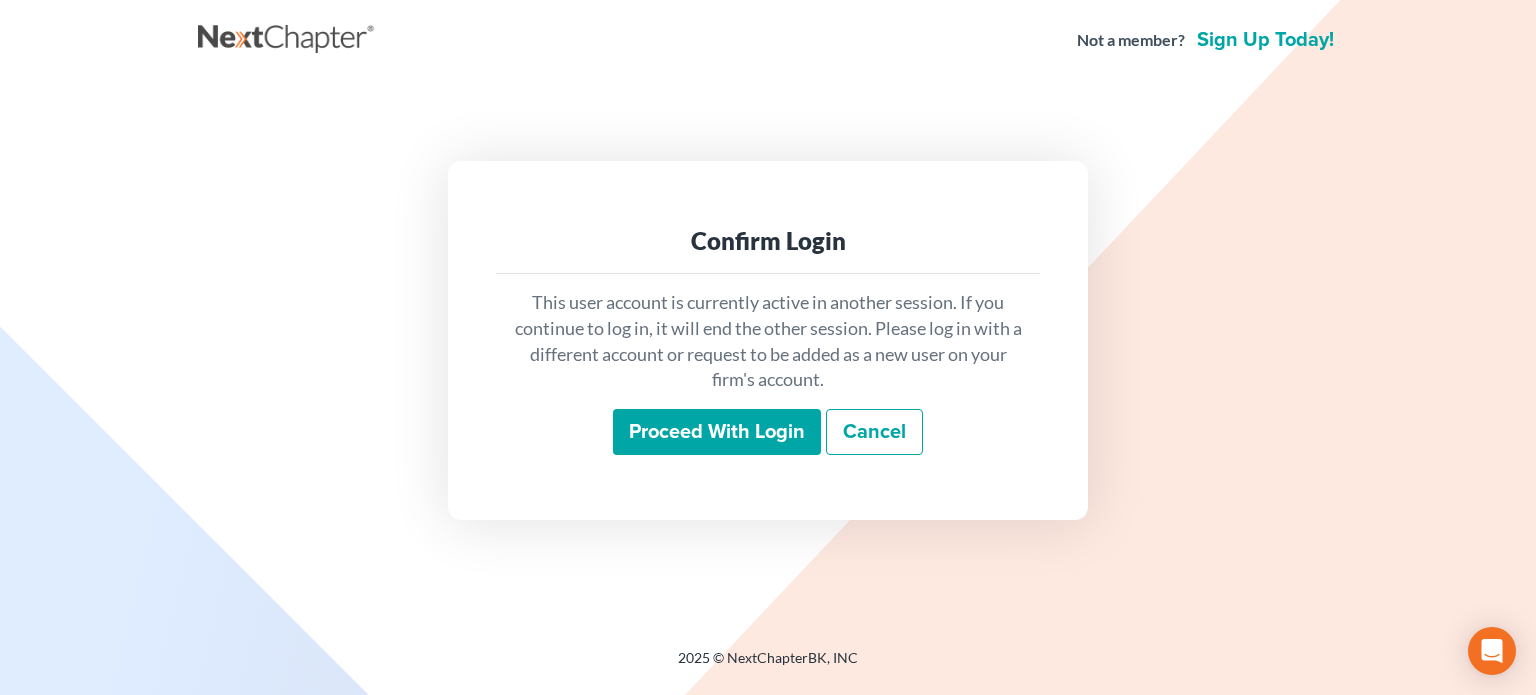 scroll, scrollTop: 0, scrollLeft: 0, axis: both 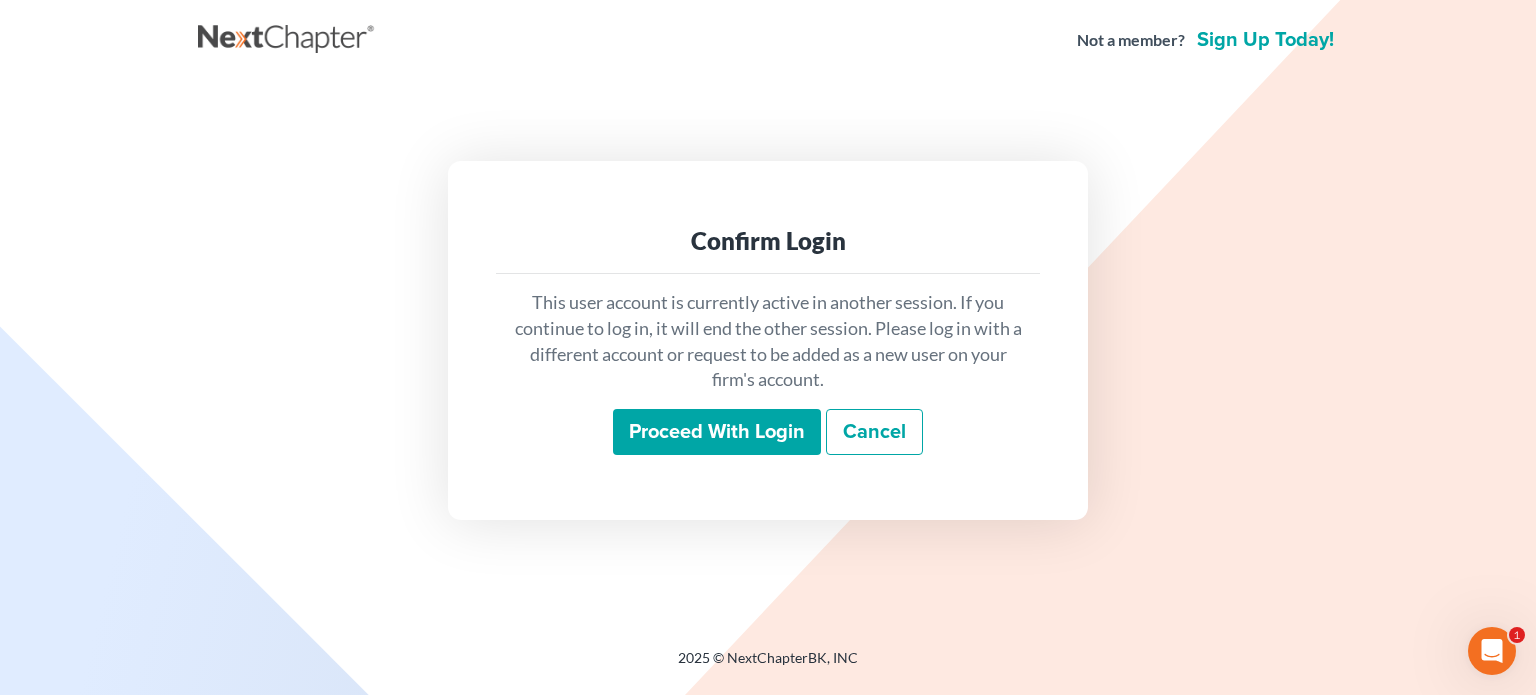 click on "Proceed with login" at bounding box center [717, 432] 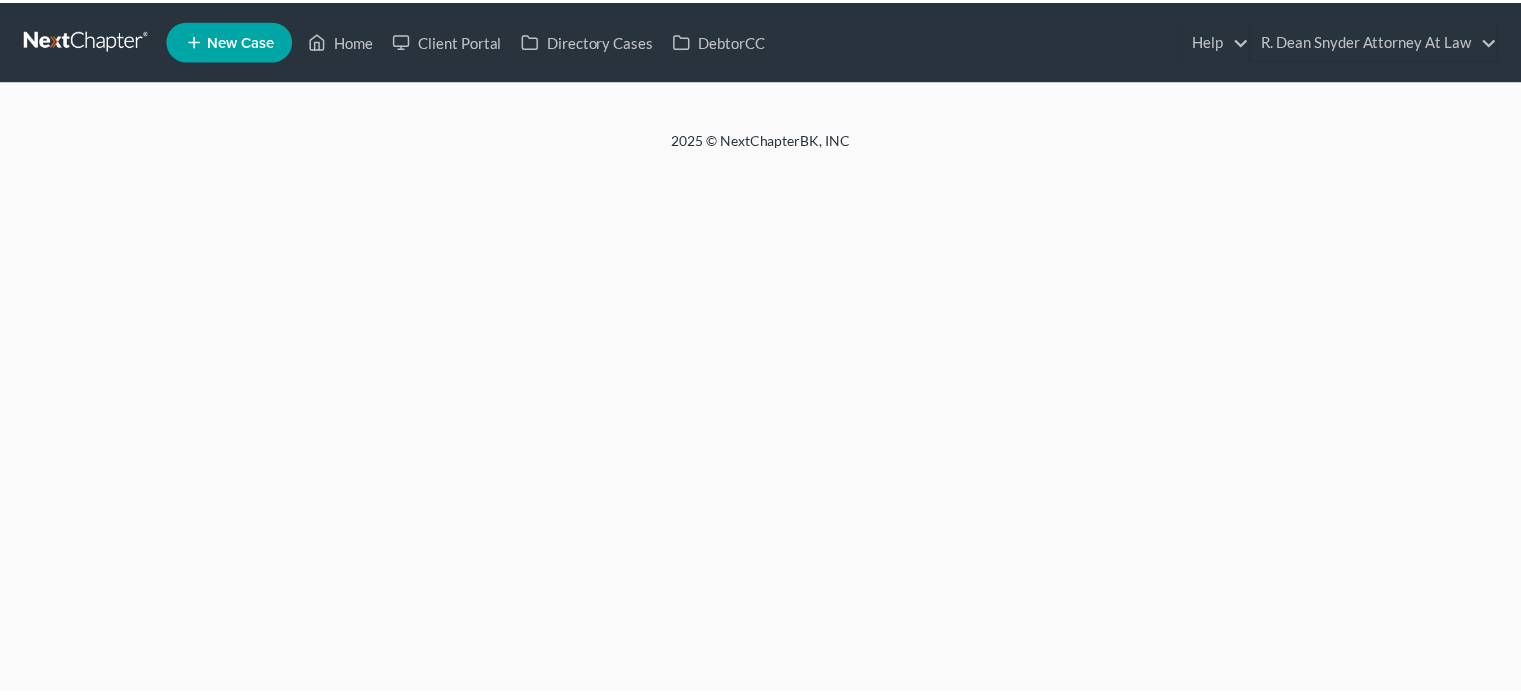 scroll, scrollTop: 0, scrollLeft: 0, axis: both 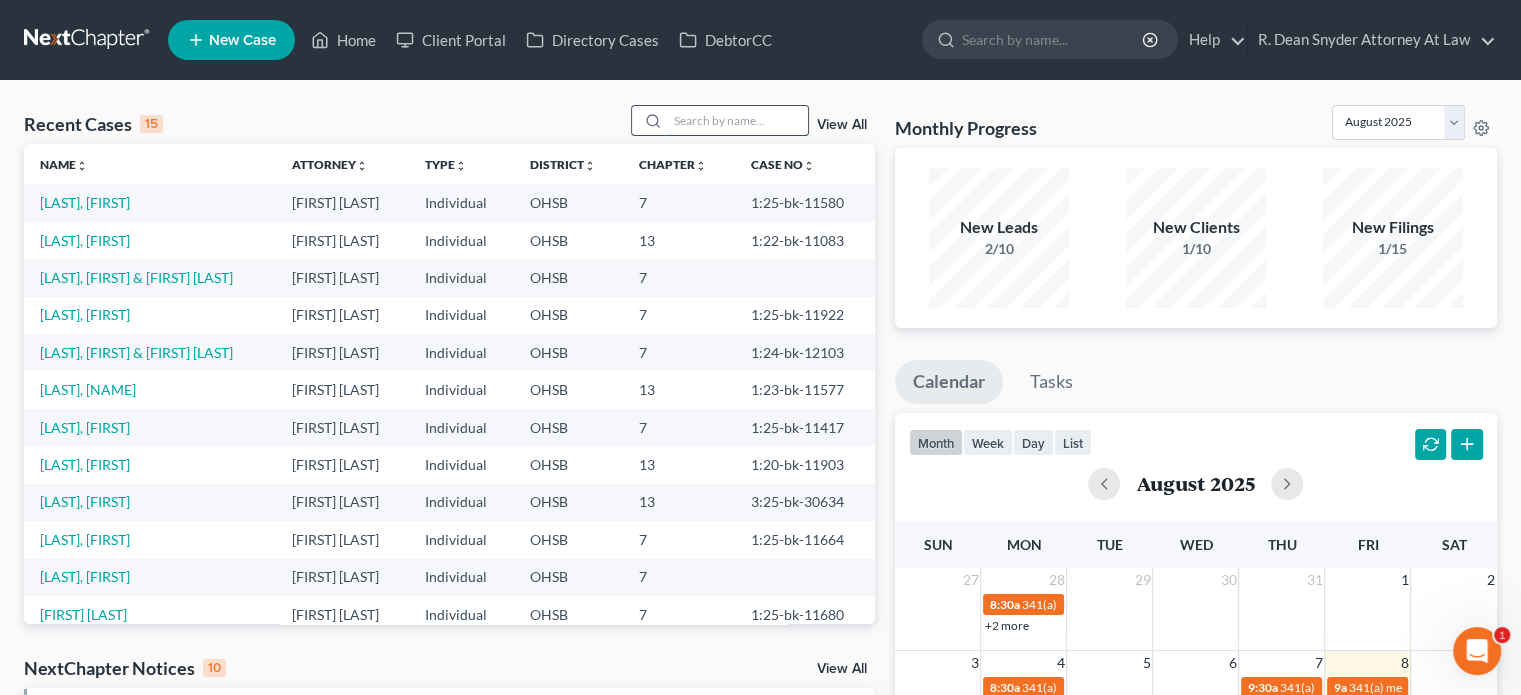 drag, startPoint x: 681, startPoint y: 122, endPoint x: 688, endPoint y: 108, distance: 15.652476 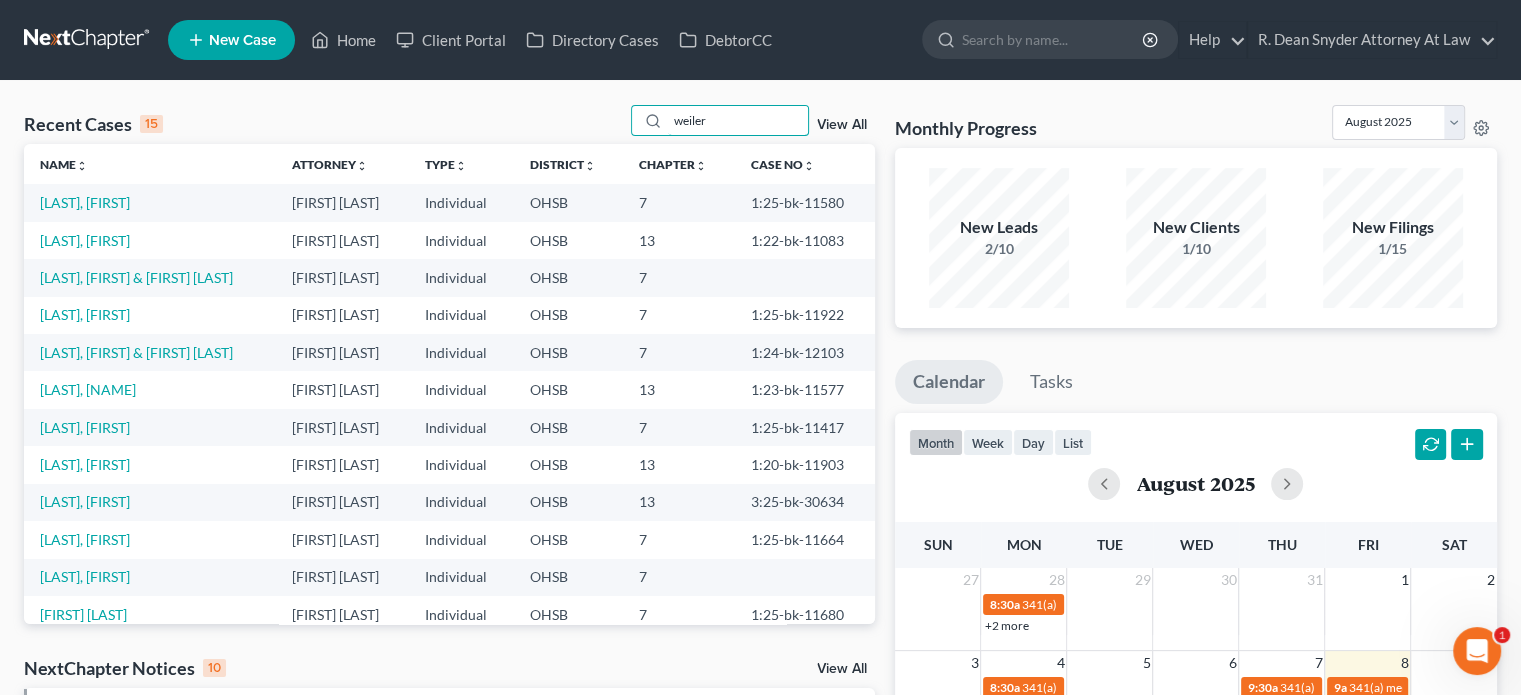 type on "weiler" 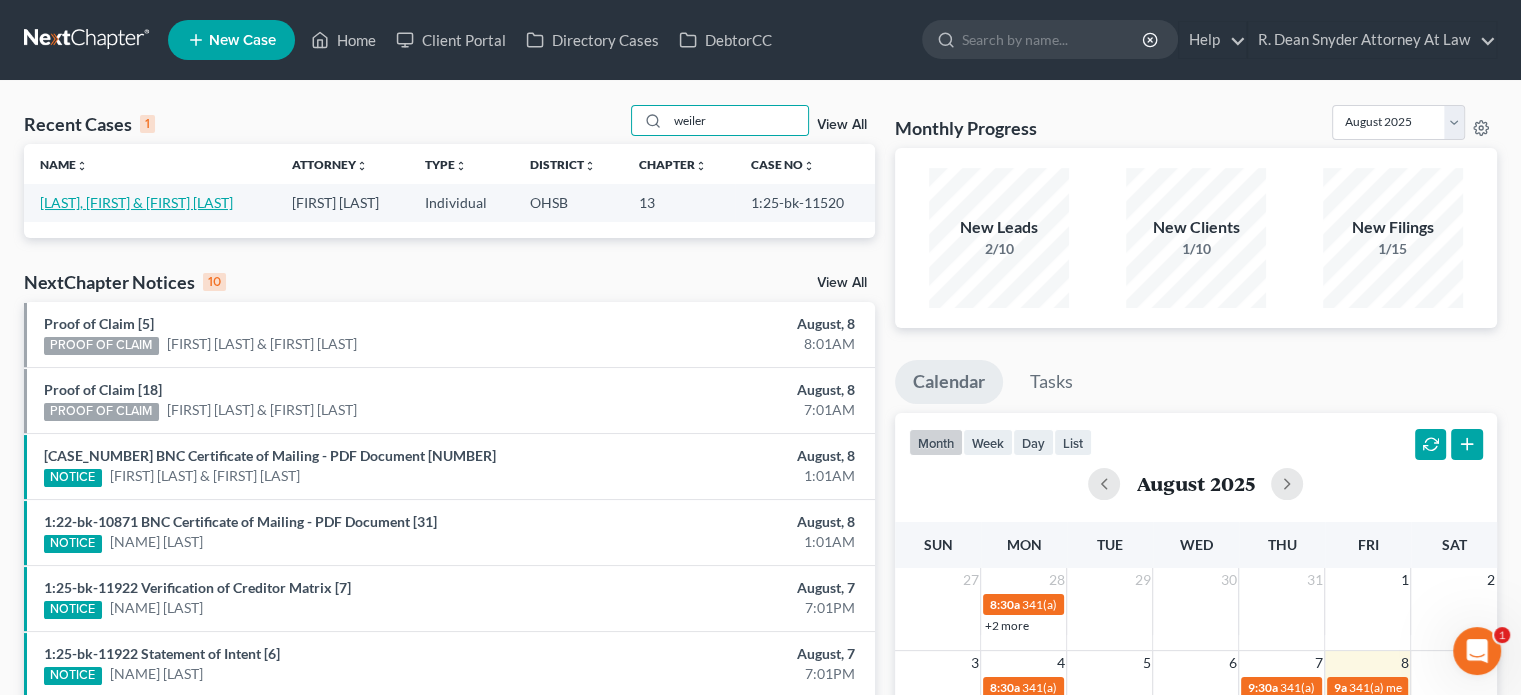 click on "[LAST], [FIRST] & [FIRST] [LAST]" at bounding box center [136, 202] 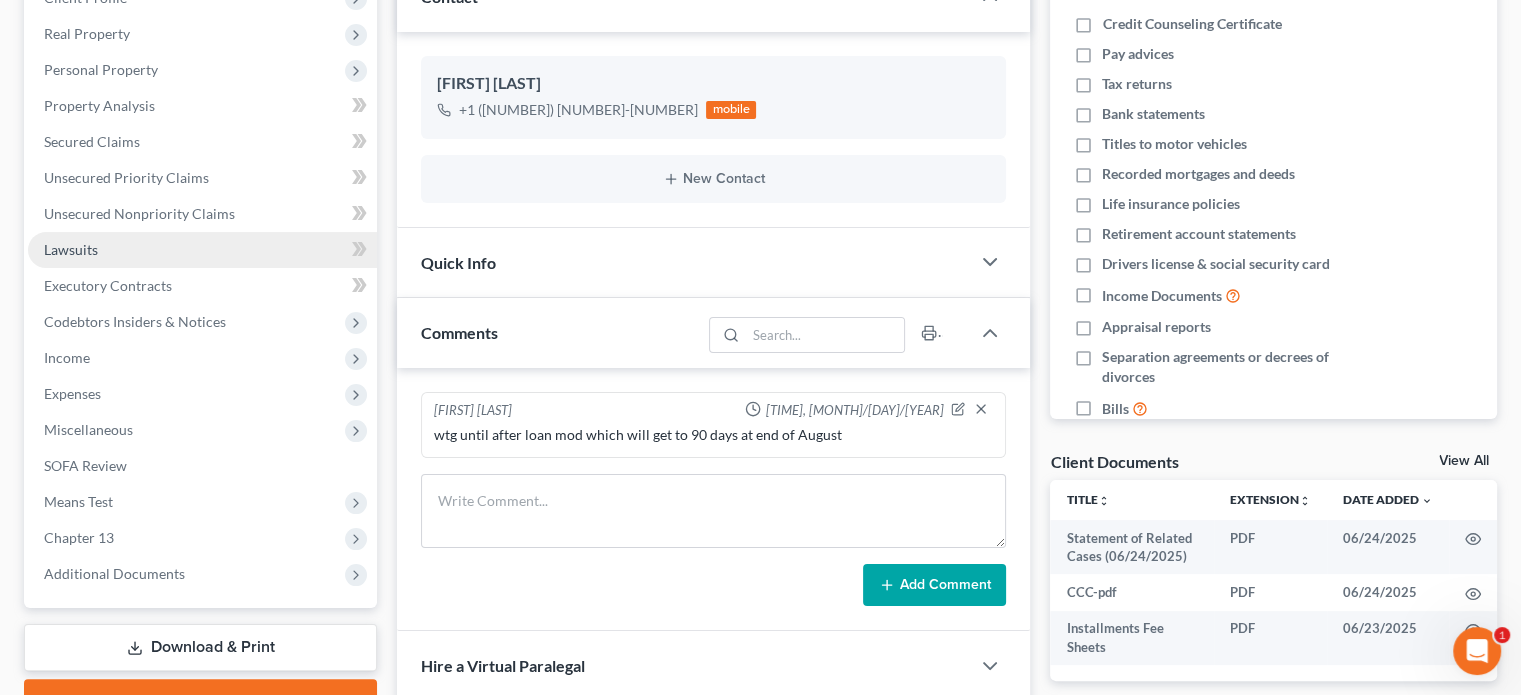 click on "Lawsuits" at bounding box center (71, 249) 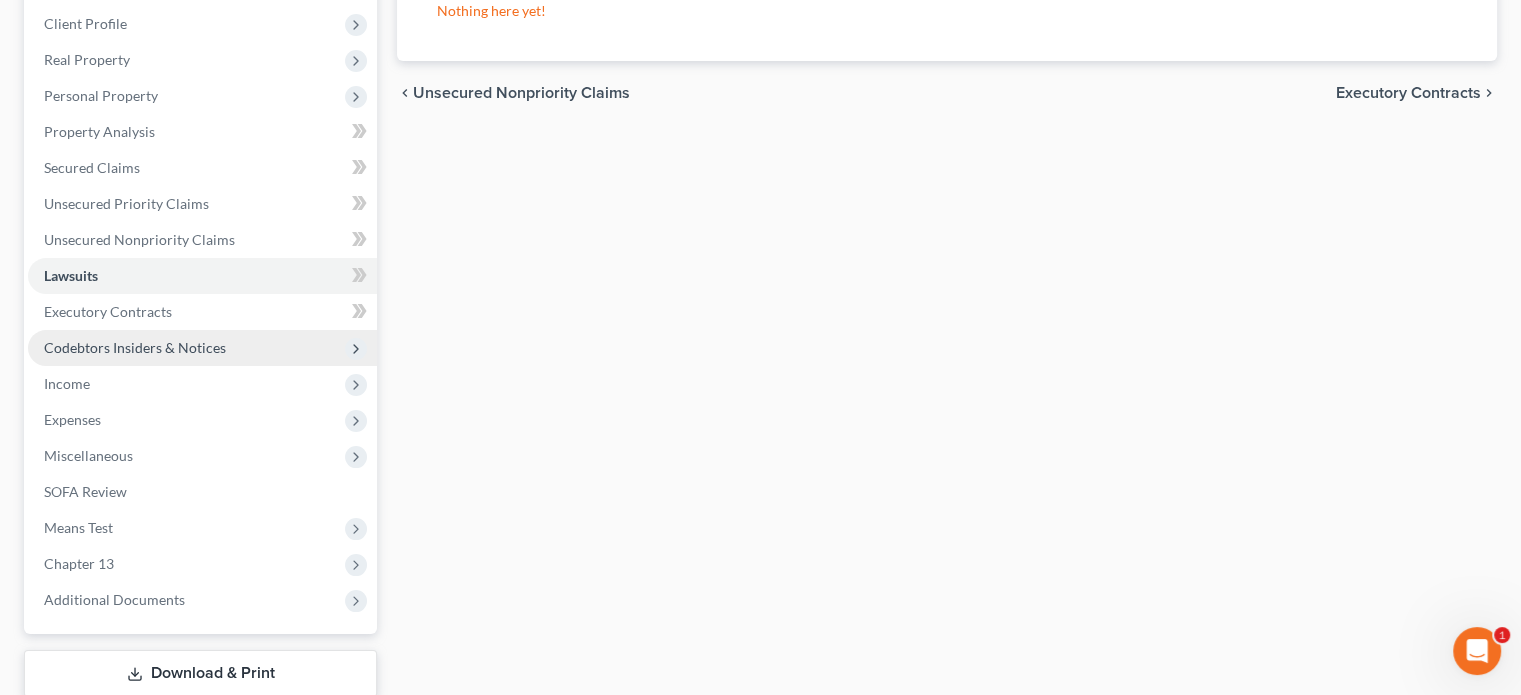 scroll, scrollTop: 300, scrollLeft: 0, axis: vertical 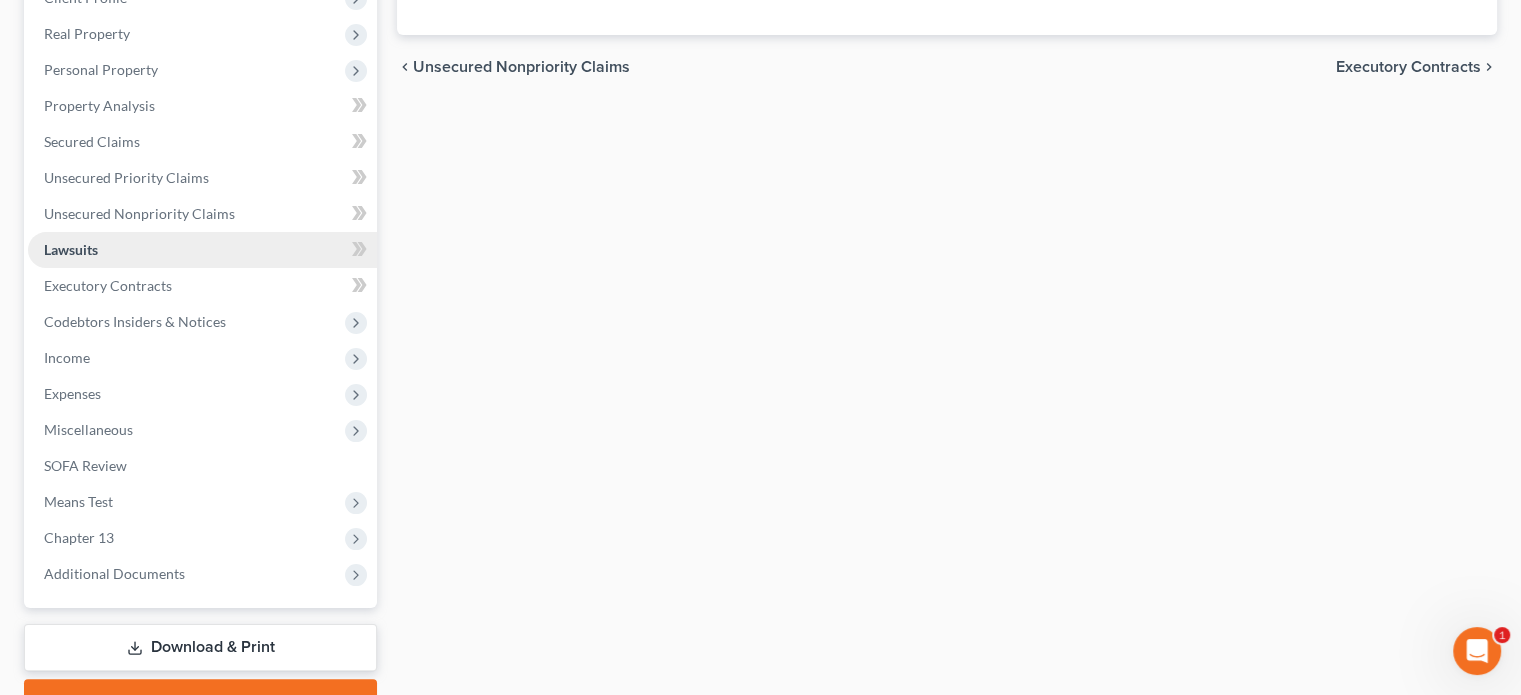 click on "Lawsuits" at bounding box center [71, 249] 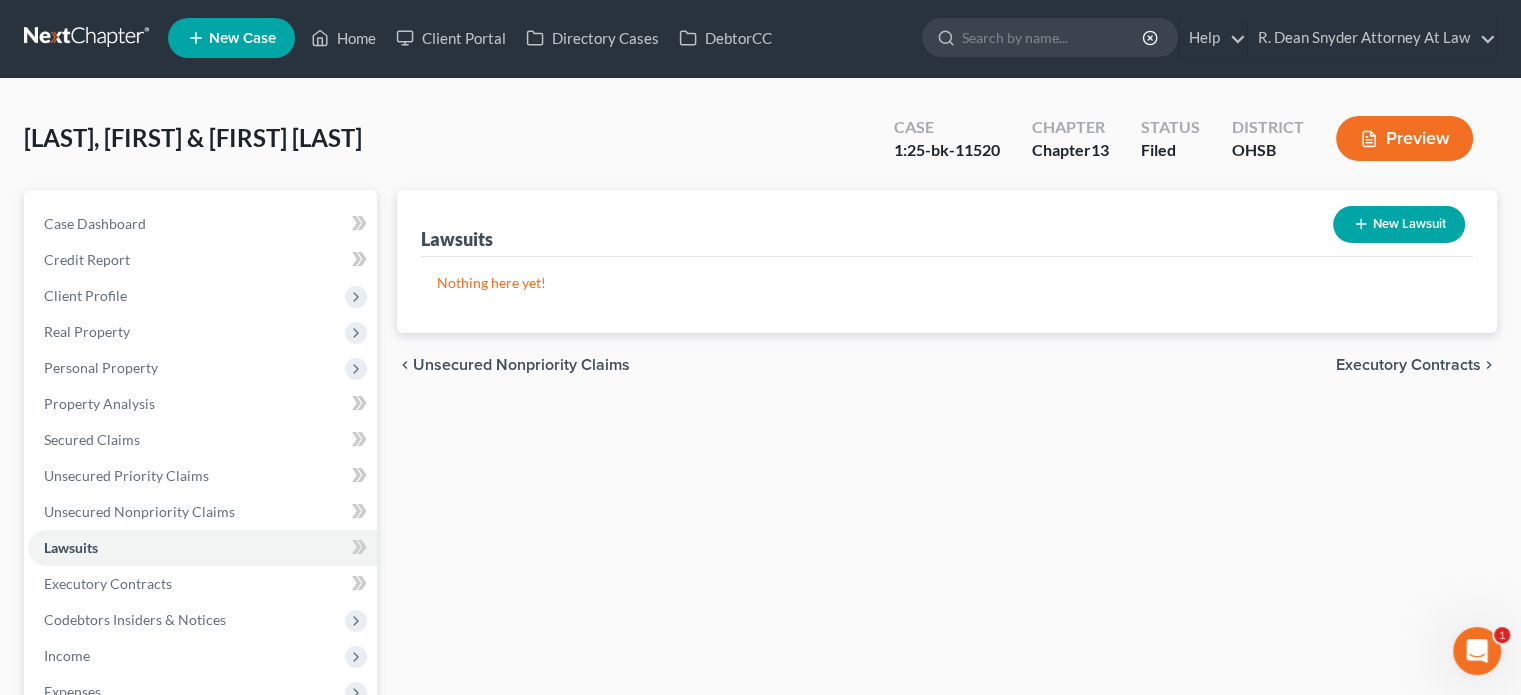 scroll, scrollTop: 0, scrollLeft: 0, axis: both 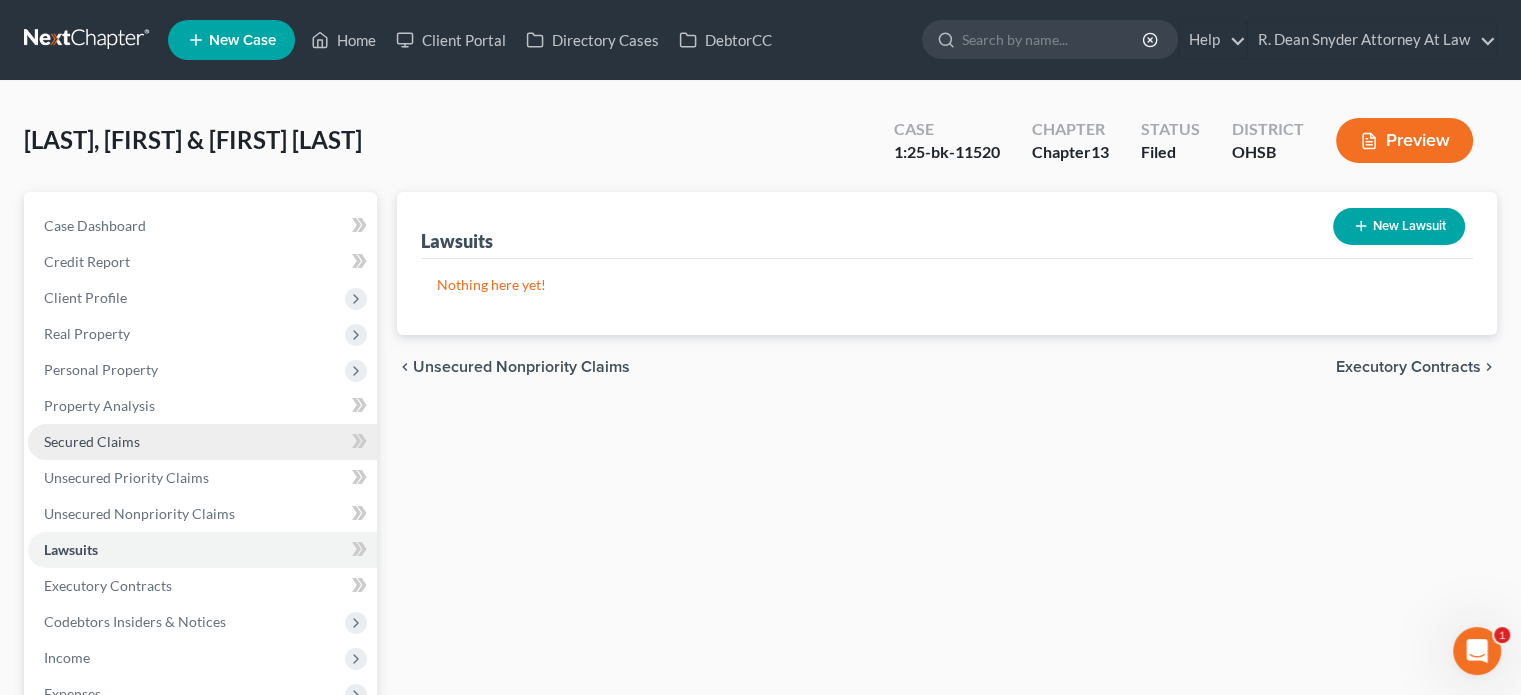 click on "Secured Claims" at bounding box center [202, 442] 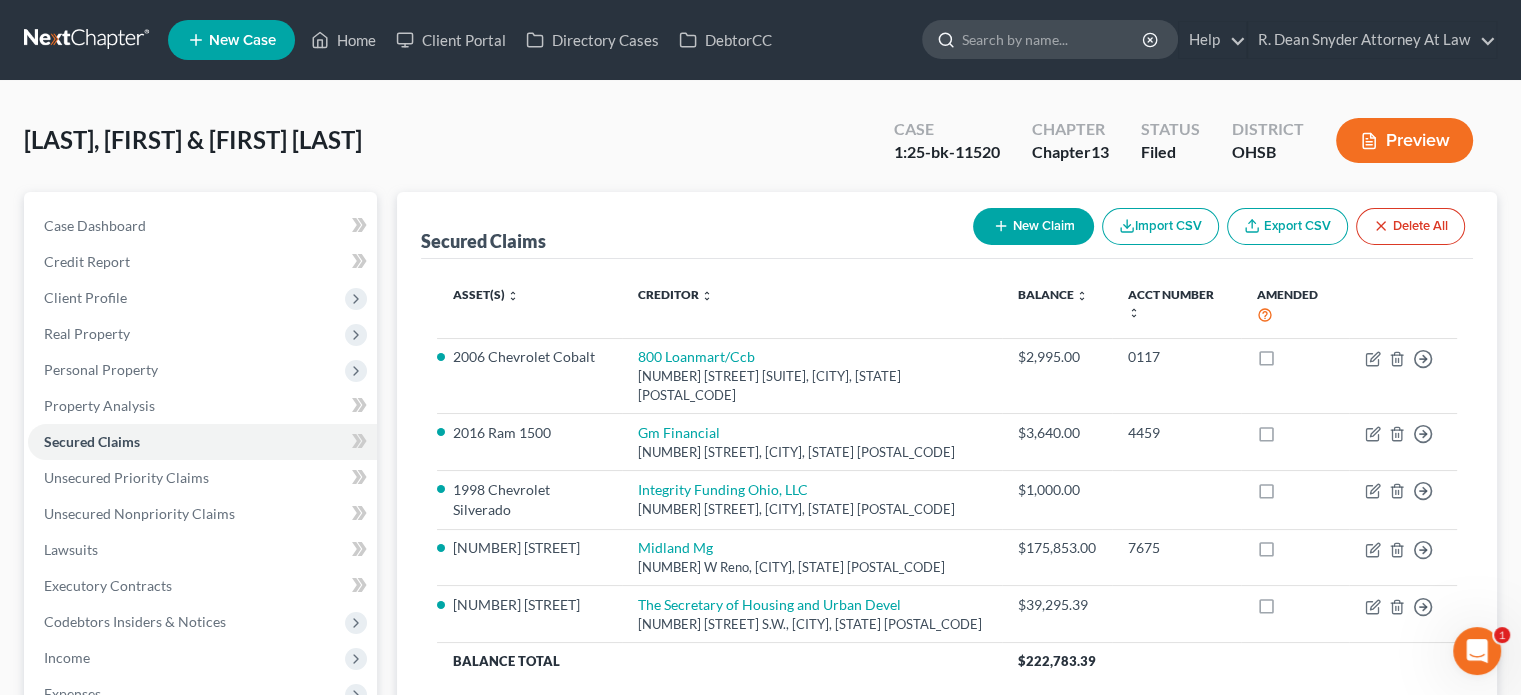 click at bounding box center [1053, 39] 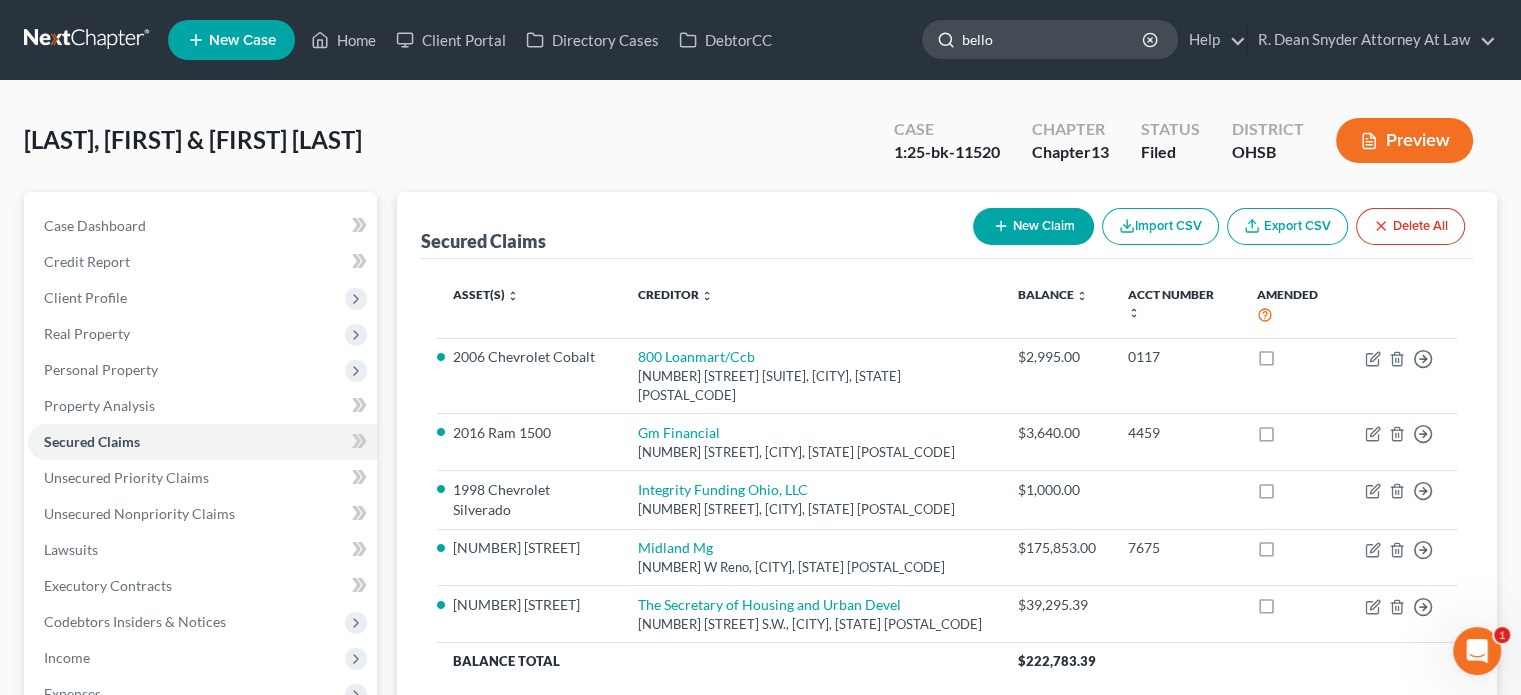 type on "bello" 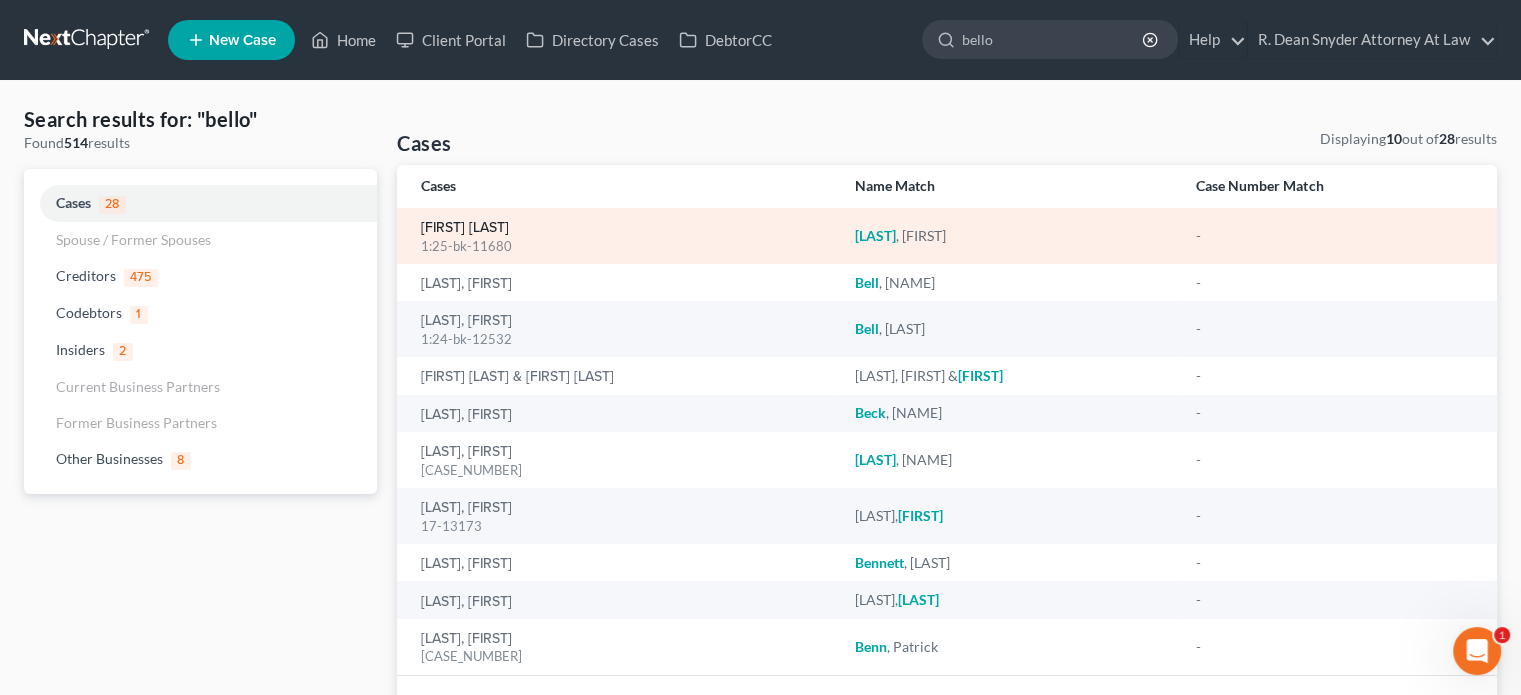 click on "[FIRST] [LAST]" at bounding box center [465, 228] 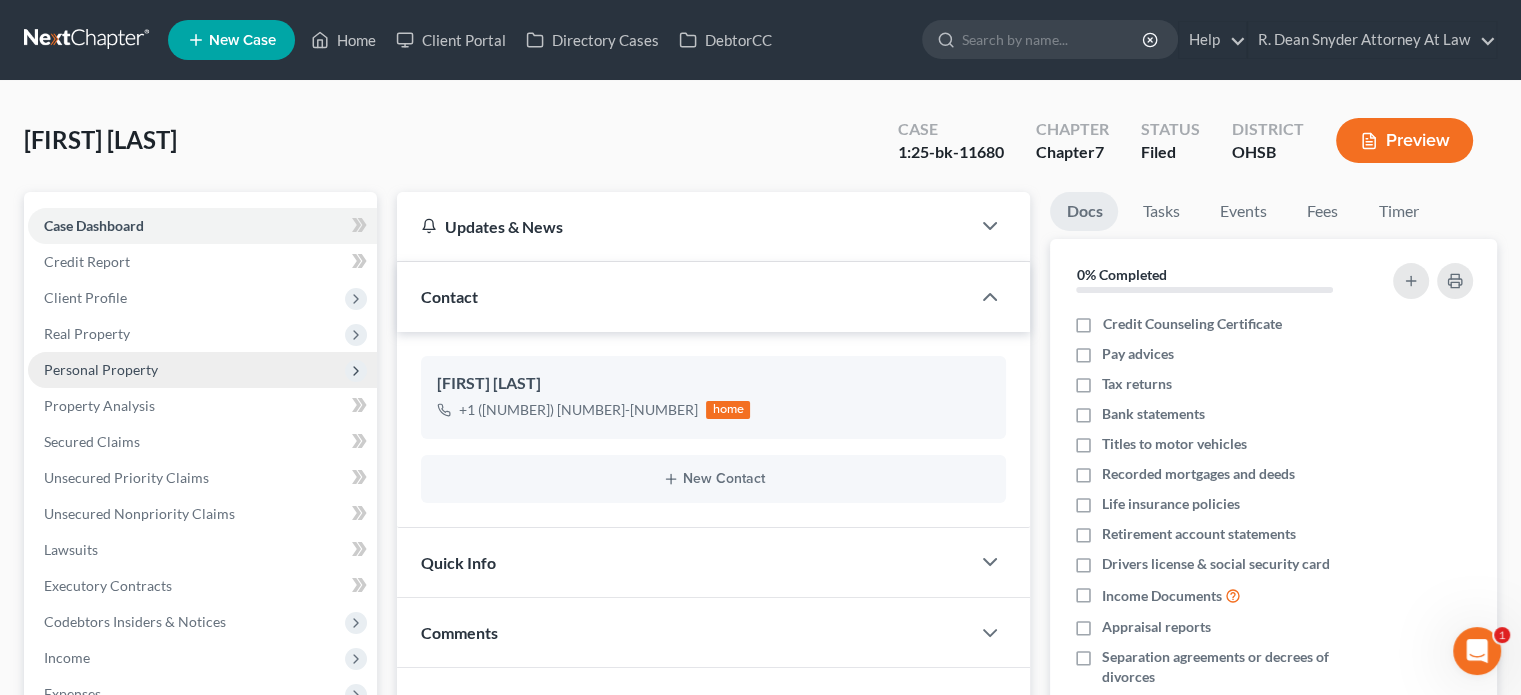 click on "Personal Property" at bounding box center [101, 369] 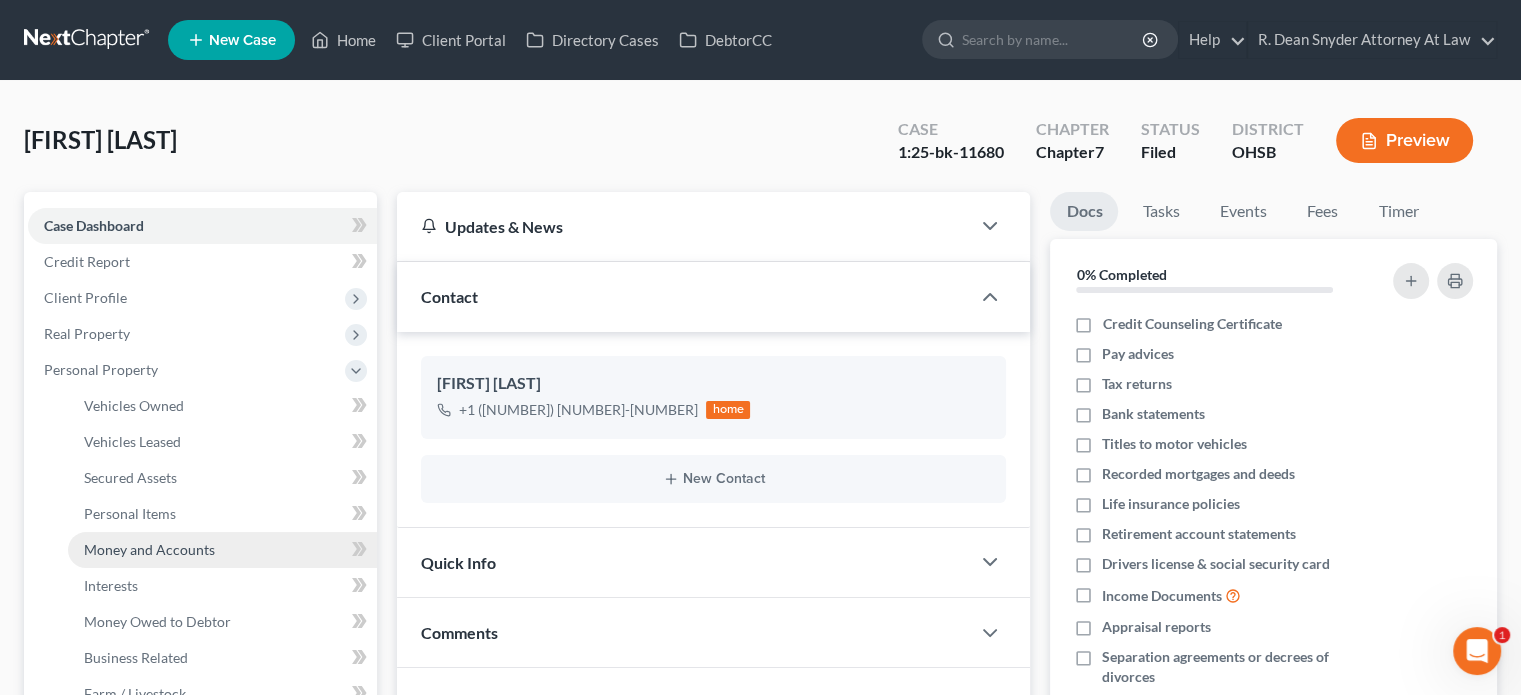 click on "Money and Accounts" at bounding box center [149, 549] 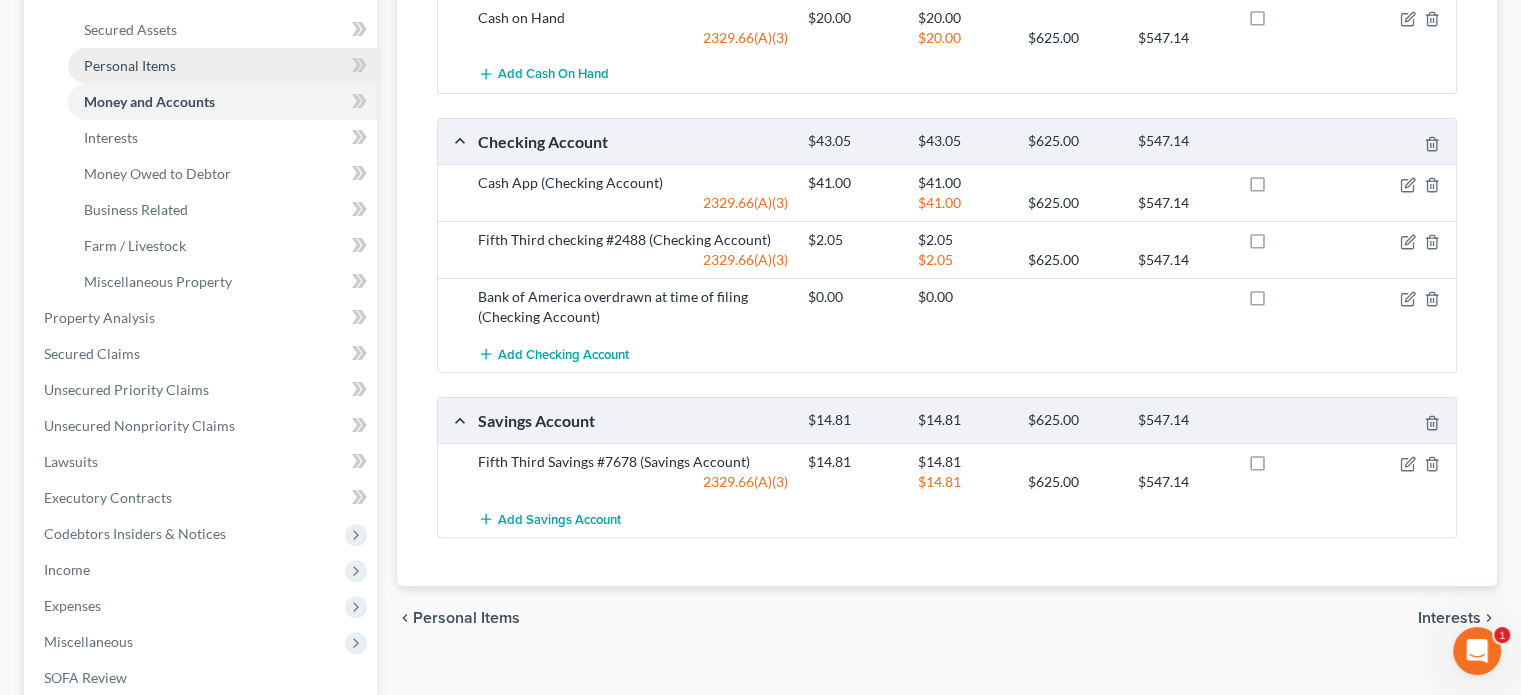 scroll, scrollTop: 300, scrollLeft: 0, axis: vertical 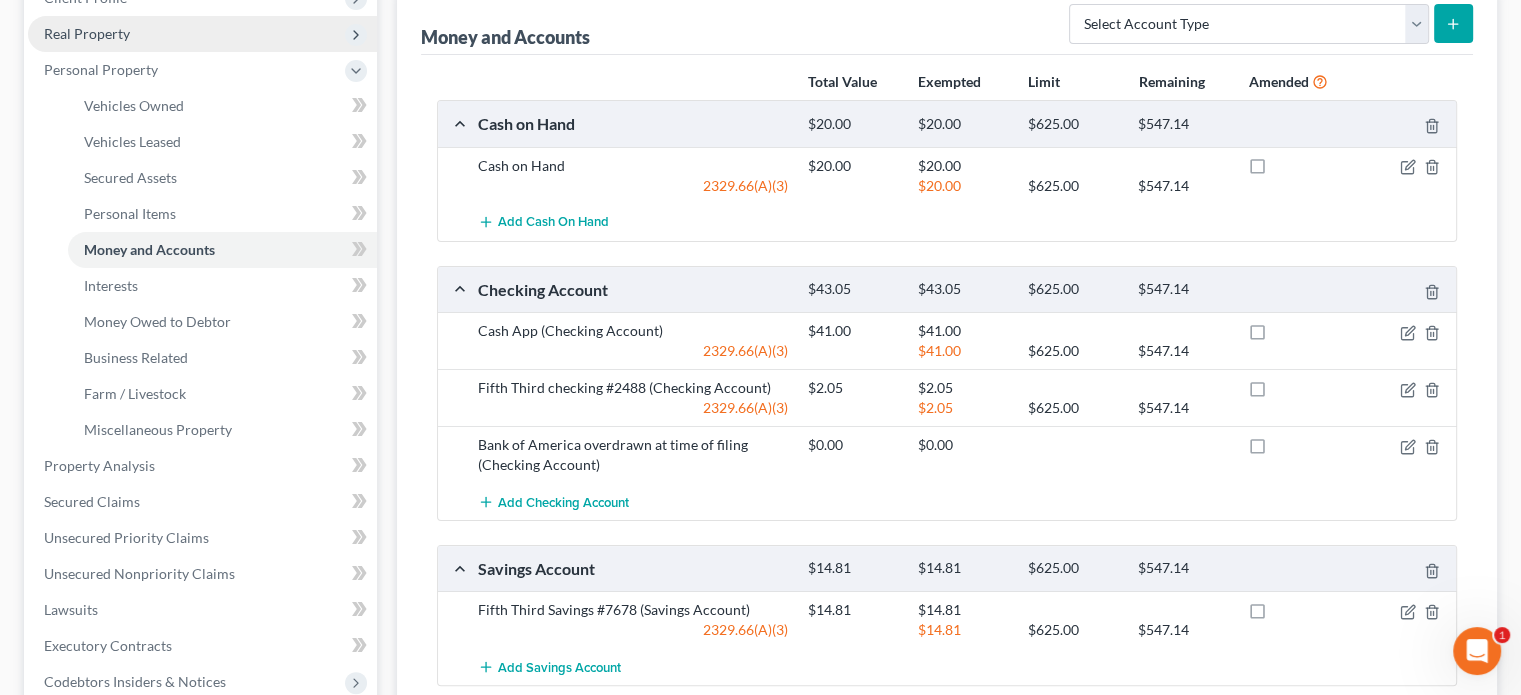 click on "Real Property" at bounding box center [87, 33] 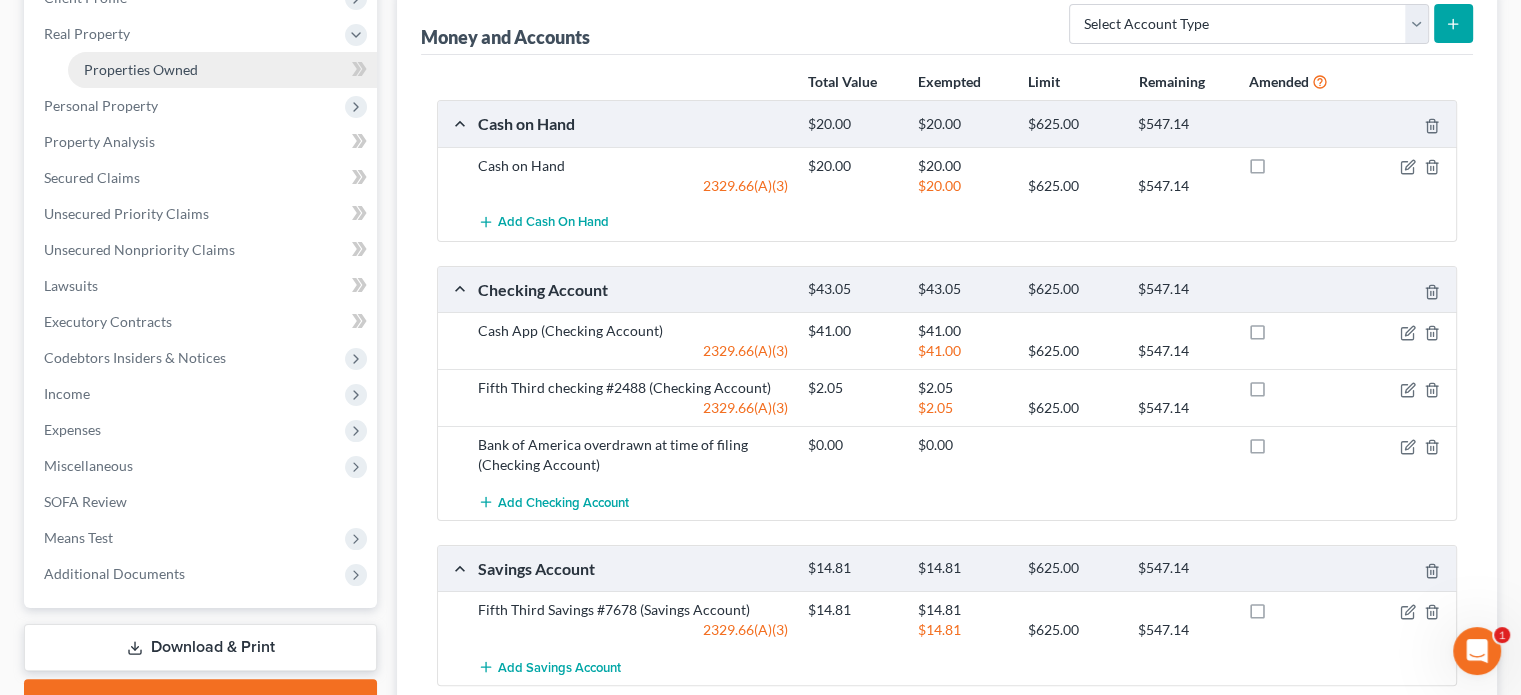 click on "Properties Owned" at bounding box center (141, 69) 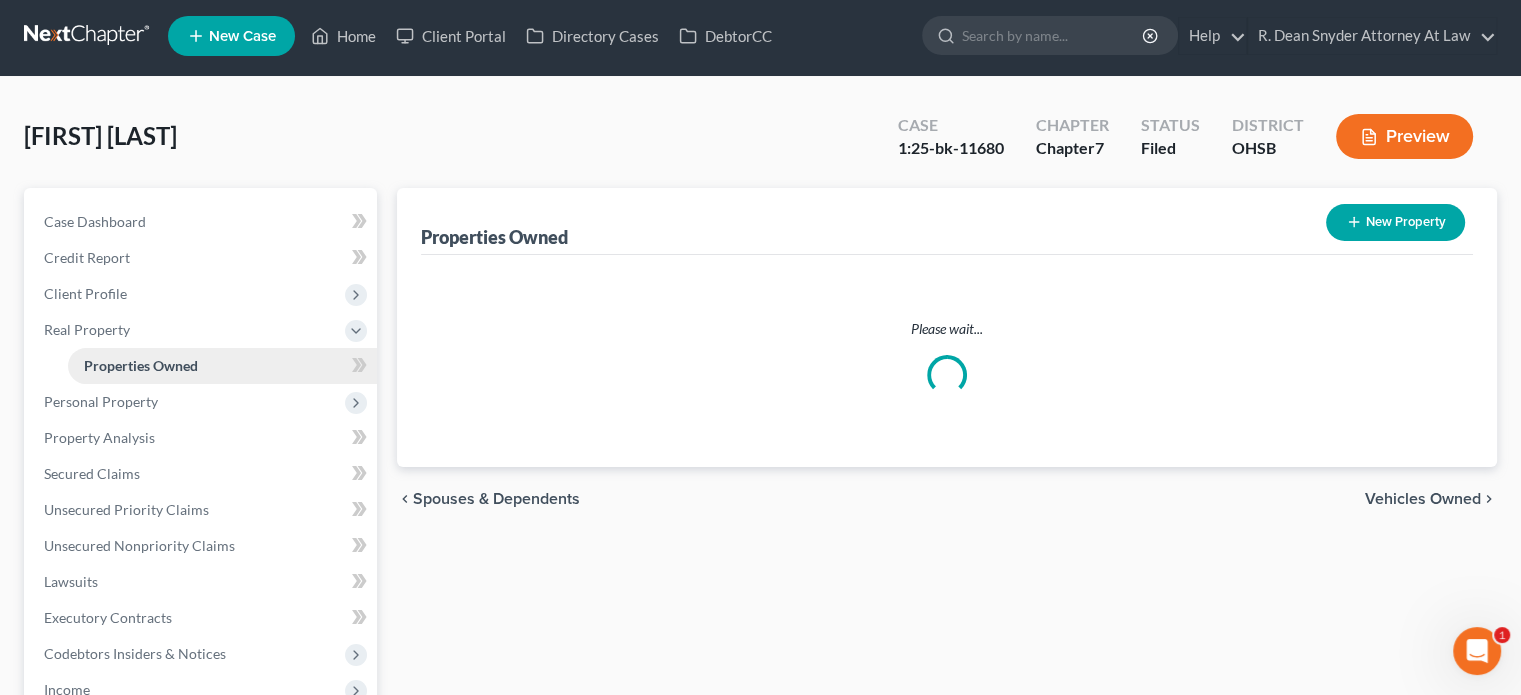 scroll, scrollTop: 0, scrollLeft: 0, axis: both 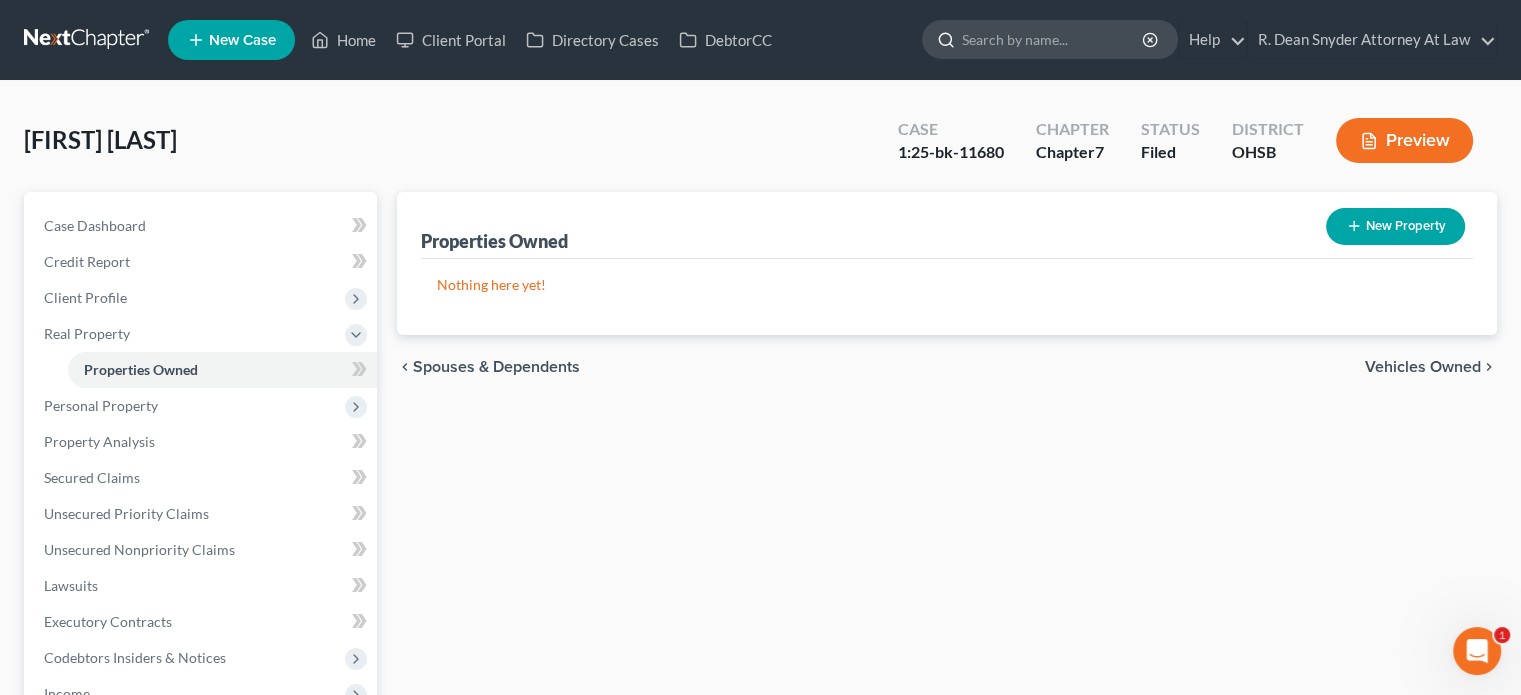 click at bounding box center [1053, 39] 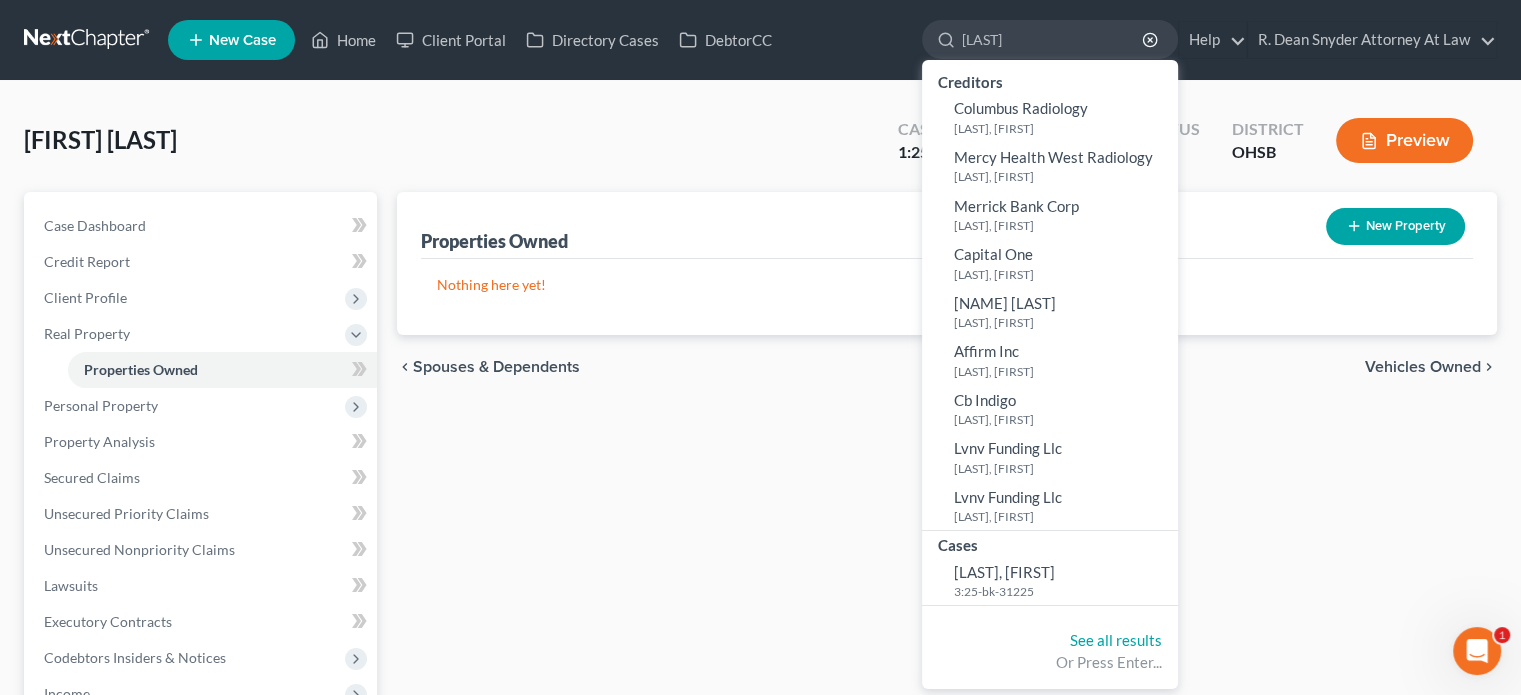 type on "[LAST]" 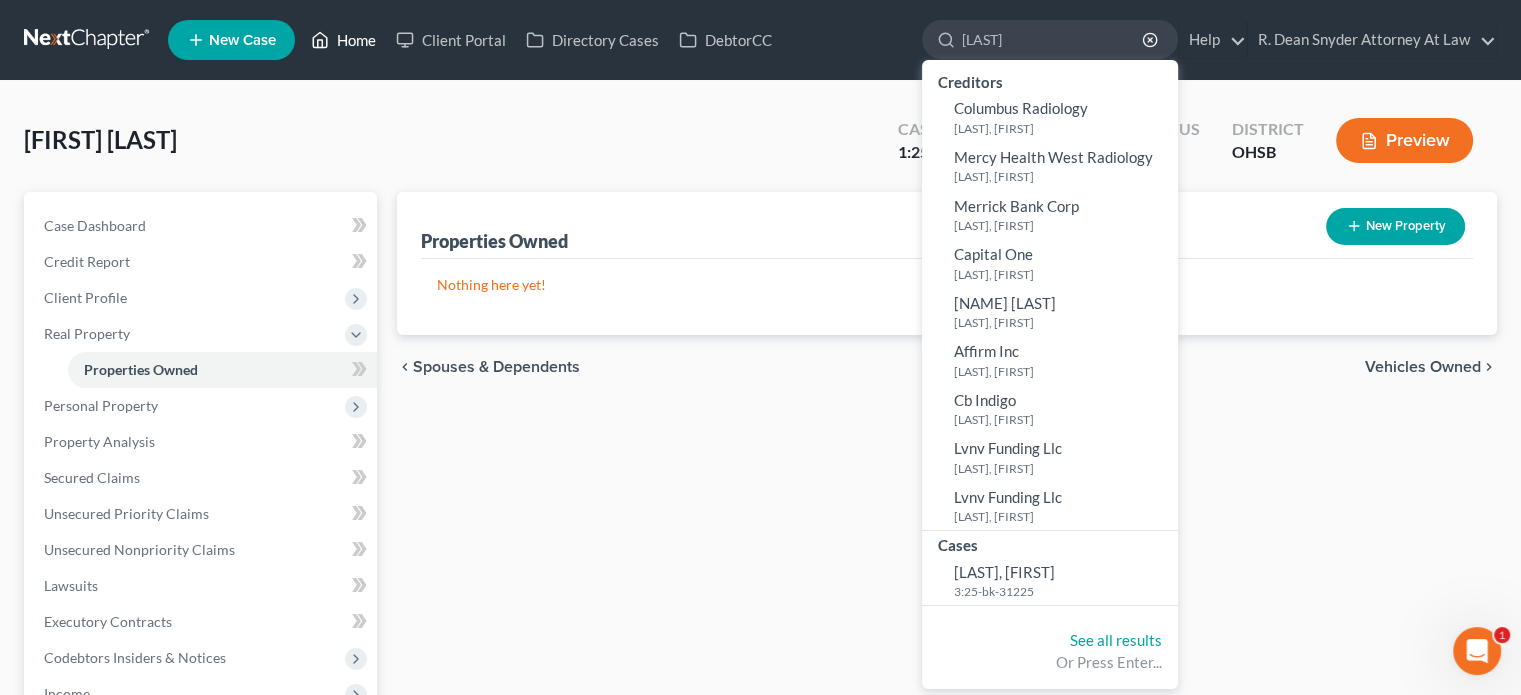 click on "Home" at bounding box center (343, 40) 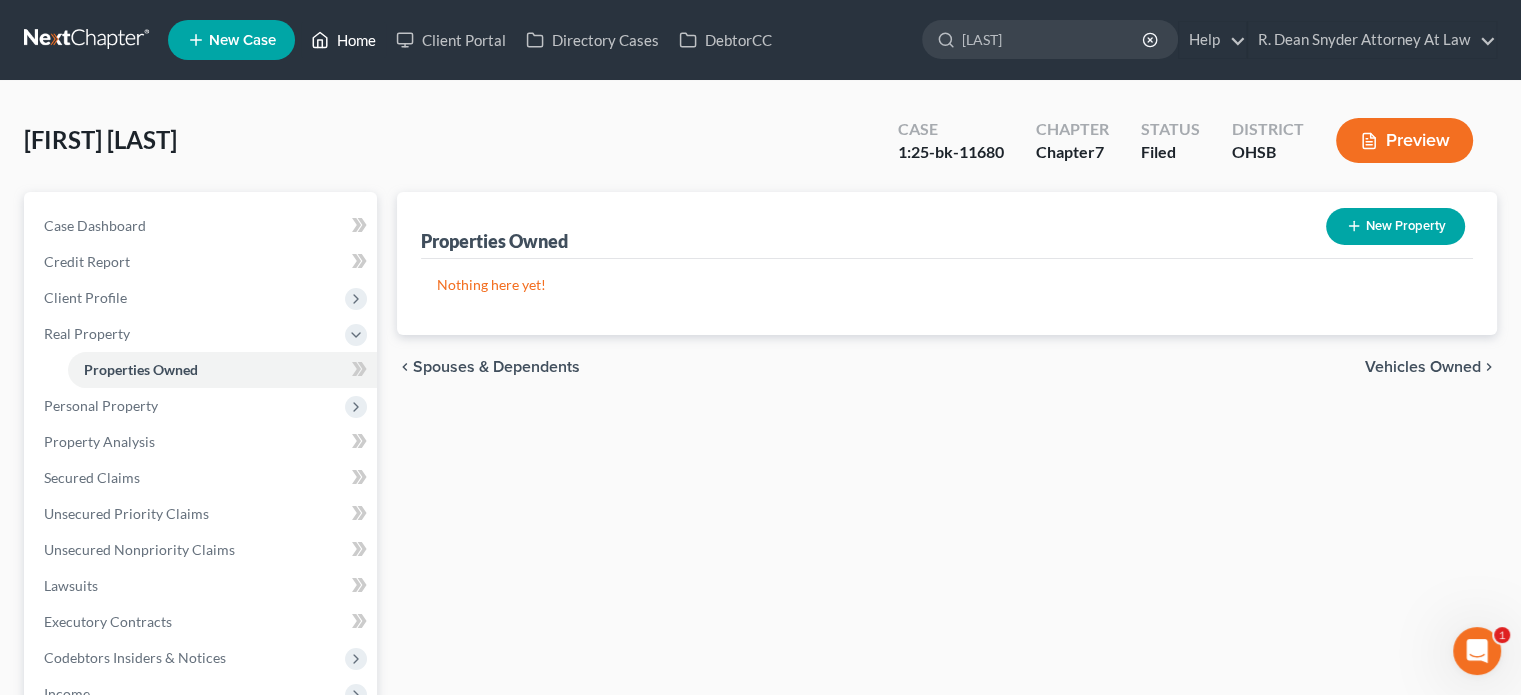 type 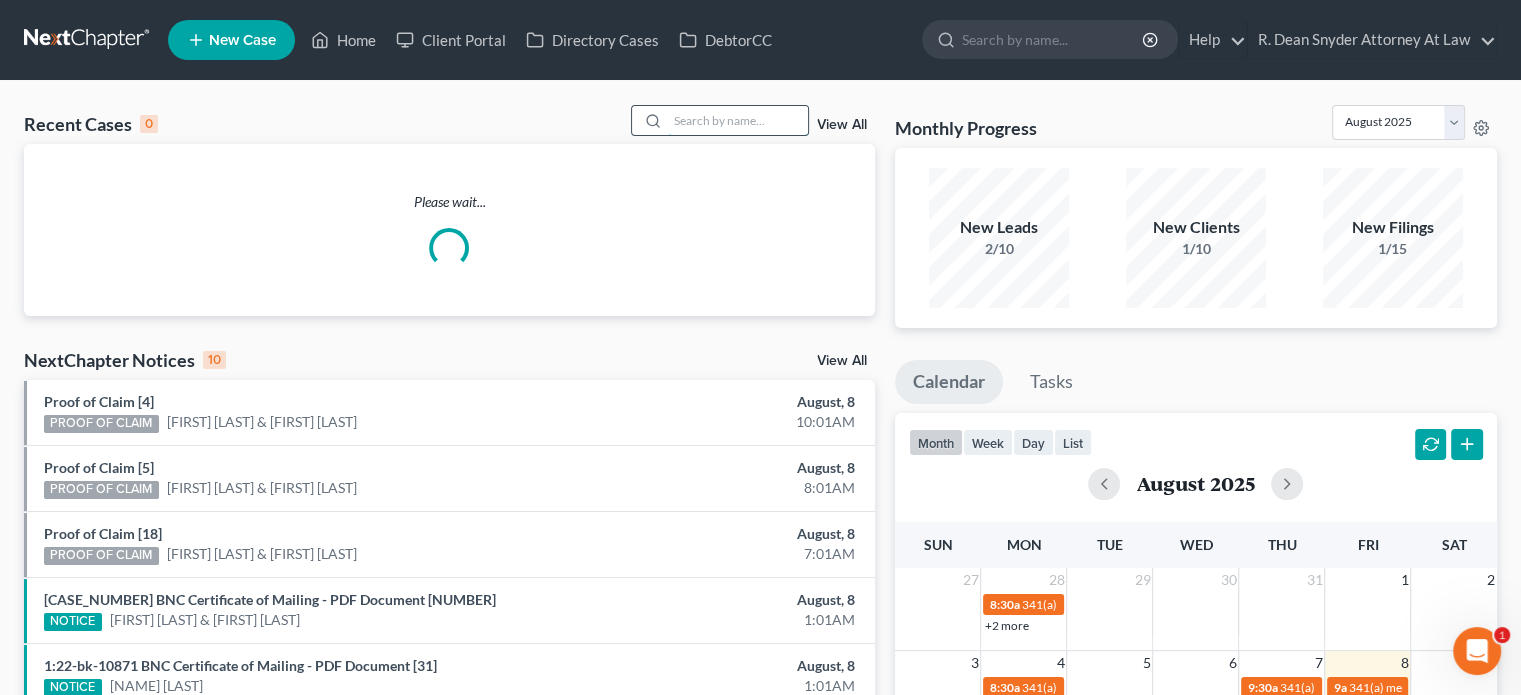 click at bounding box center [738, 120] 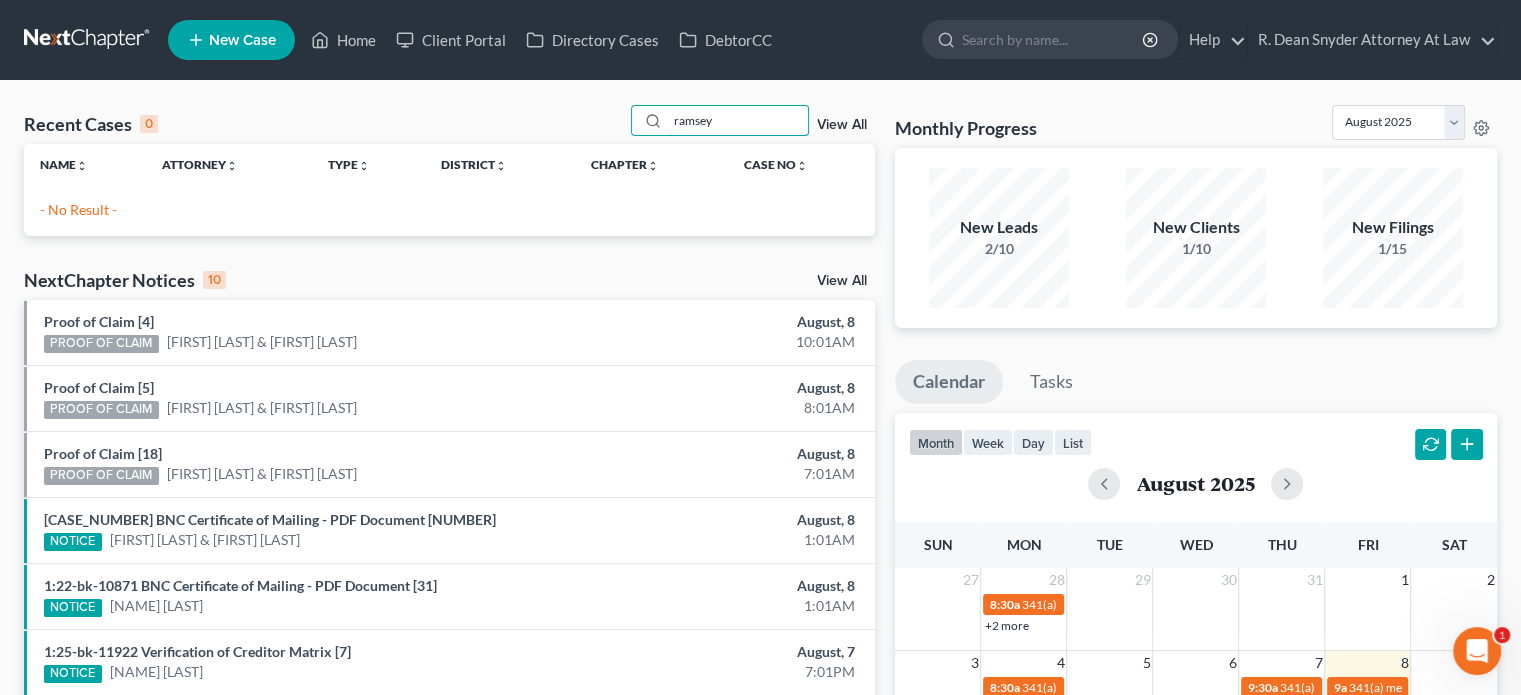 type on "ramsey" 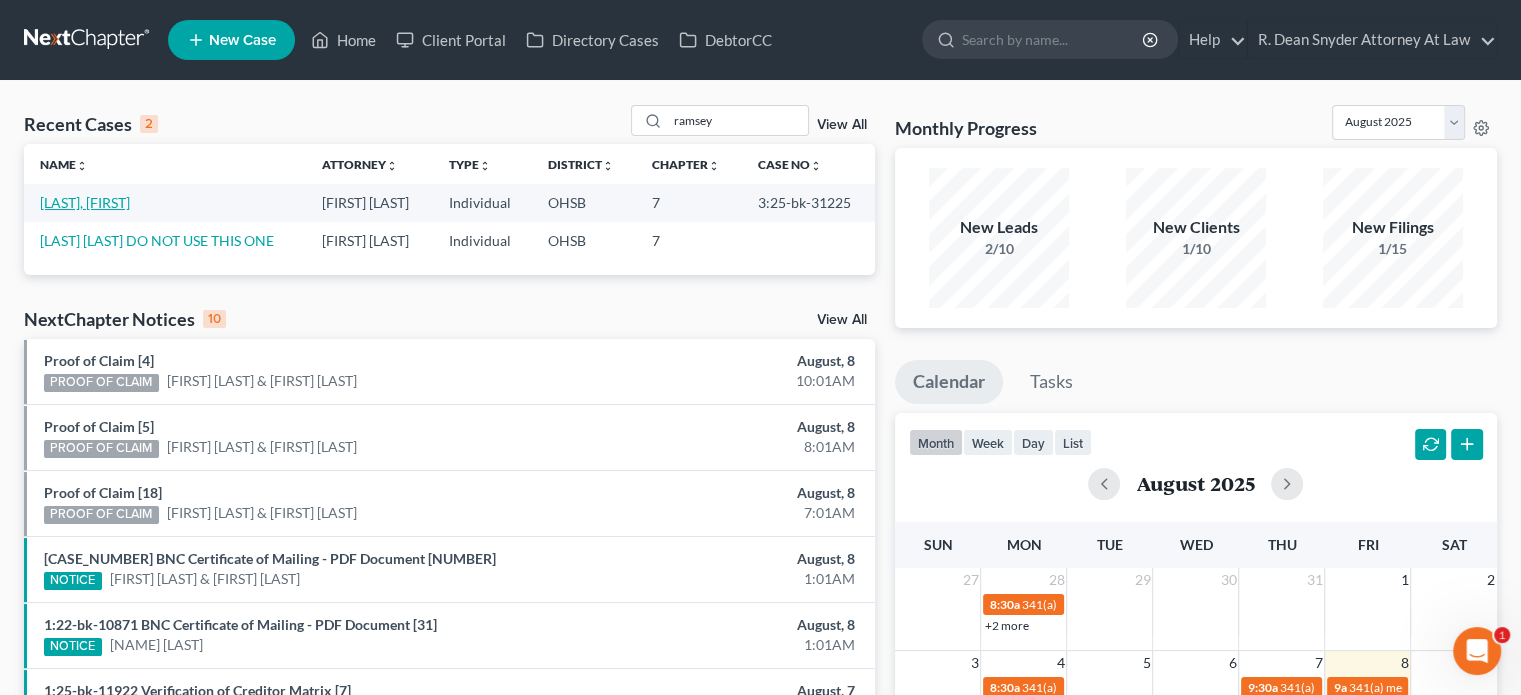 click on "[LAST], [FIRST]" at bounding box center (85, 202) 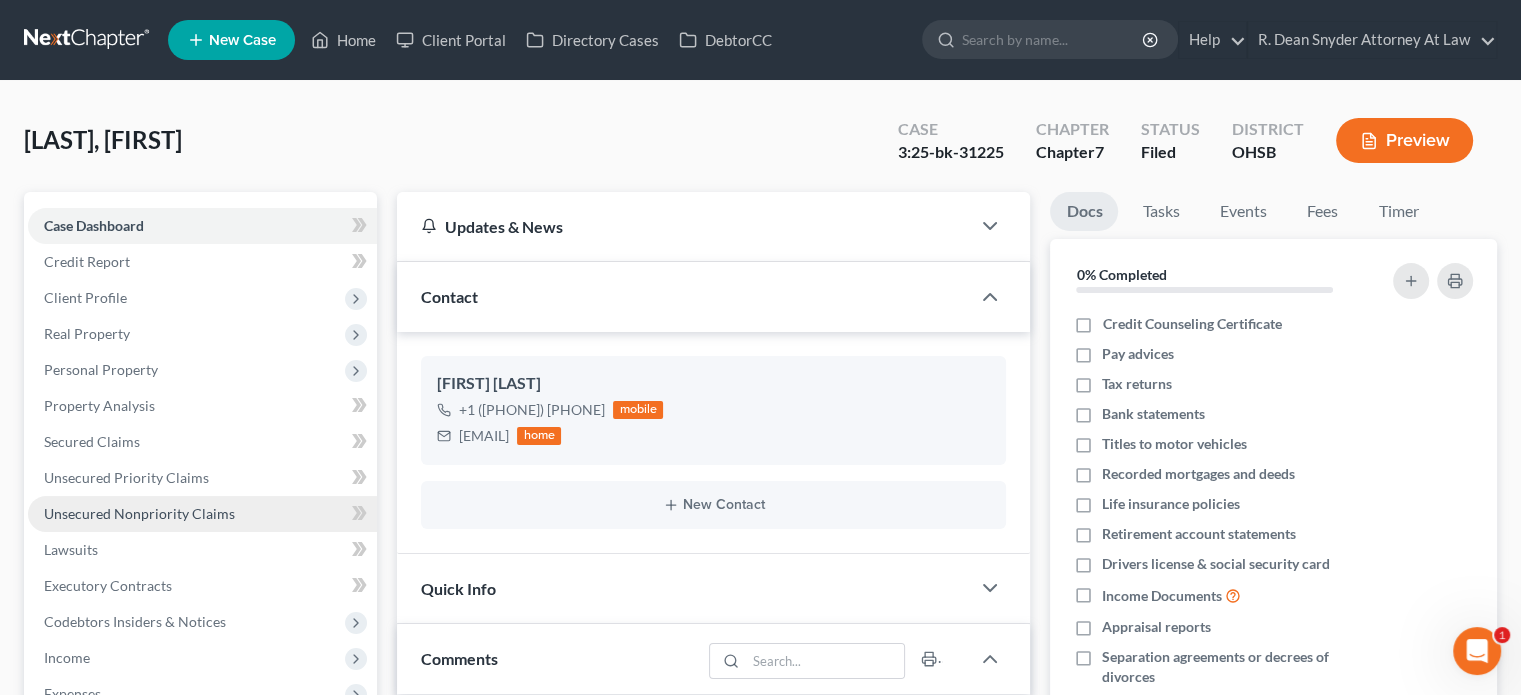 click on "Unsecured Nonpriority Claims" at bounding box center [202, 514] 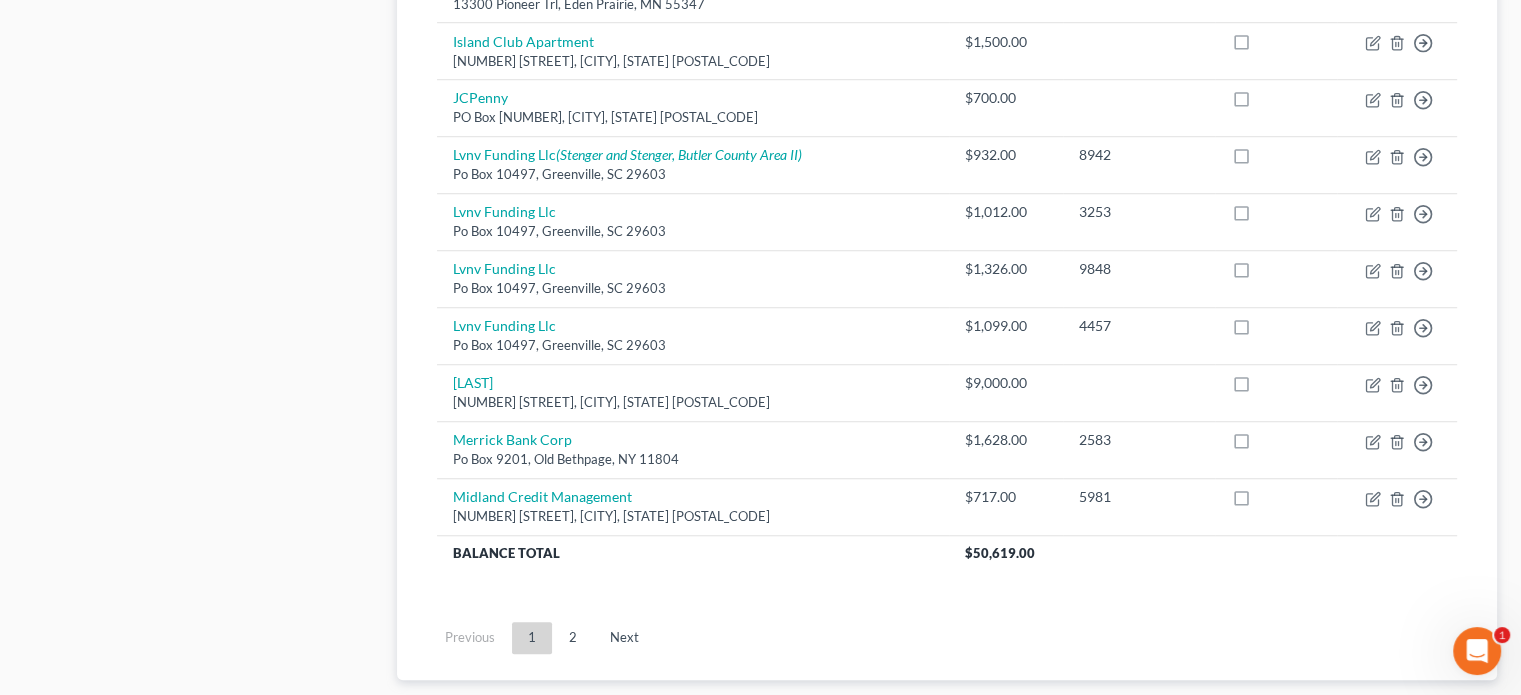 scroll, scrollTop: 1500, scrollLeft: 0, axis: vertical 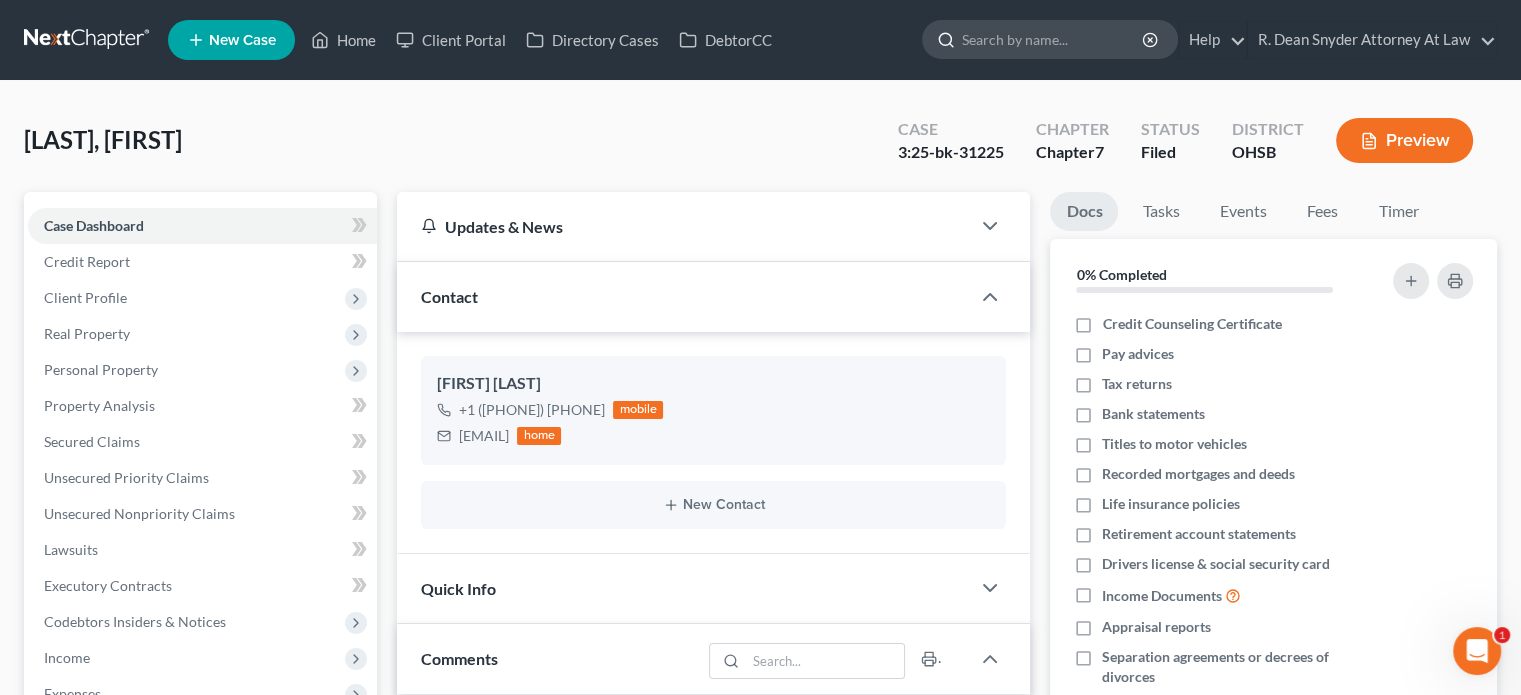 click at bounding box center [1053, 39] 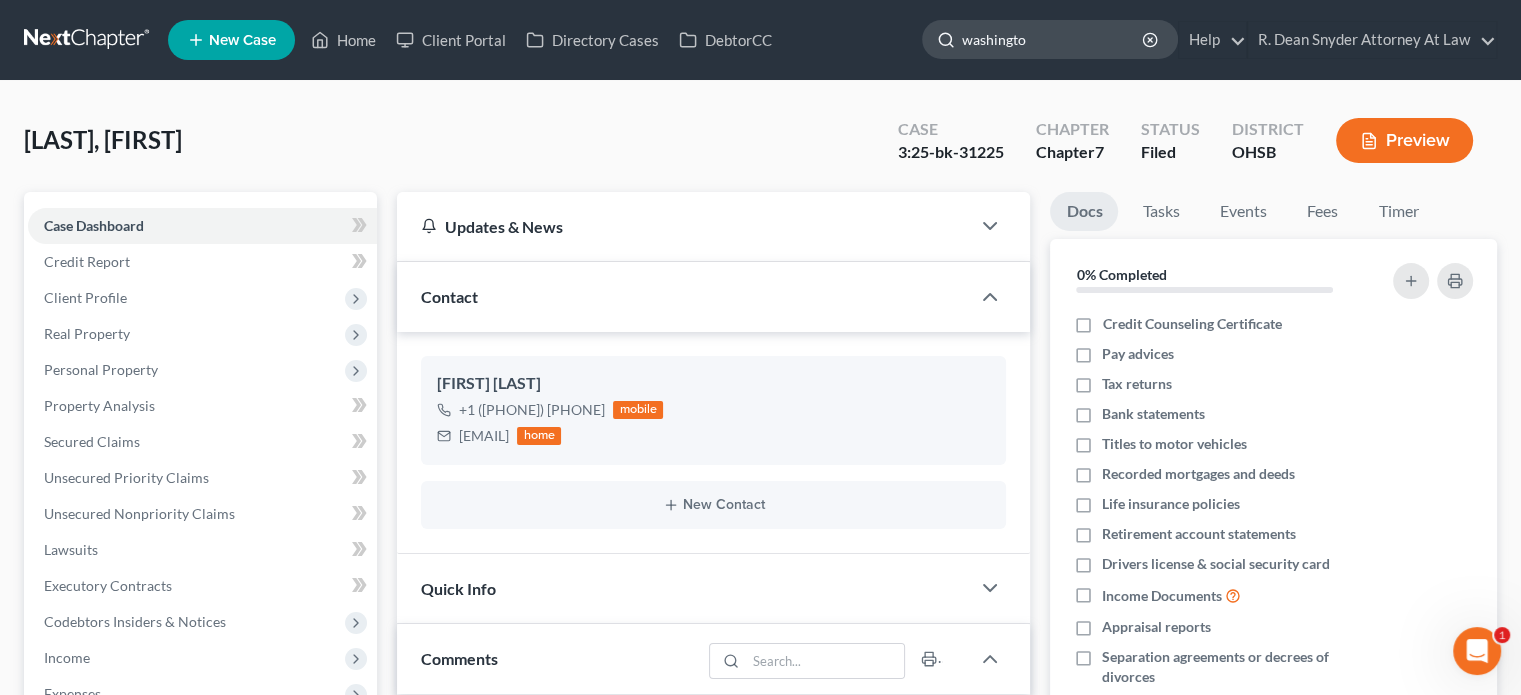 type on "washington" 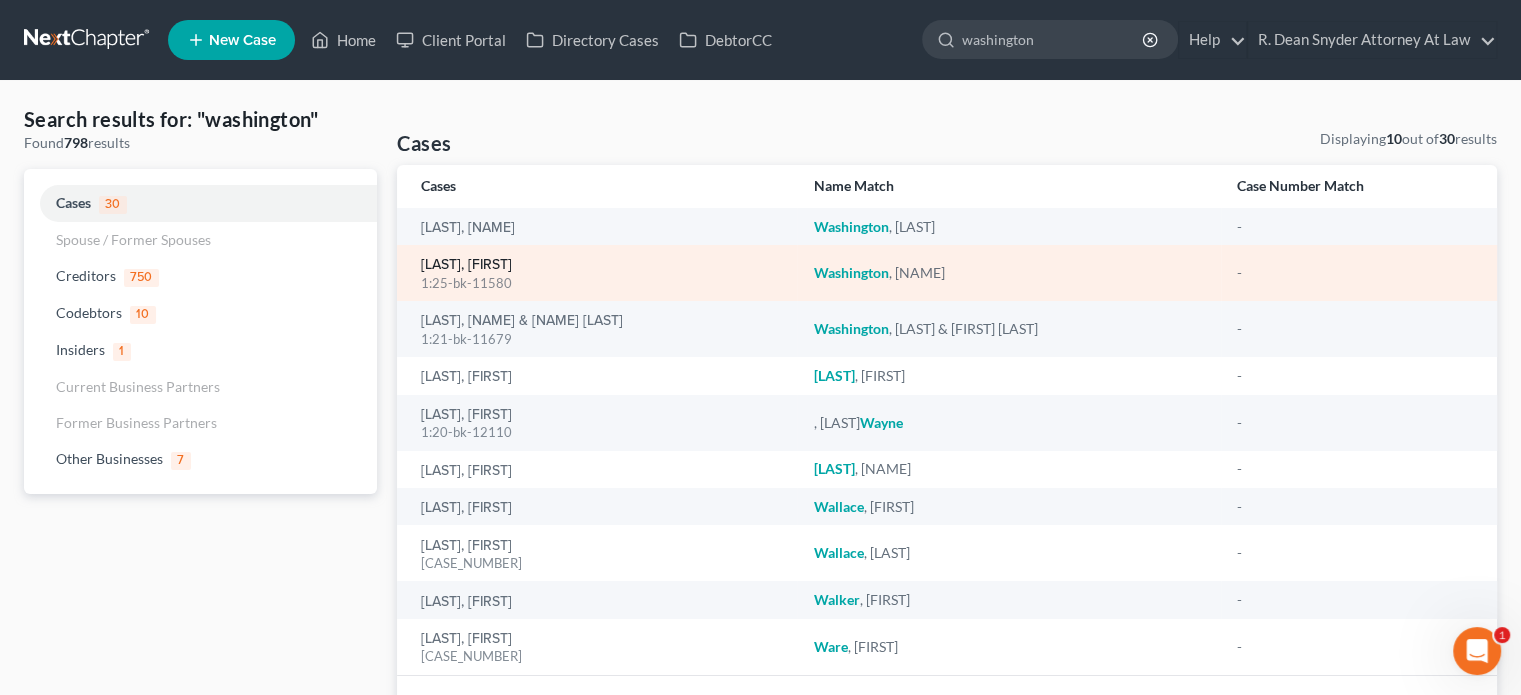 click on "[LAST], [FIRST]" at bounding box center (466, 265) 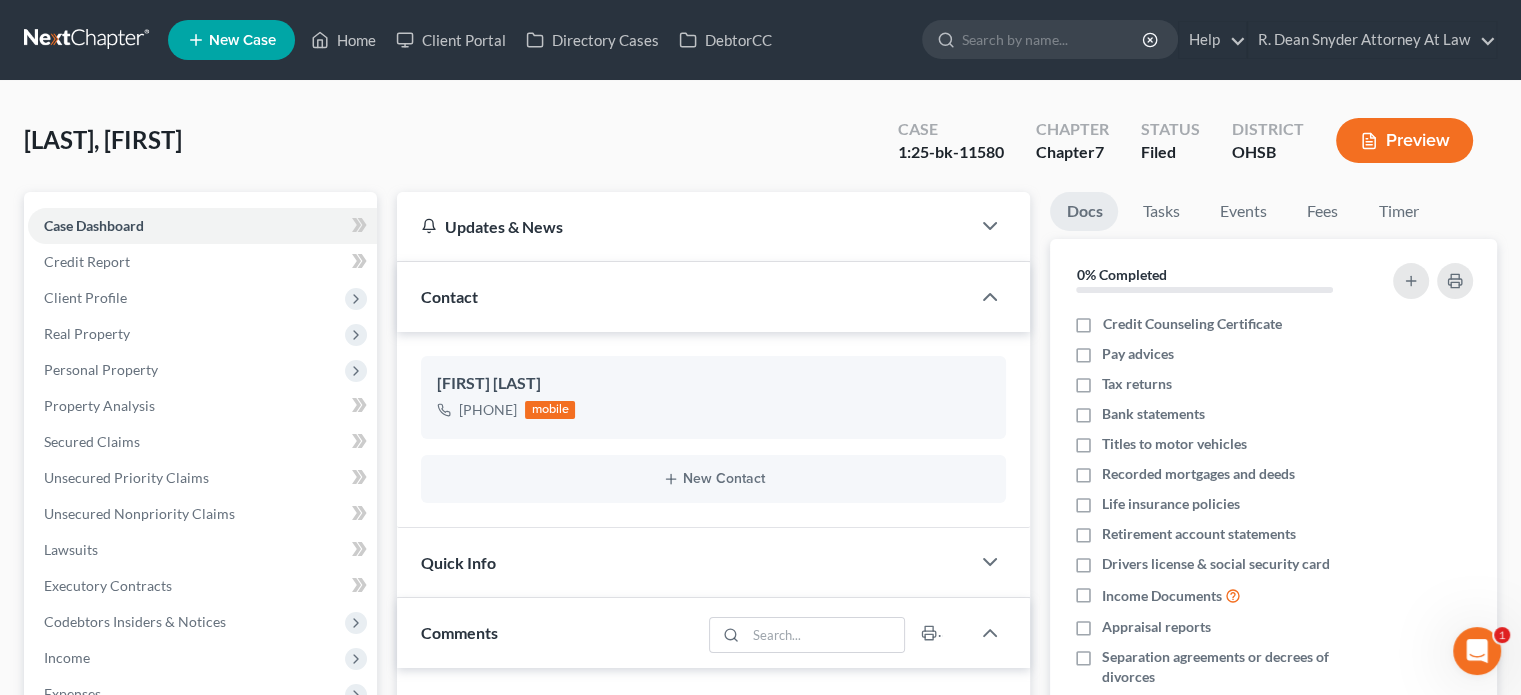 scroll, scrollTop: 400, scrollLeft: 0, axis: vertical 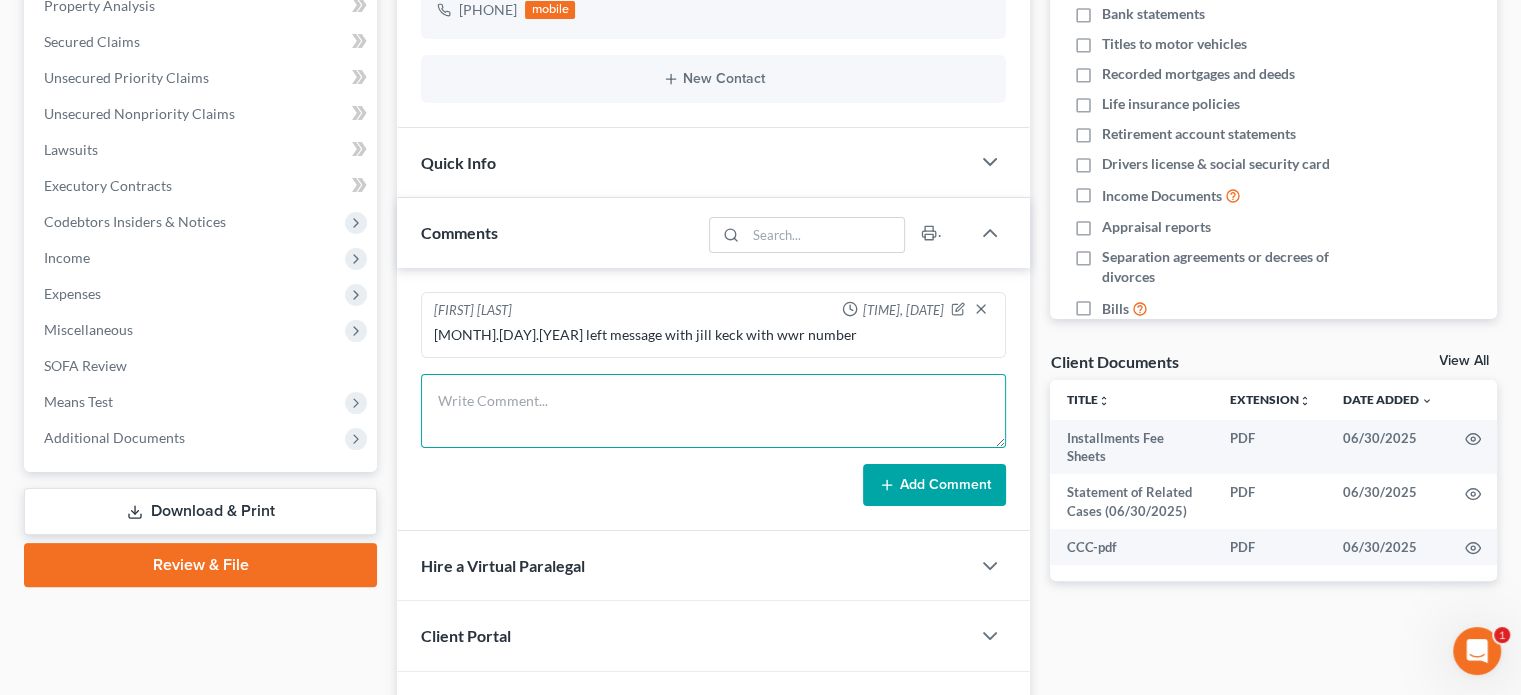 click at bounding box center (713, 411) 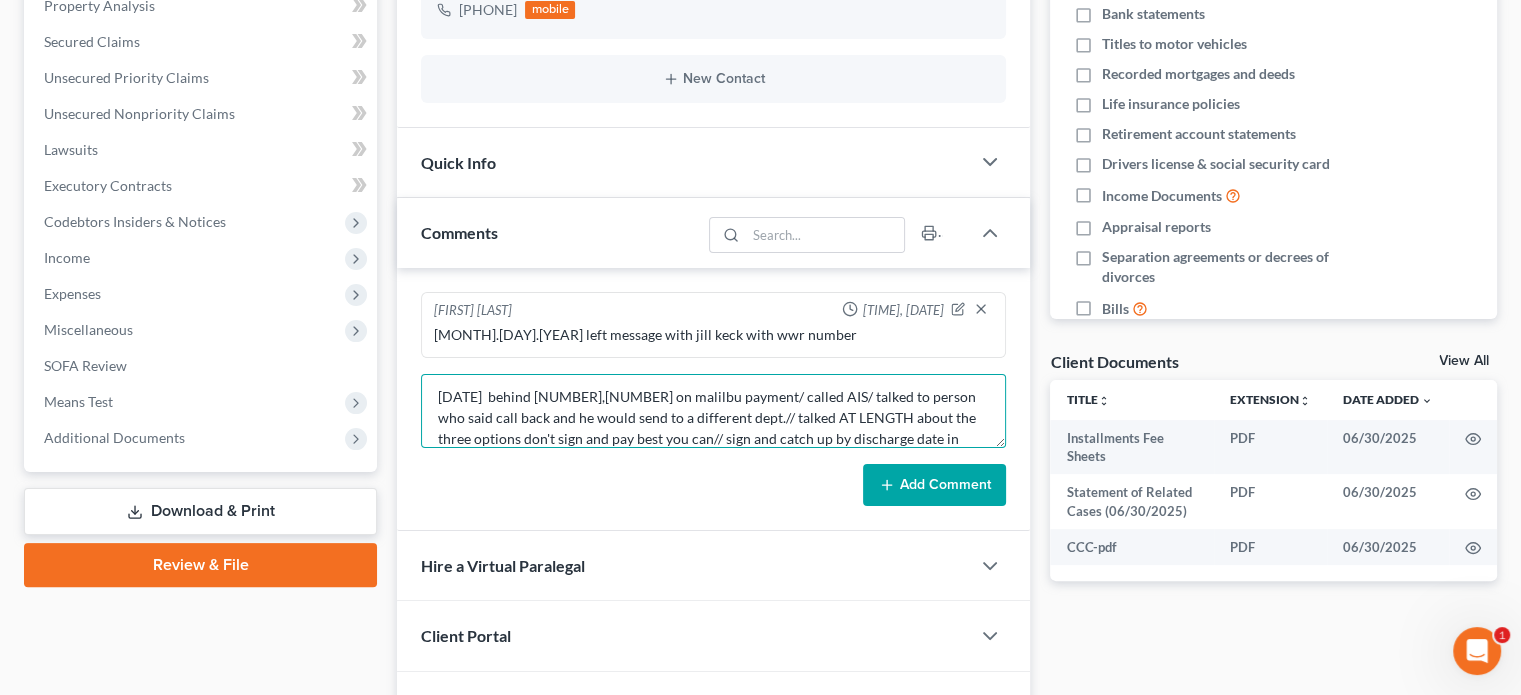 scroll, scrollTop: 24, scrollLeft: 0, axis: vertical 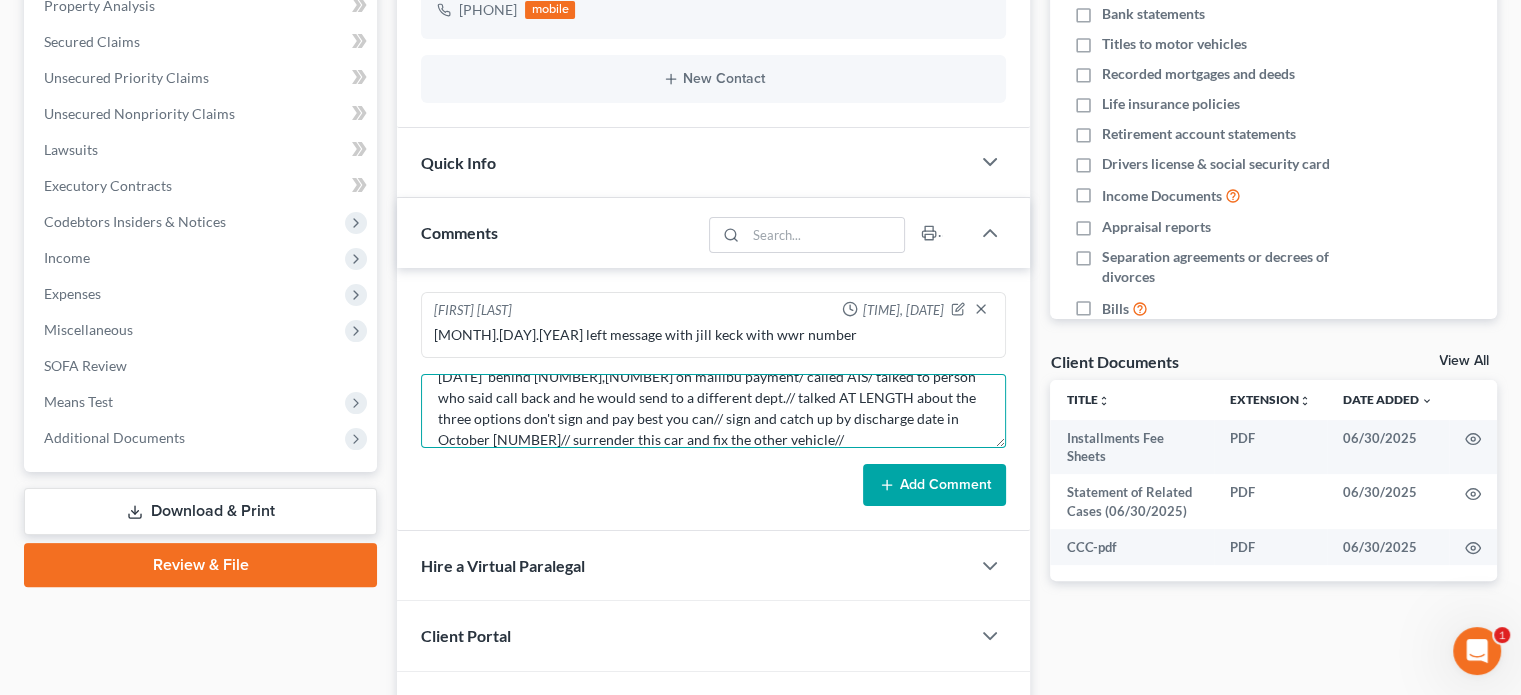 type on "[DATE]  behind [NUMBER],[NUMBER] on malilbu payment/ called AIS/ talked to person who said call back and he would send to a different dept.// talked AT LENGTH about the three options don't sign and pay best you can// sign and catch up by discharge date in October [NUMBER]// surrender this car and fix the other vehicle//" 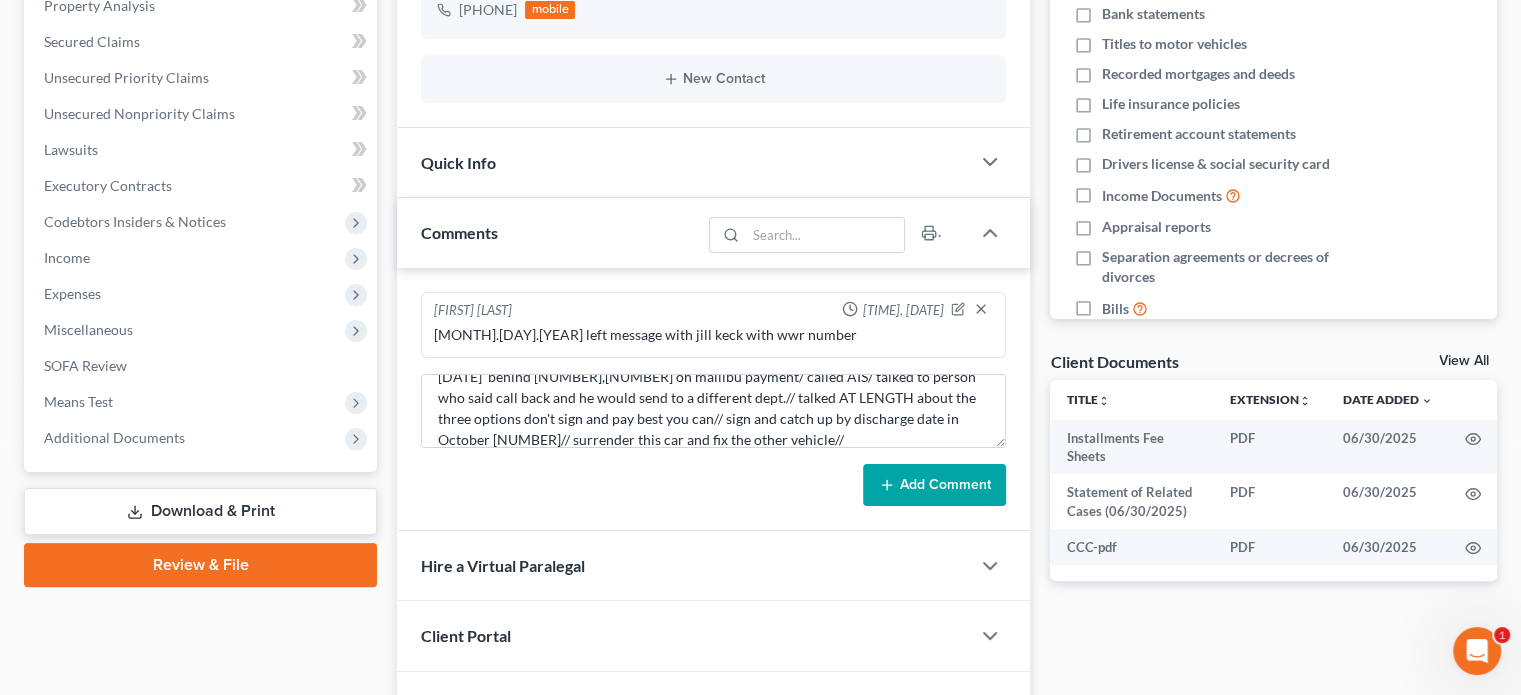 click on "Add Comment" at bounding box center (934, 485) 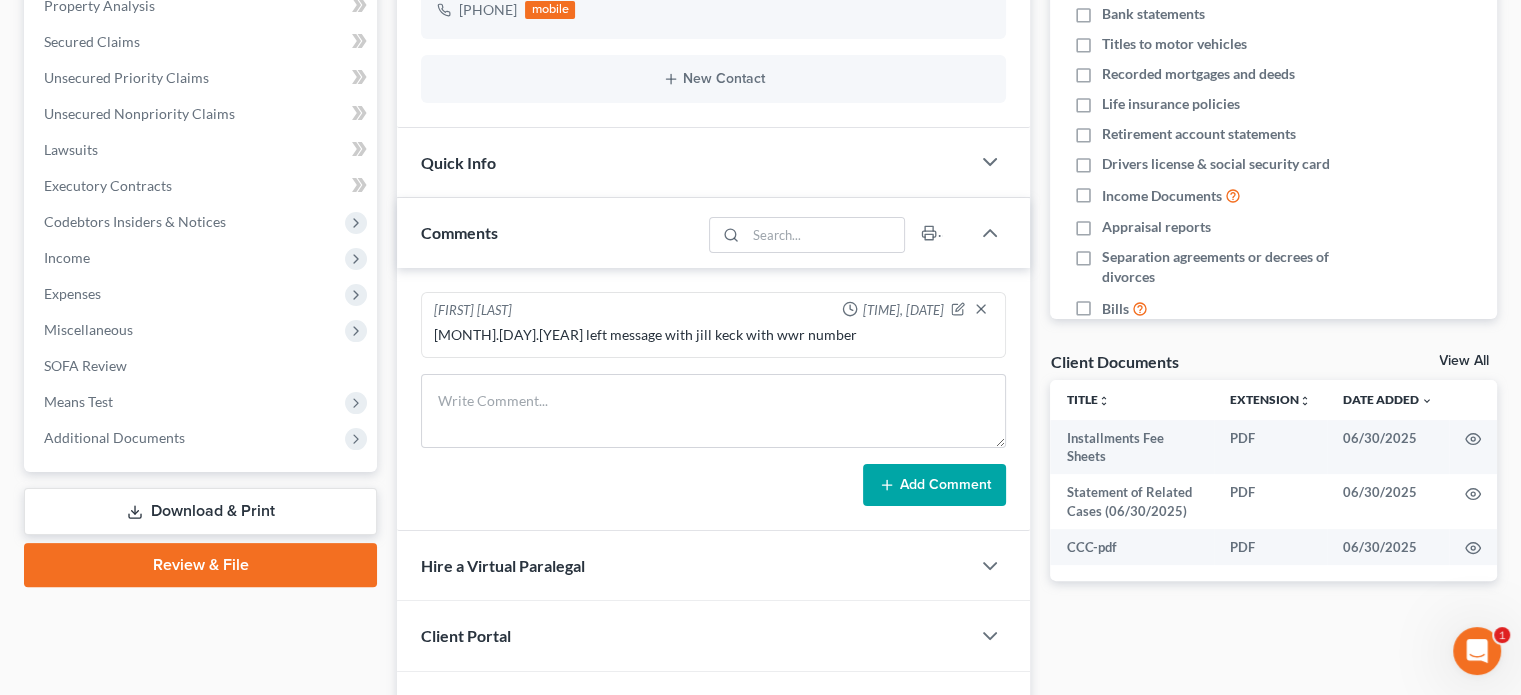 scroll, scrollTop: 0, scrollLeft: 0, axis: both 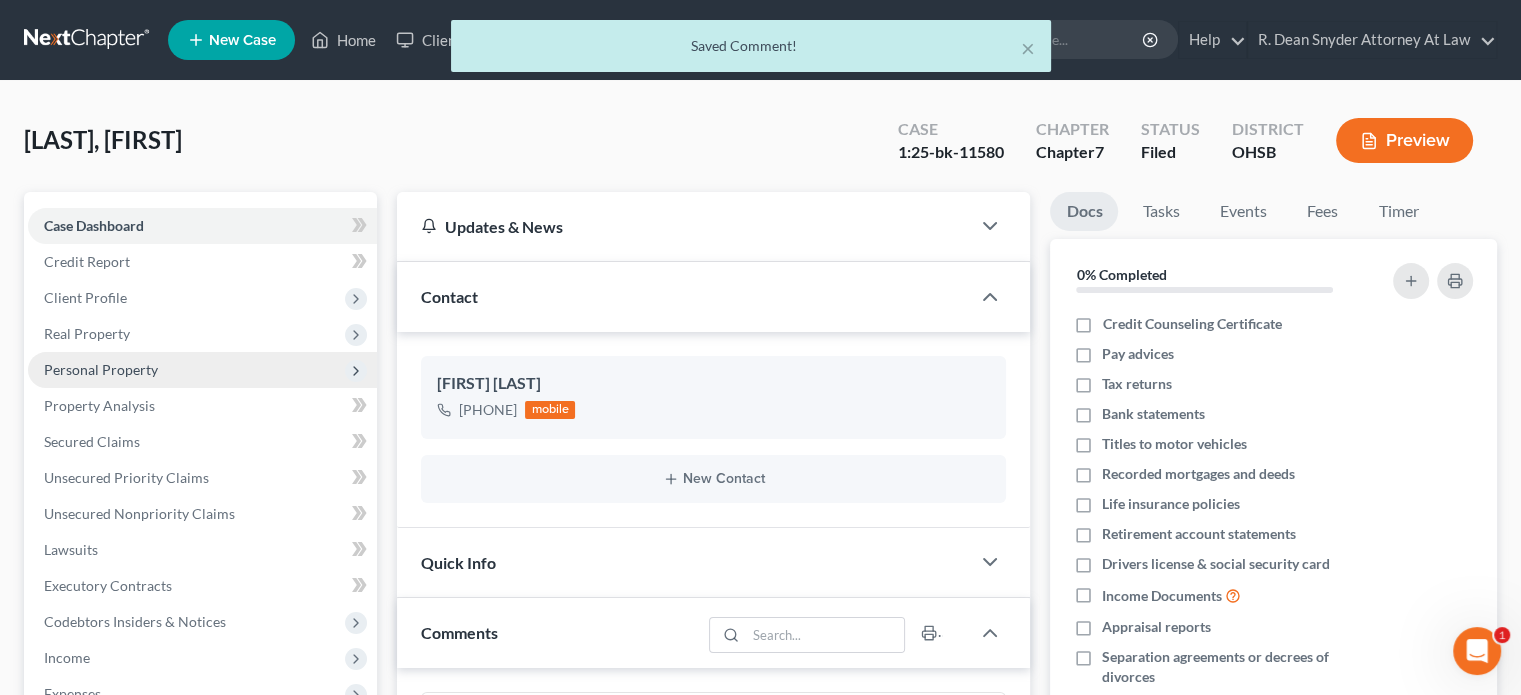 click on "Personal Property" at bounding box center [101, 369] 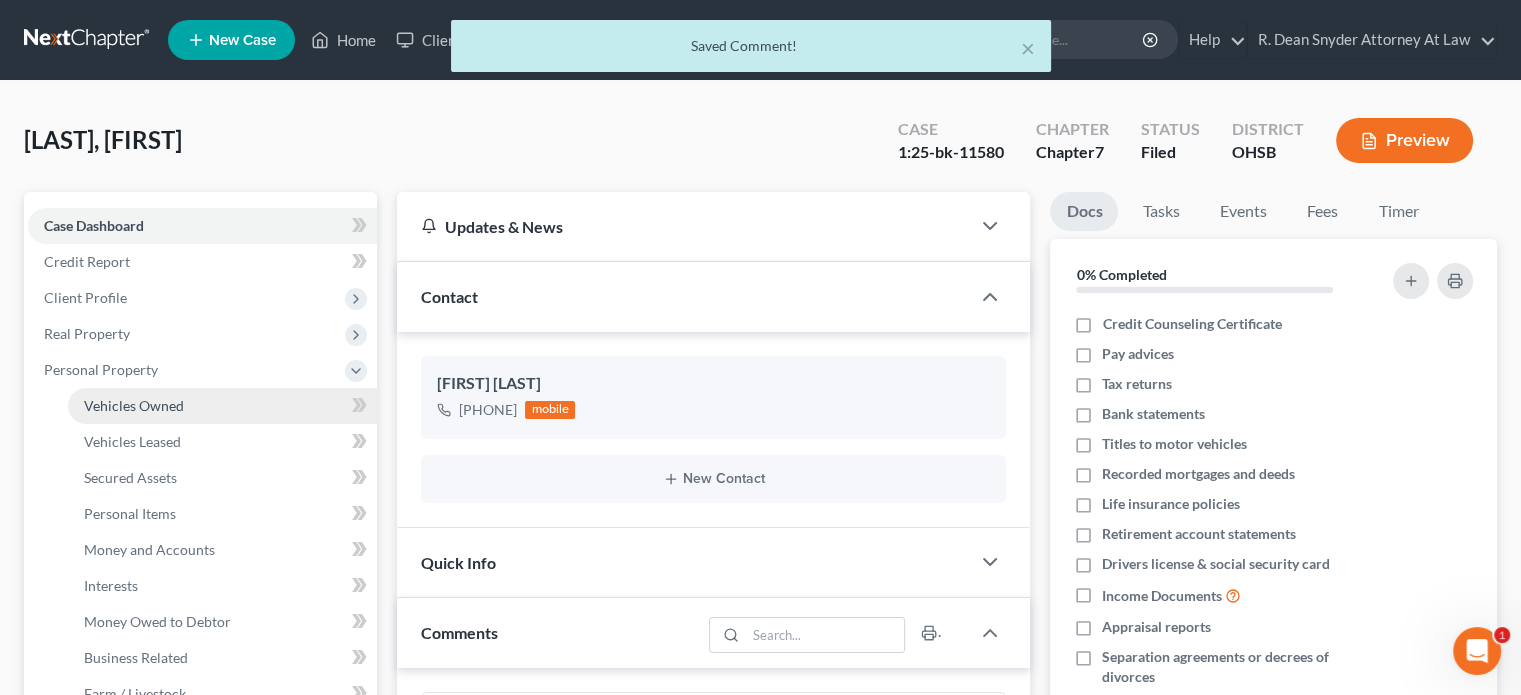 click on "Vehicles Owned" at bounding box center (134, 405) 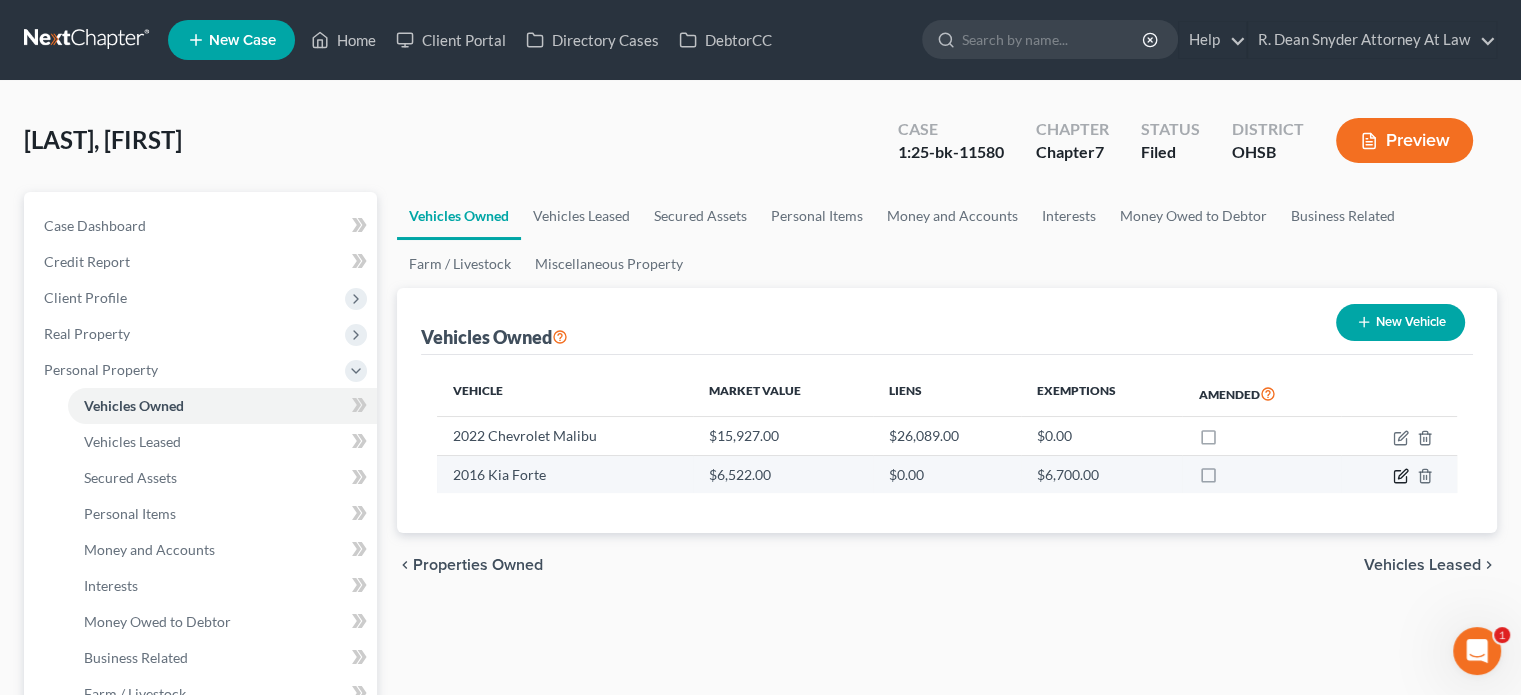 click 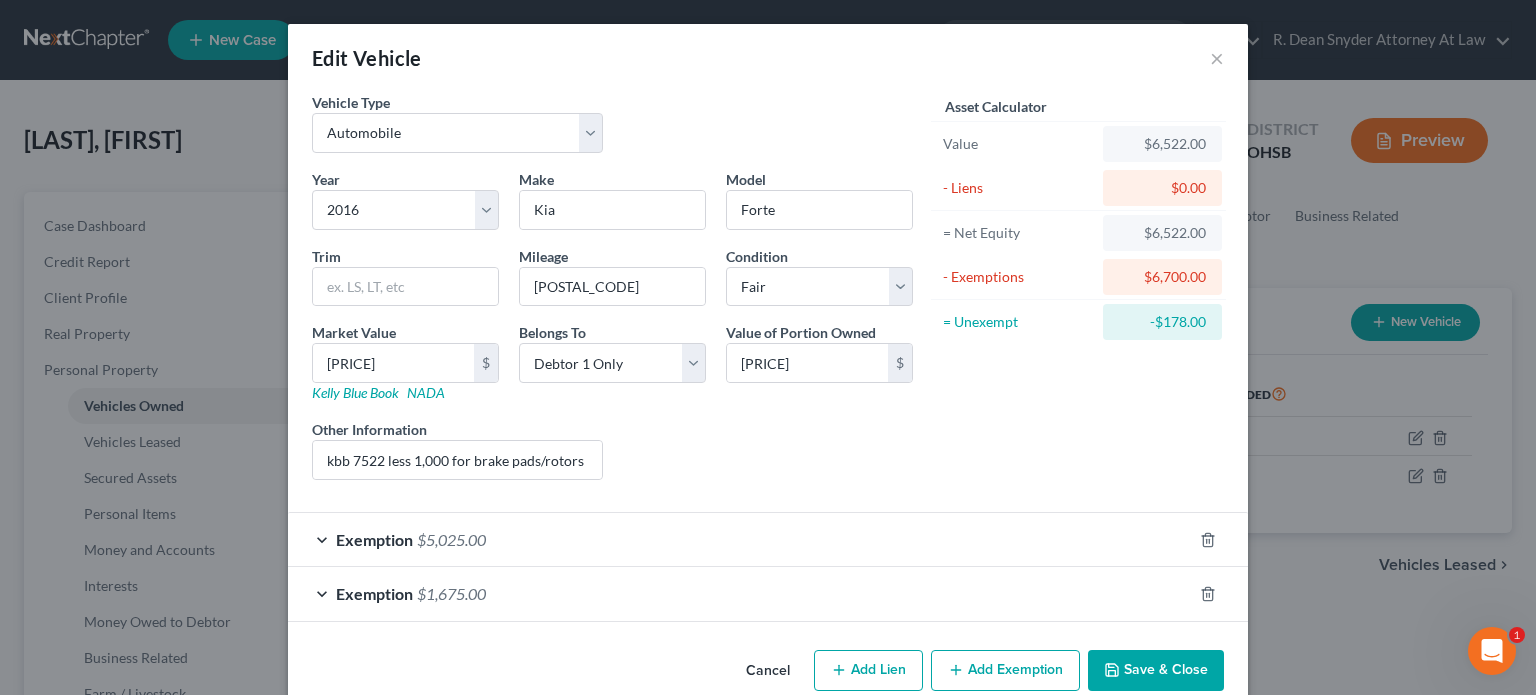 click on "Save & Close" at bounding box center (1156, 671) 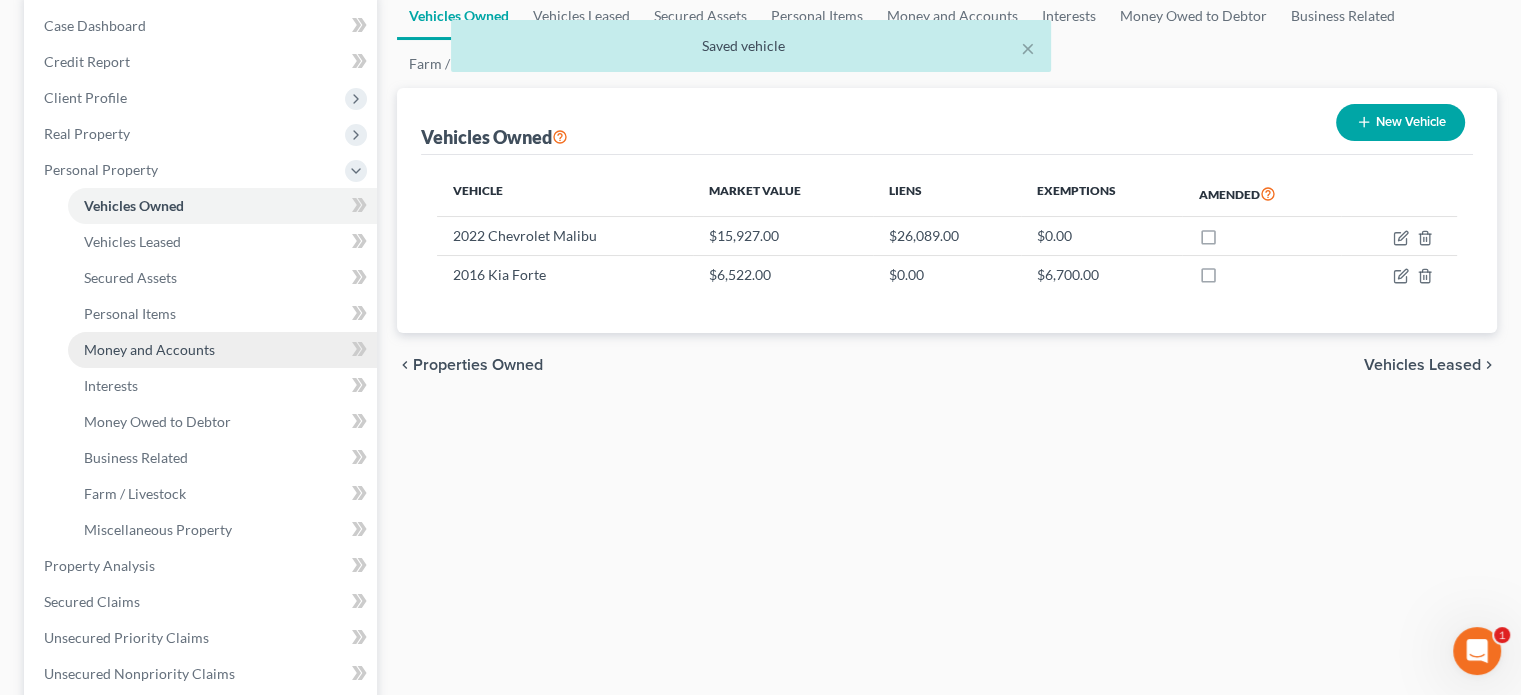click on "Money and Accounts" at bounding box center [149, 349] 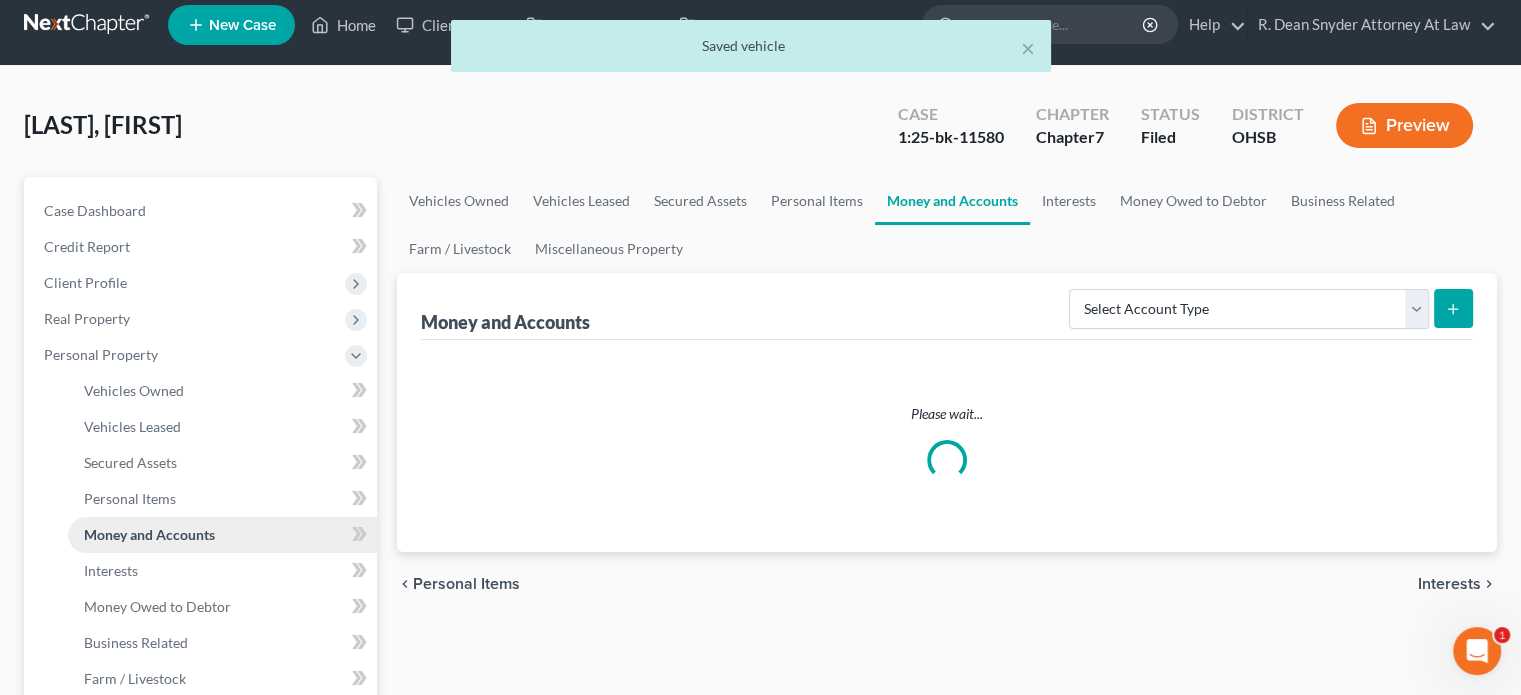 scroll, scrollTop: 0, scrollLeft: 0, axis: both 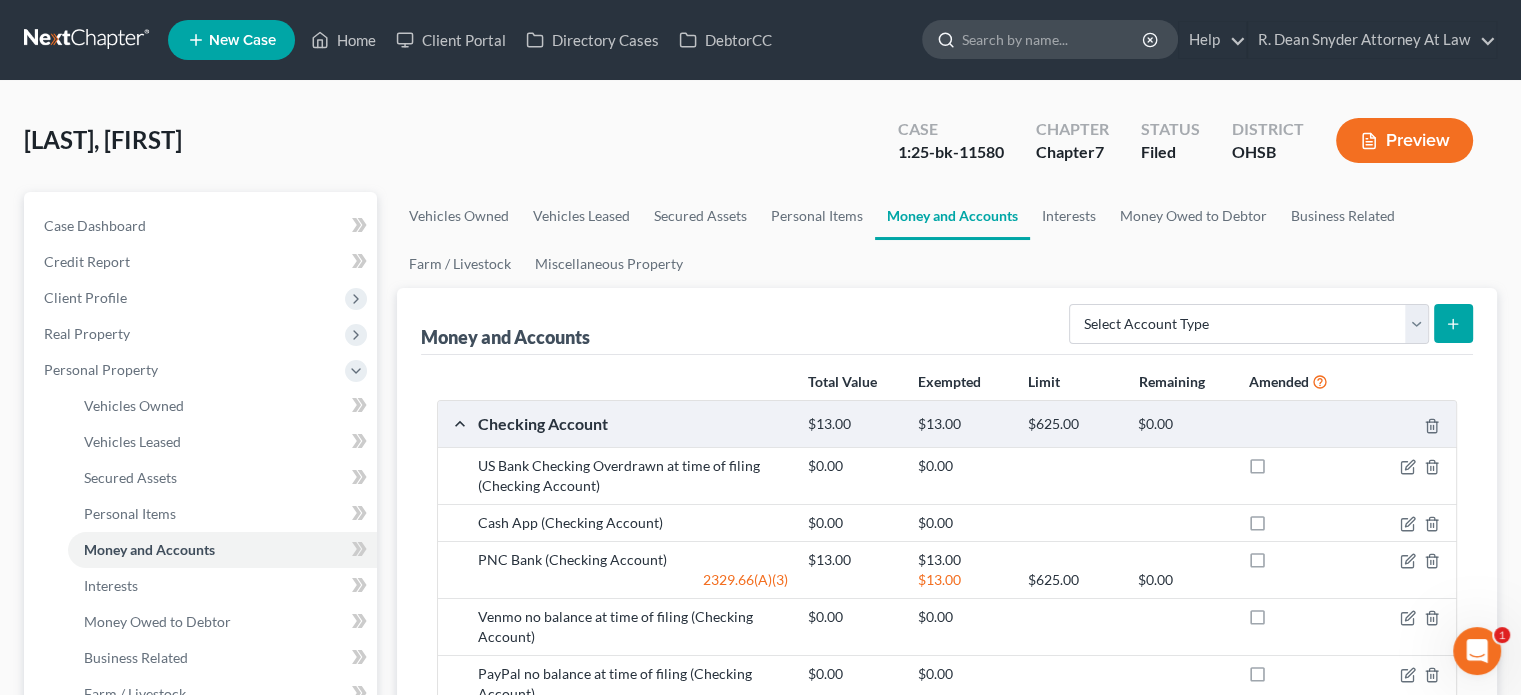 click at bounding box center (1053, 39) 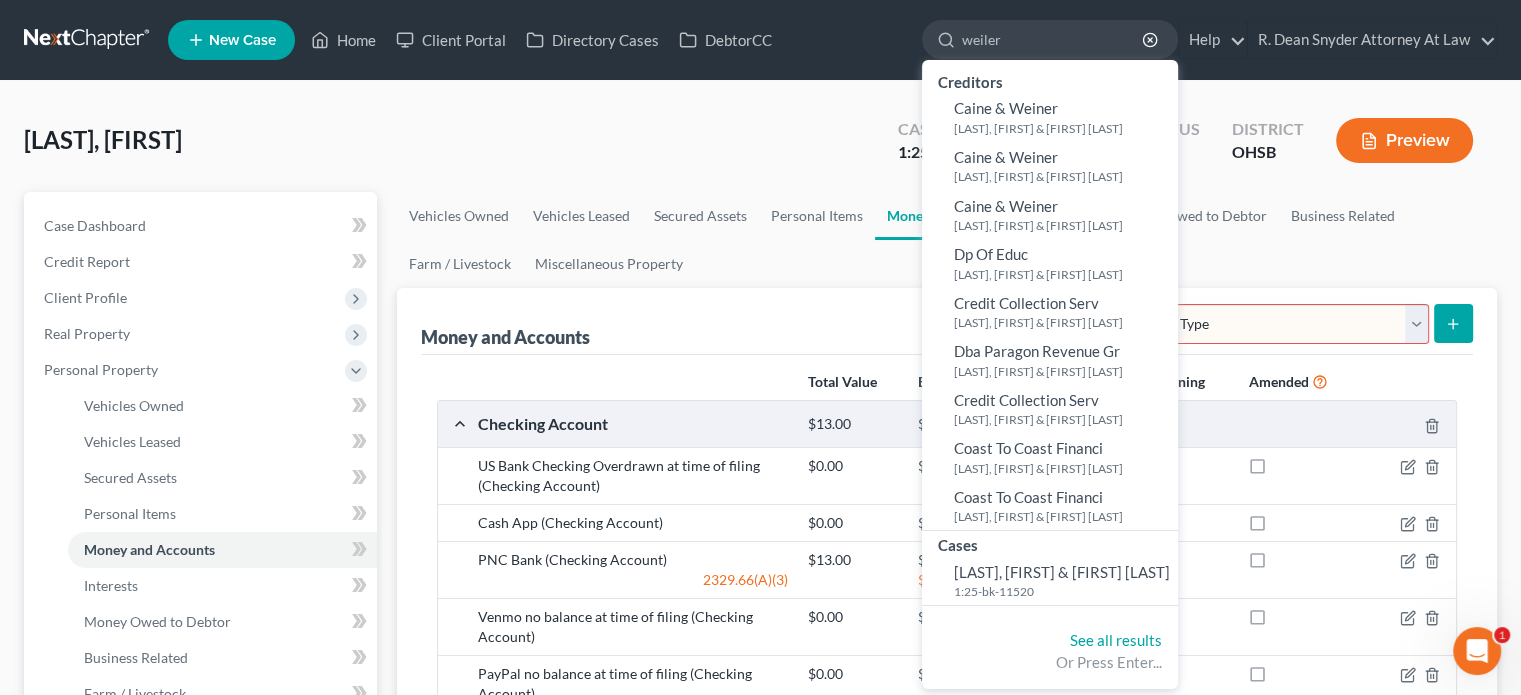 type on "weiler" 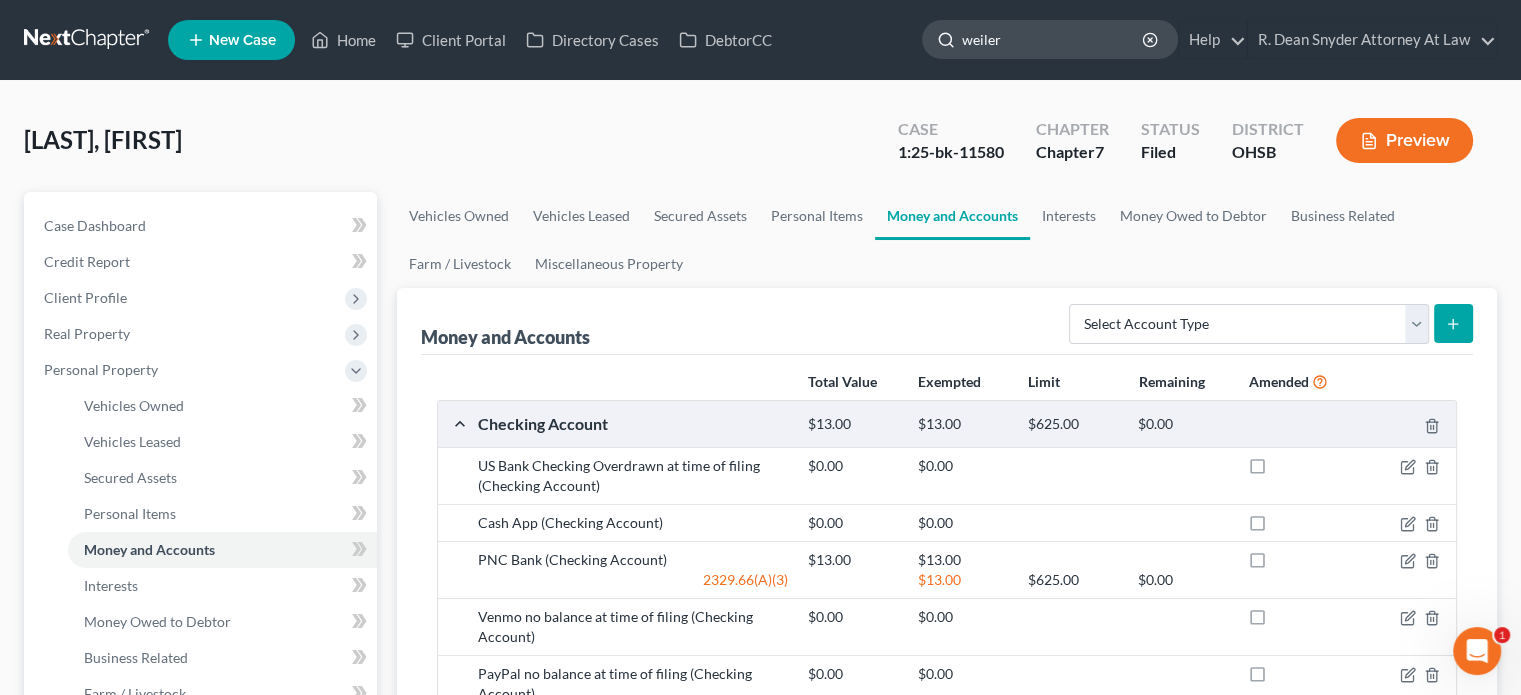 click 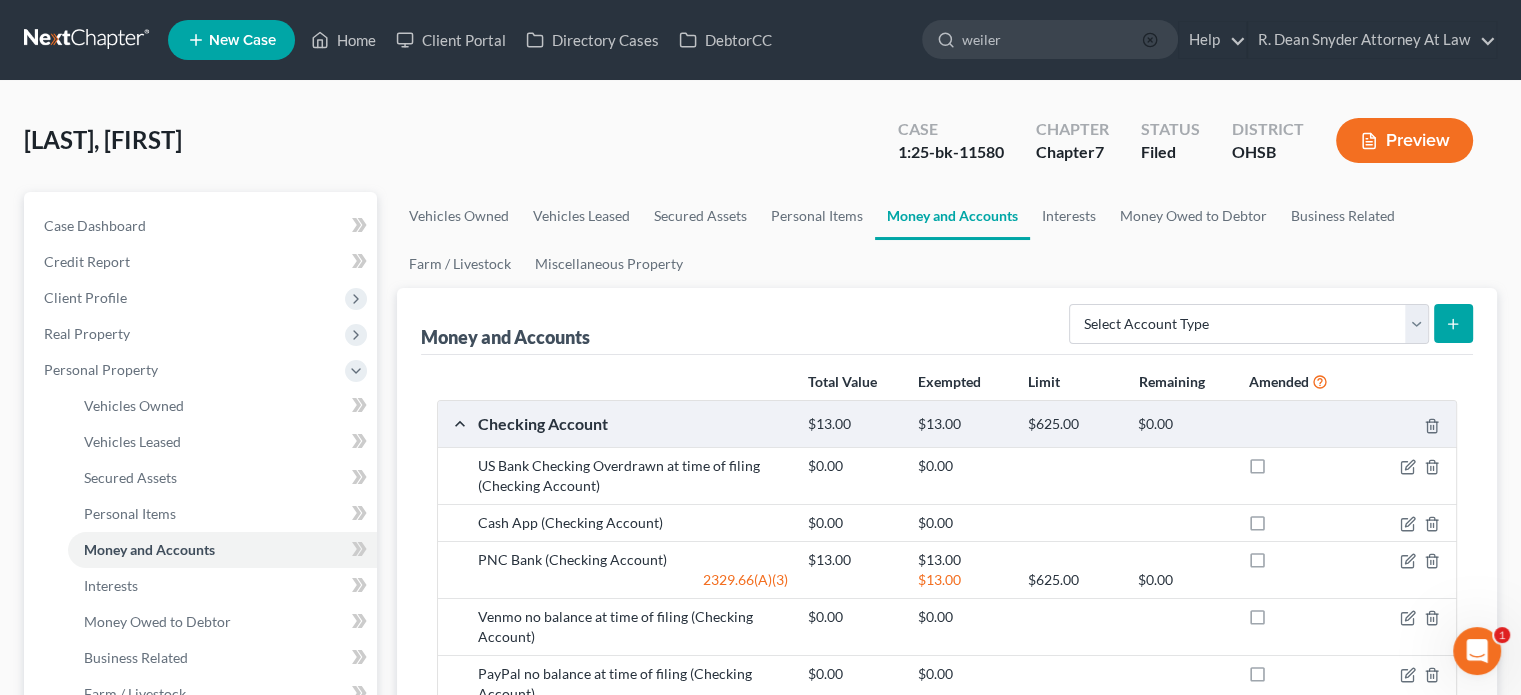 click 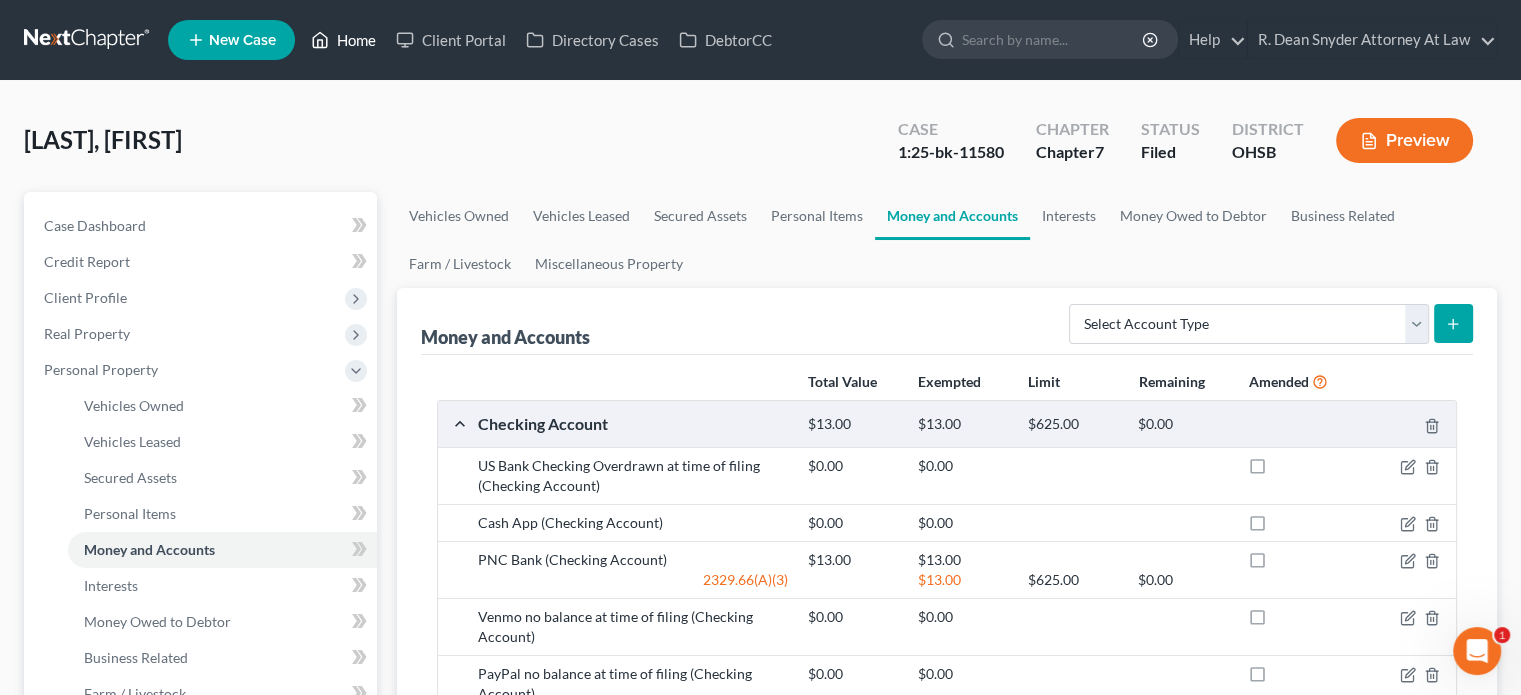 click on "Home" at bounding box center [343, 40] 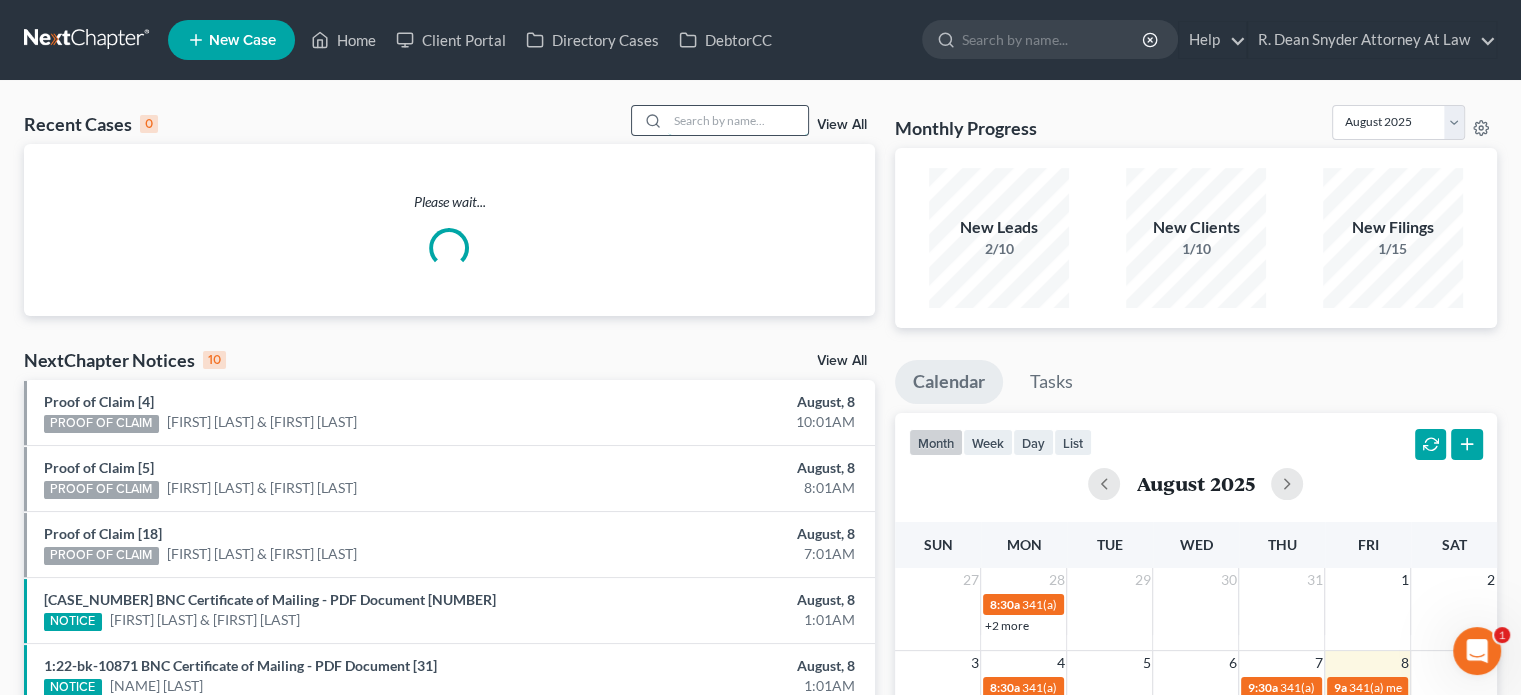 click at bounding box center [738, 120] 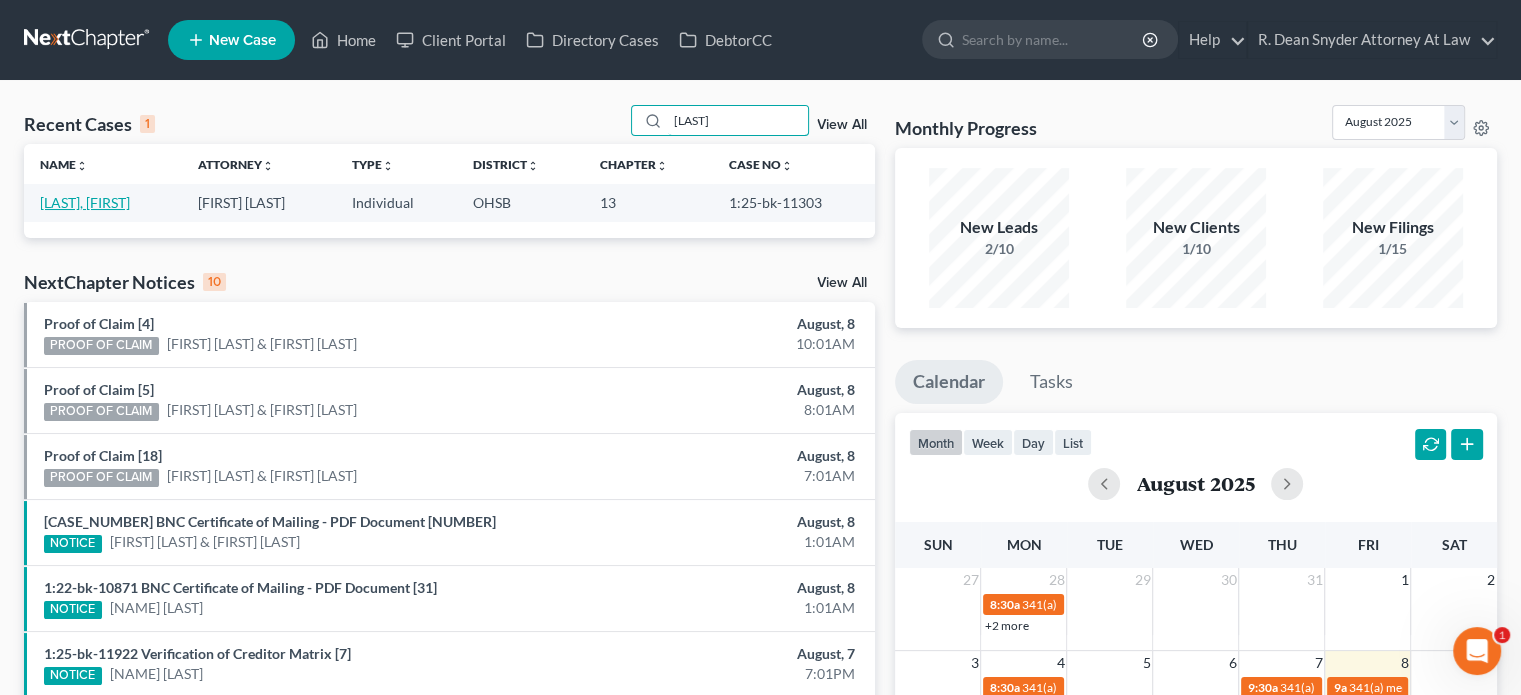 type on "[LAST]" 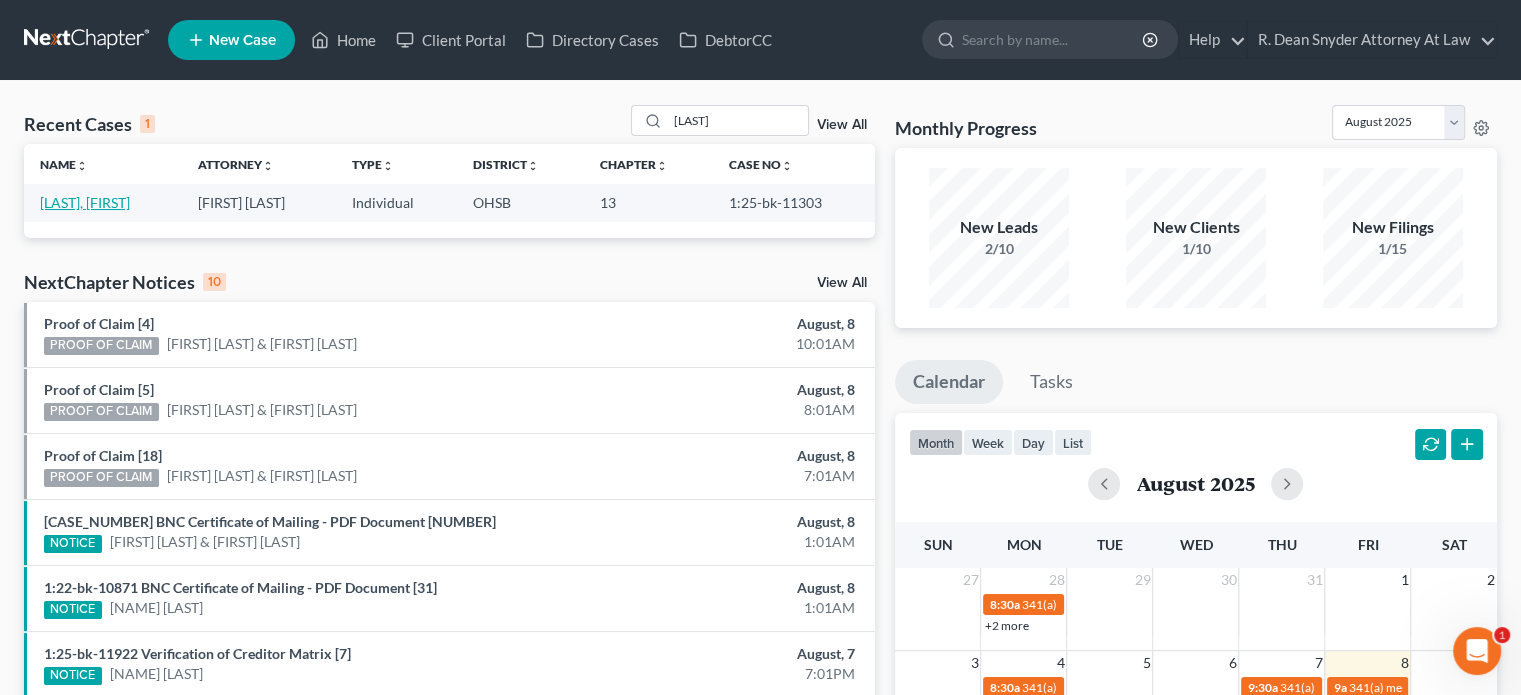 click on "[LAST], [FIRST]" at bounding box center (85, 202) 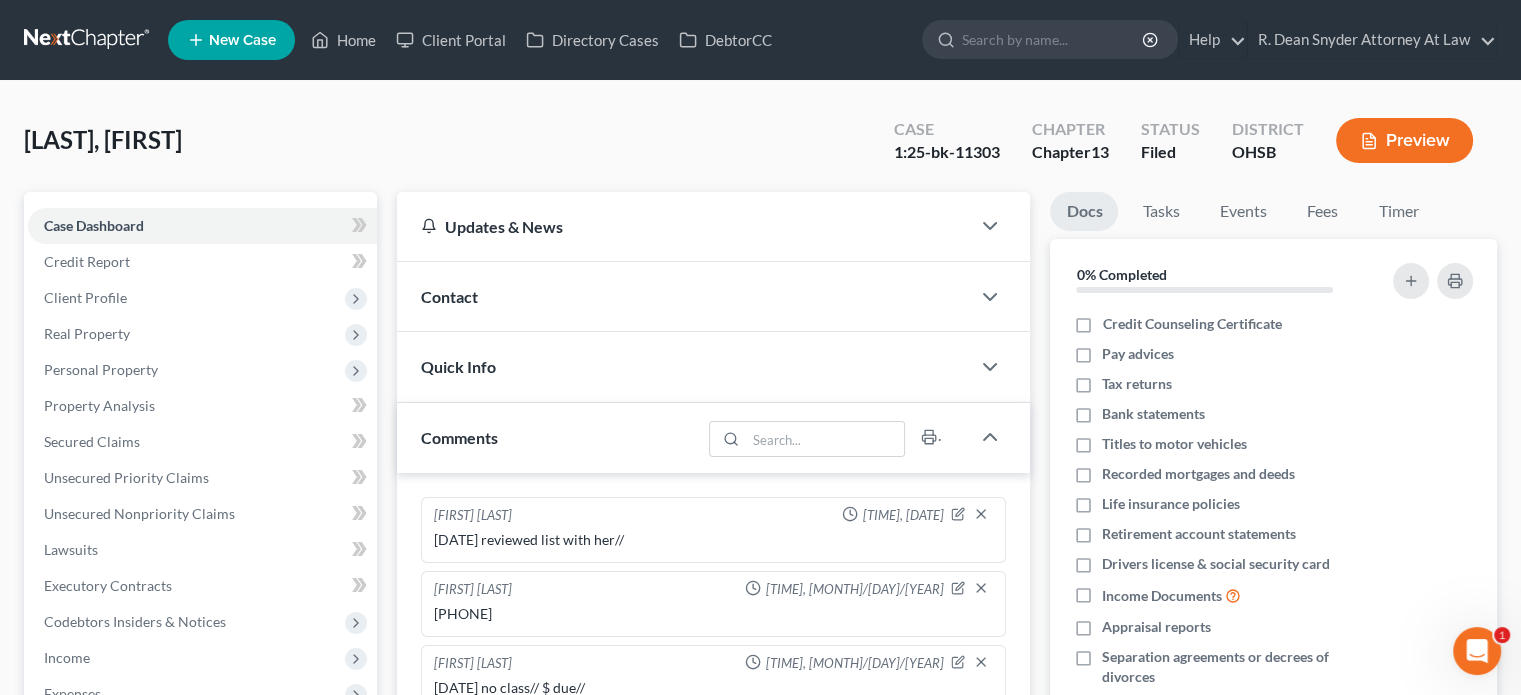 scroll, scrollTop: 112, scrollLeft: 0, axis: vertical 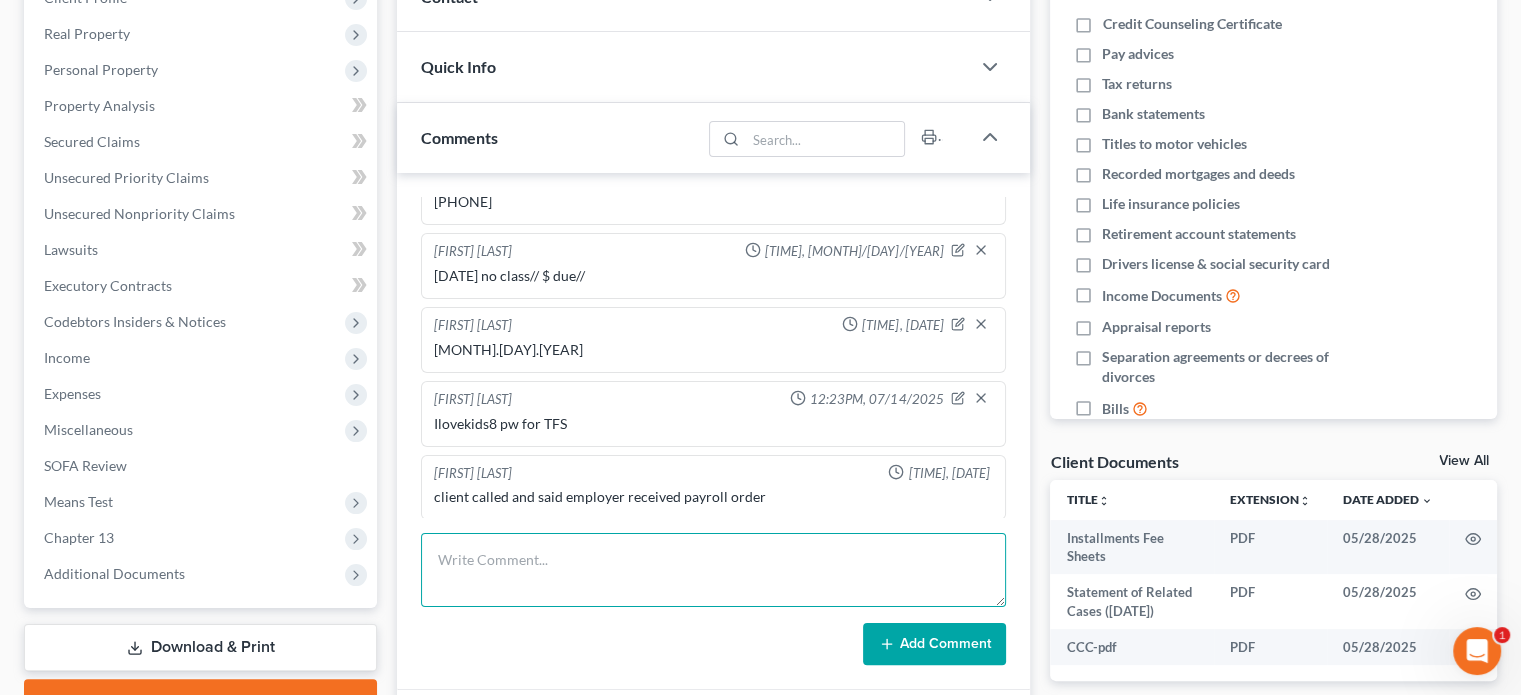 click at bounding box center [713, 570] 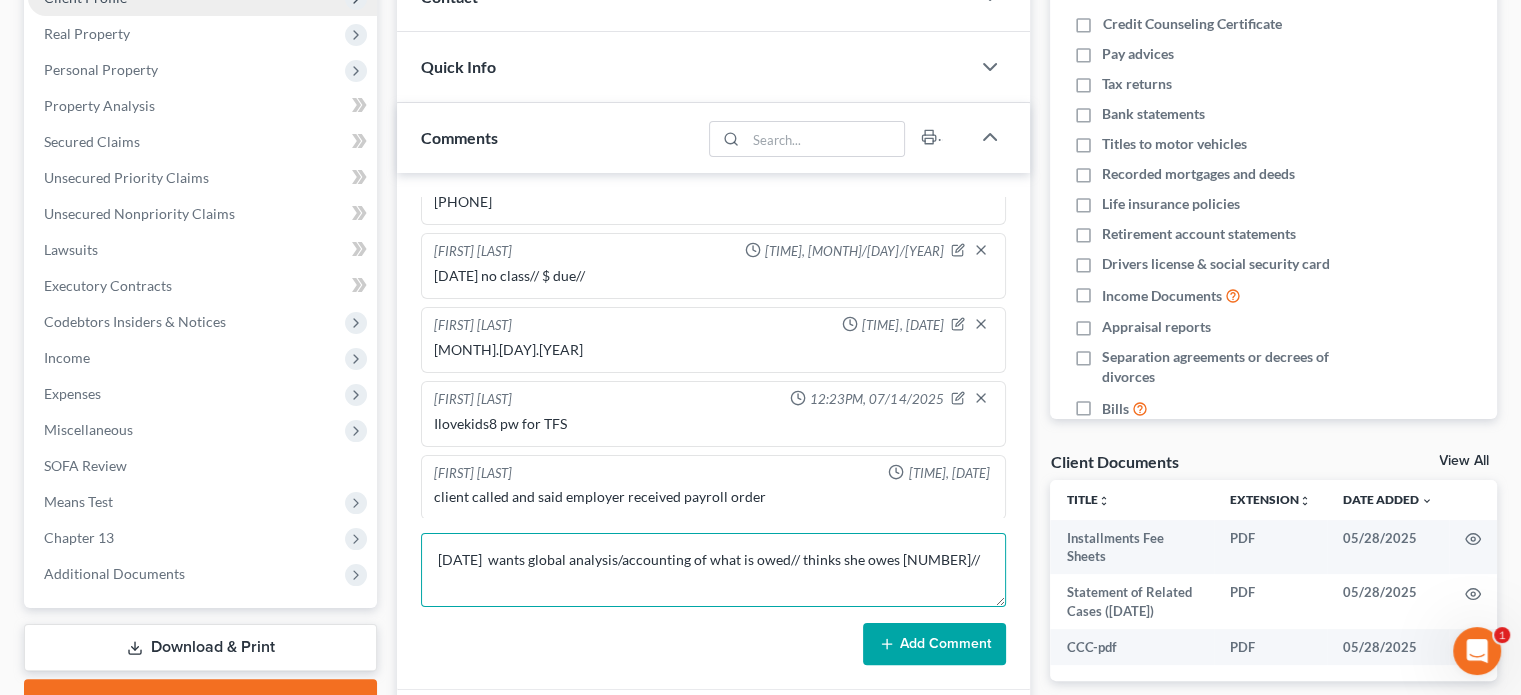 type on "[DATE]  wants global analysis/accounting of what is owed// thinks she owes [NUMBER]//" 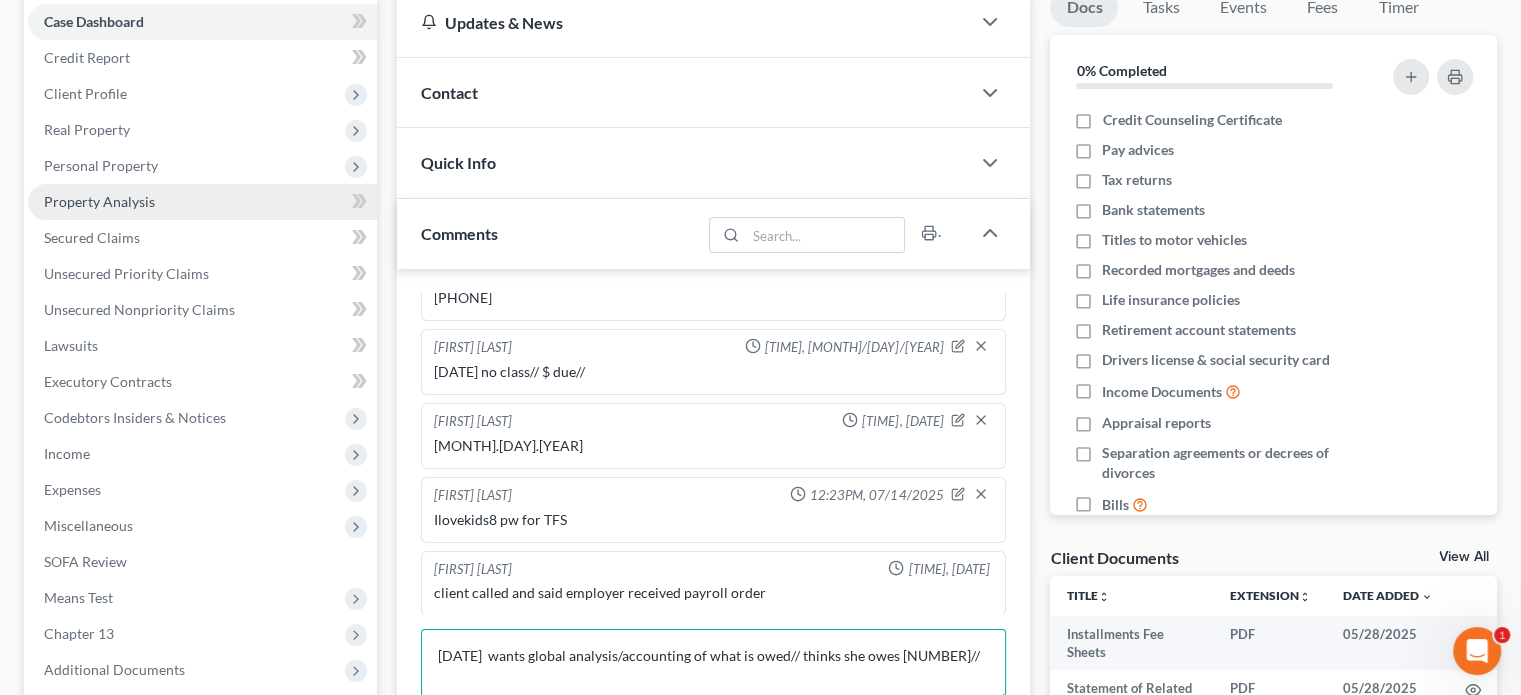 scroll, scrollTop: 200, scrollLeft: 0, axis: vertical 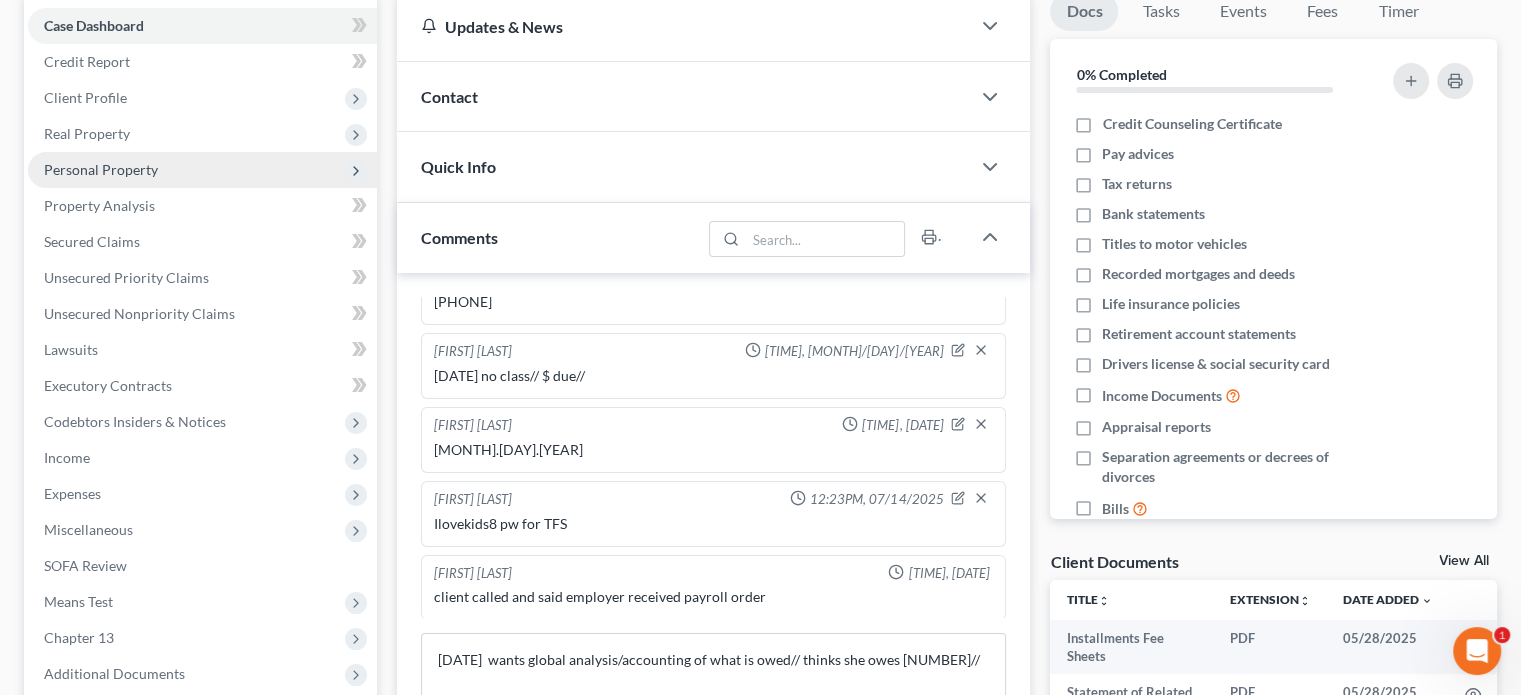 click on "Personal Property" at bounding box center (101, 169) 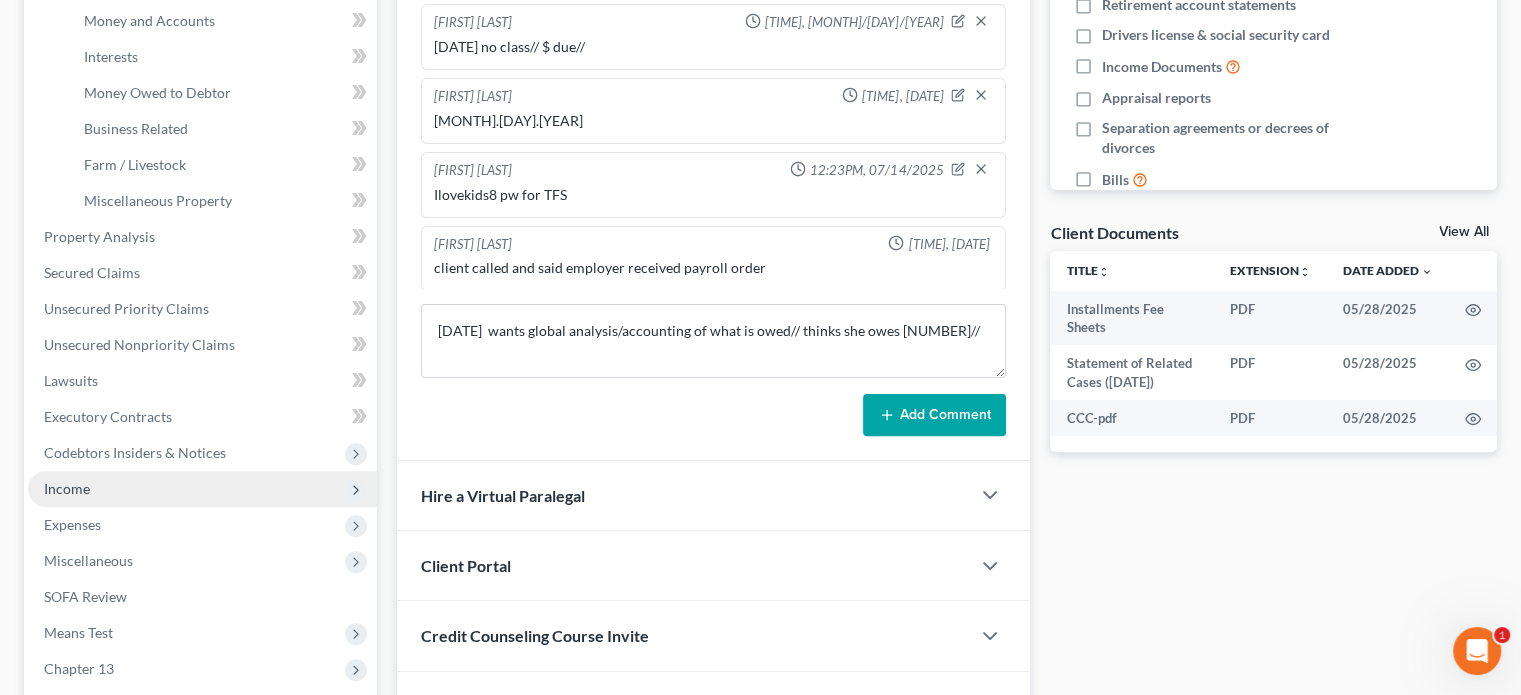 scroll, scrollTop: 600, scrollLeft: 0, axis: vertical 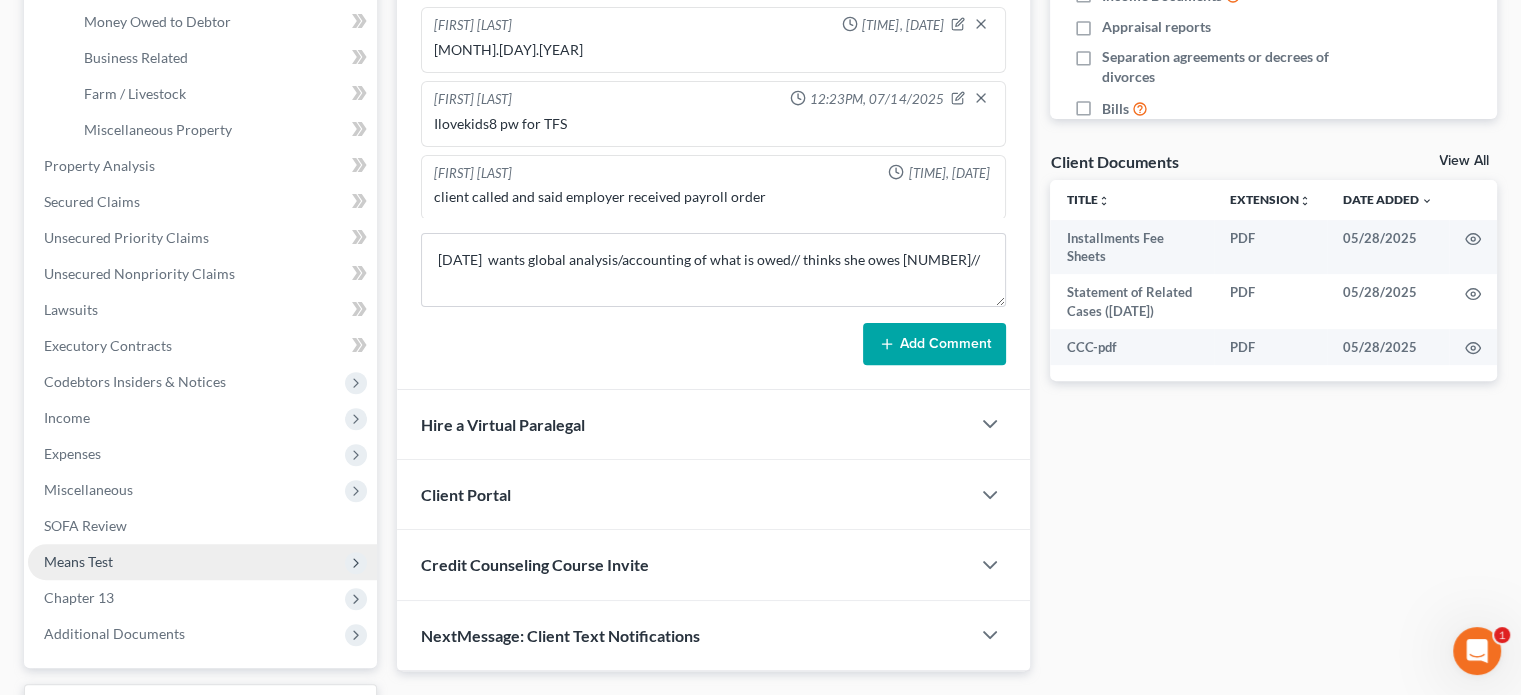 click on "Means Test" at bounding box center [78, 561] 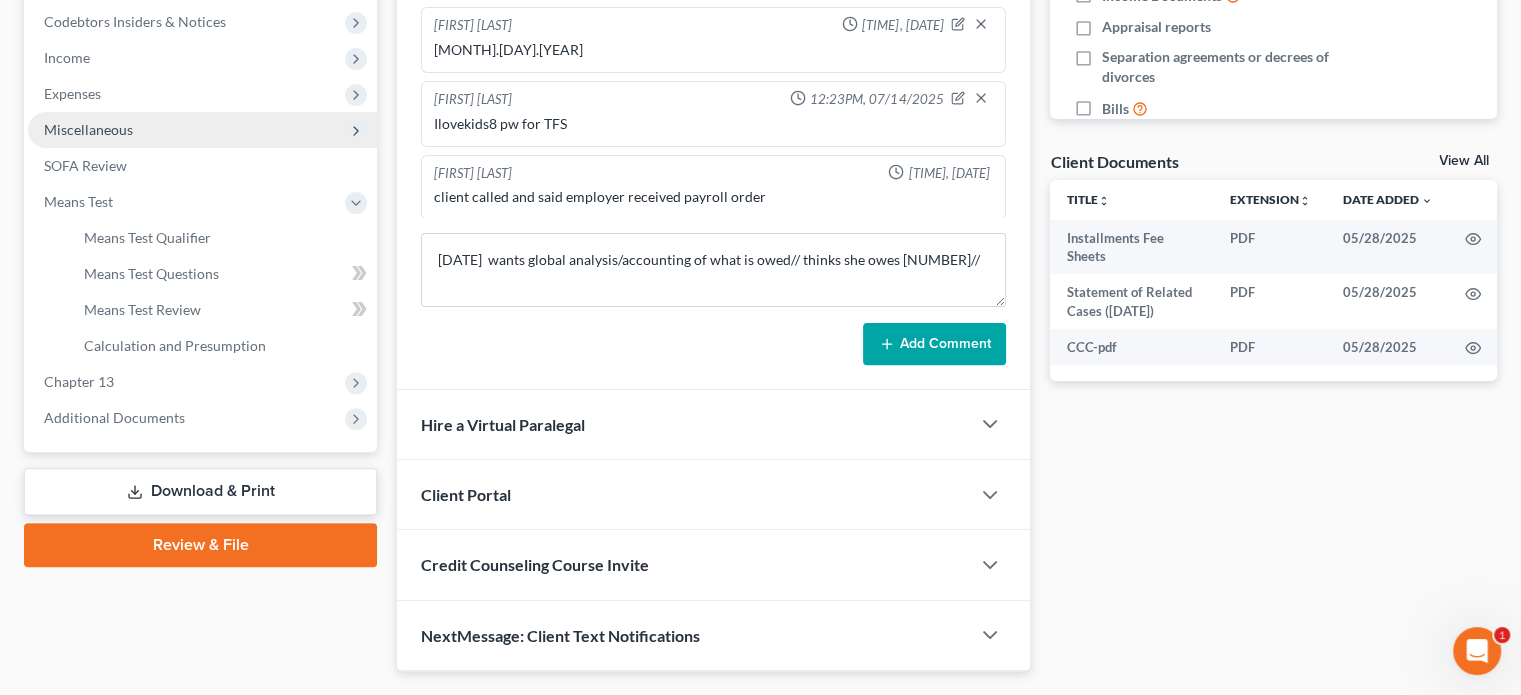 click on "Miscellaneous" at bounding box center [202, 130] 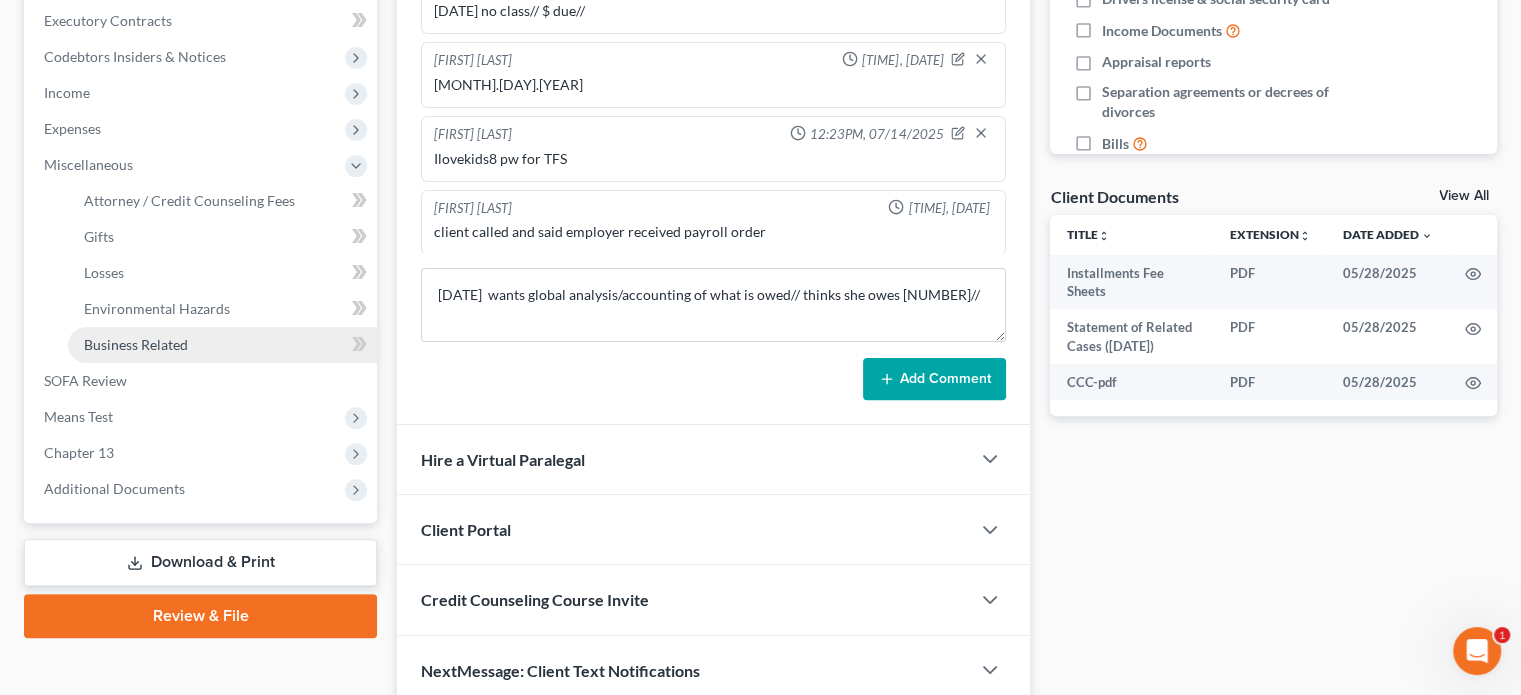 scroll, scrollTop: 600, scrollLeft: 0, axis: vertical 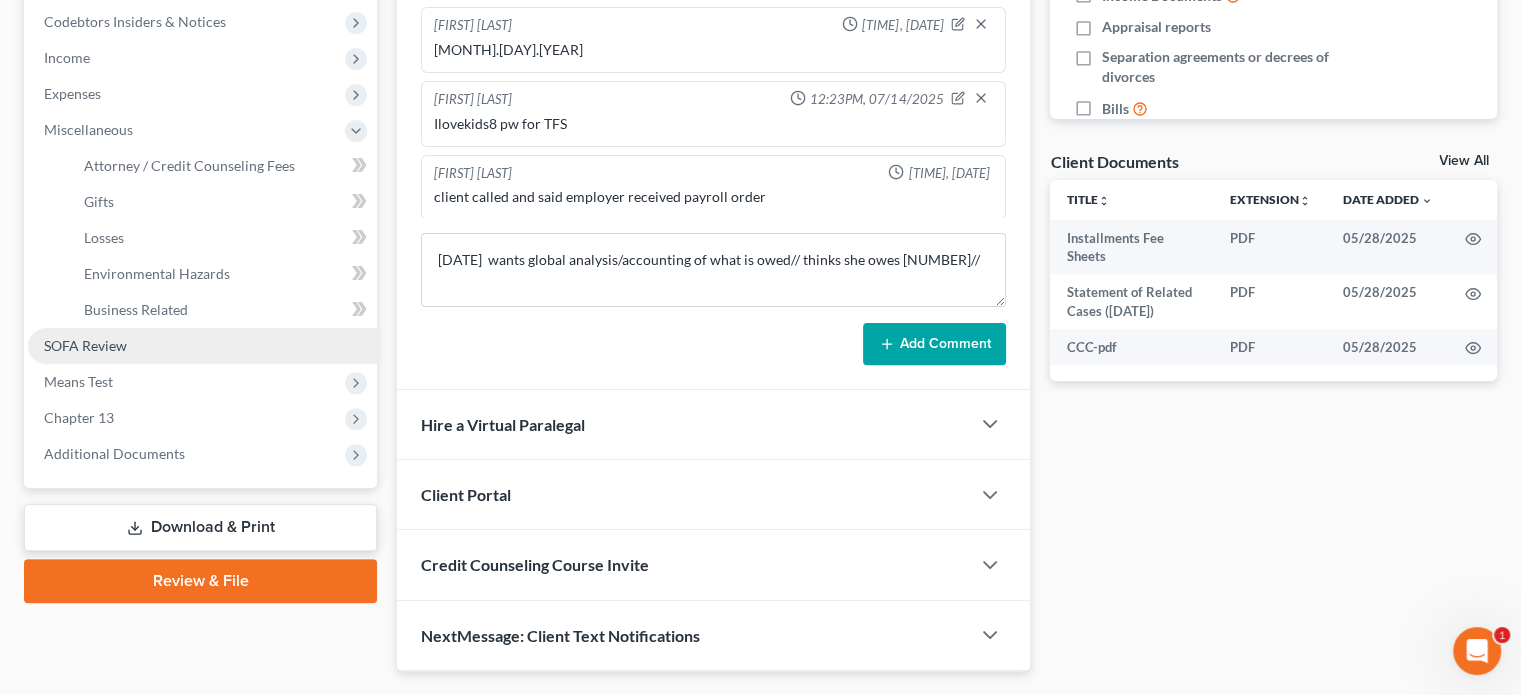 click on "SOFA Review" at bounding box center (85, 345) 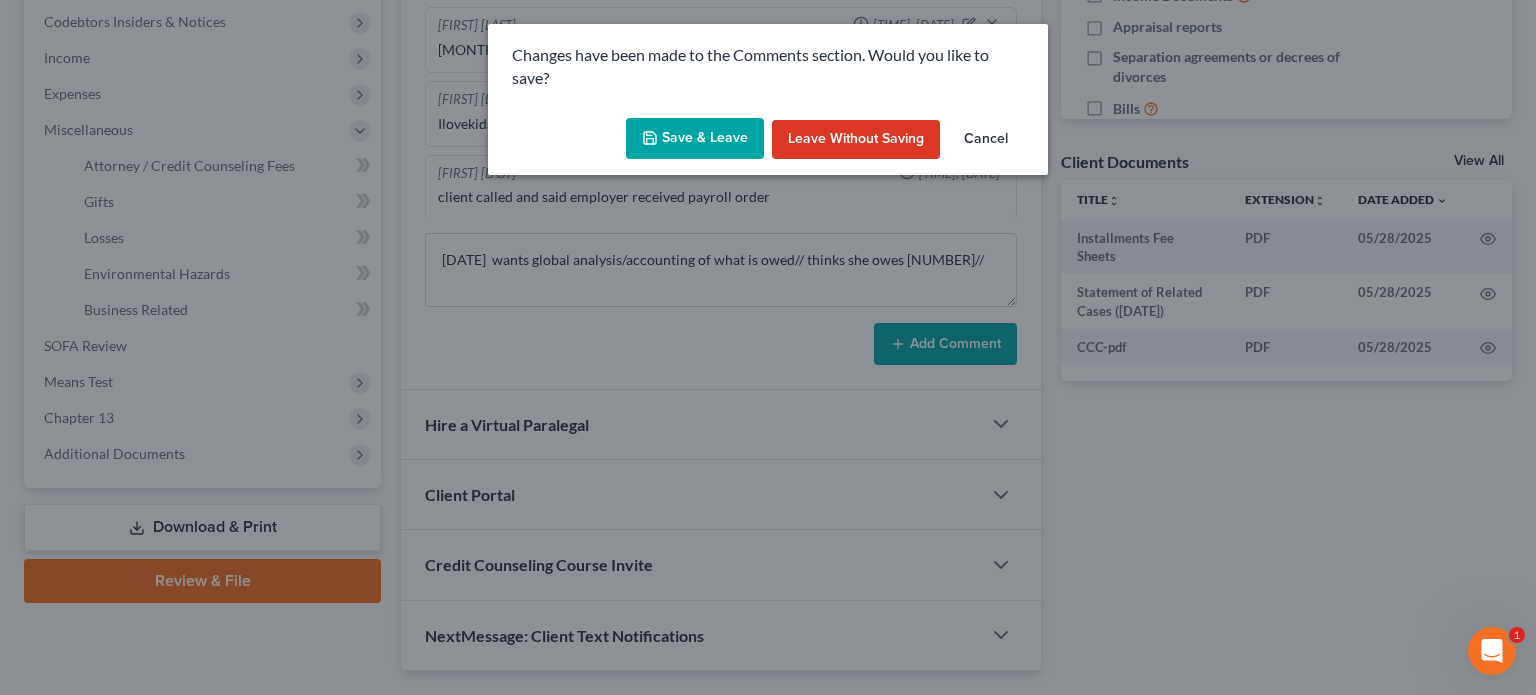 click on "Save & Leave" at bounding box center [695, 139] 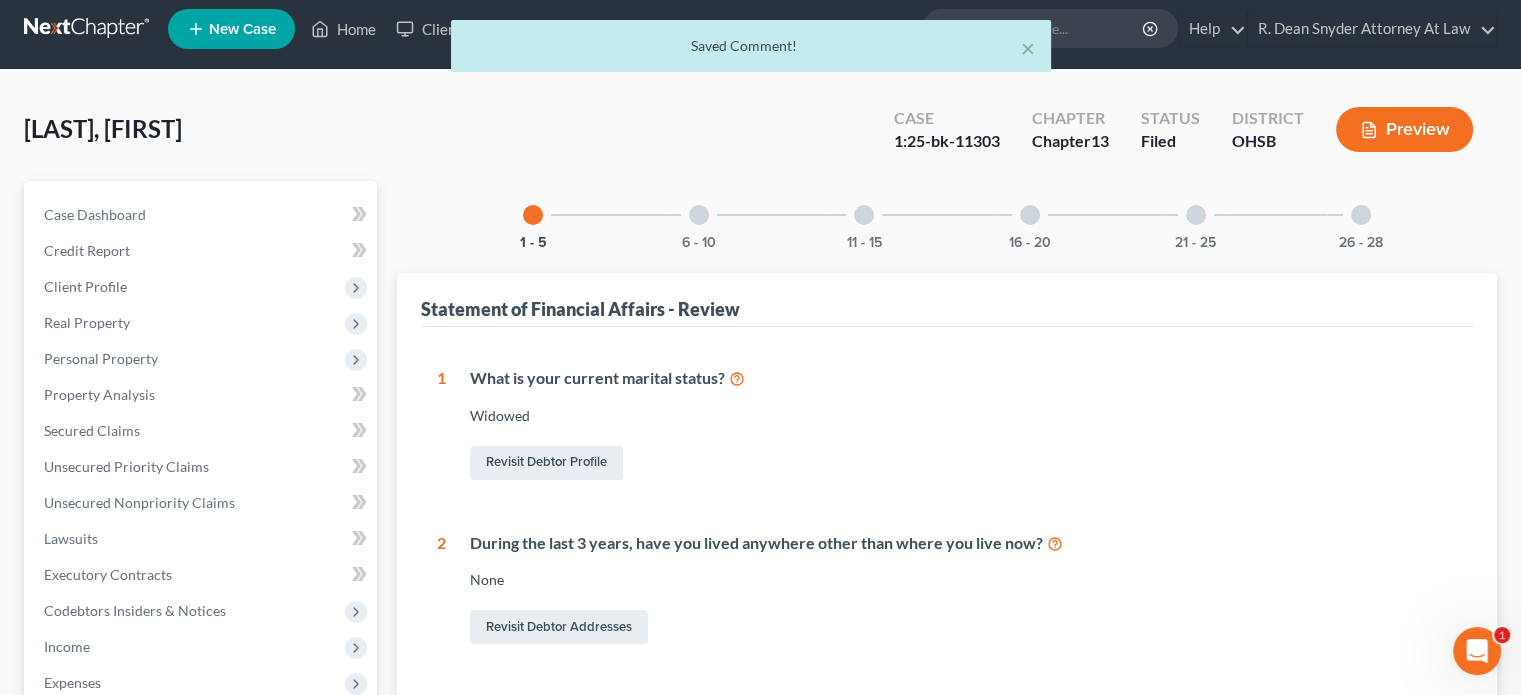 scroll, scrollTop: 0, scrollLeft: 0, axis: both 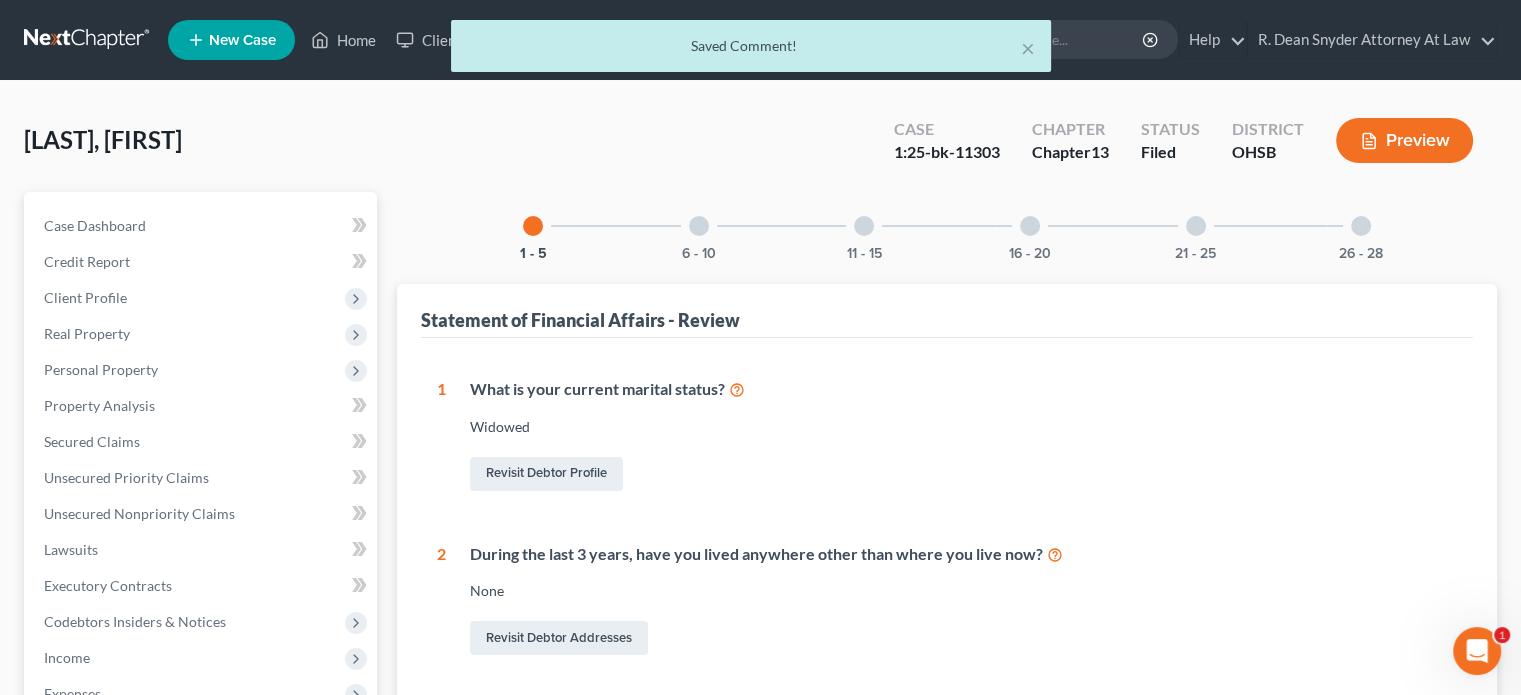 click at bounding box center [1030, 226] 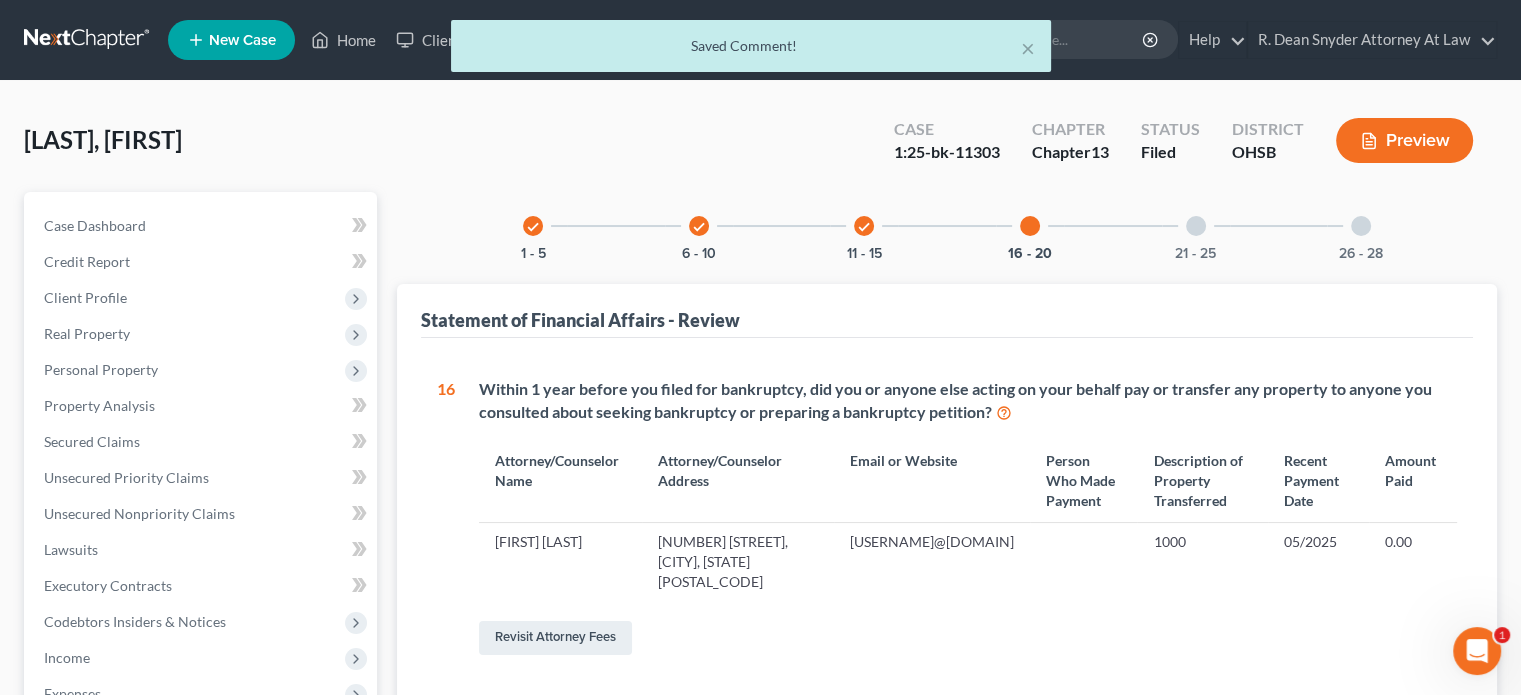 click at bounding box center [1196, 226] 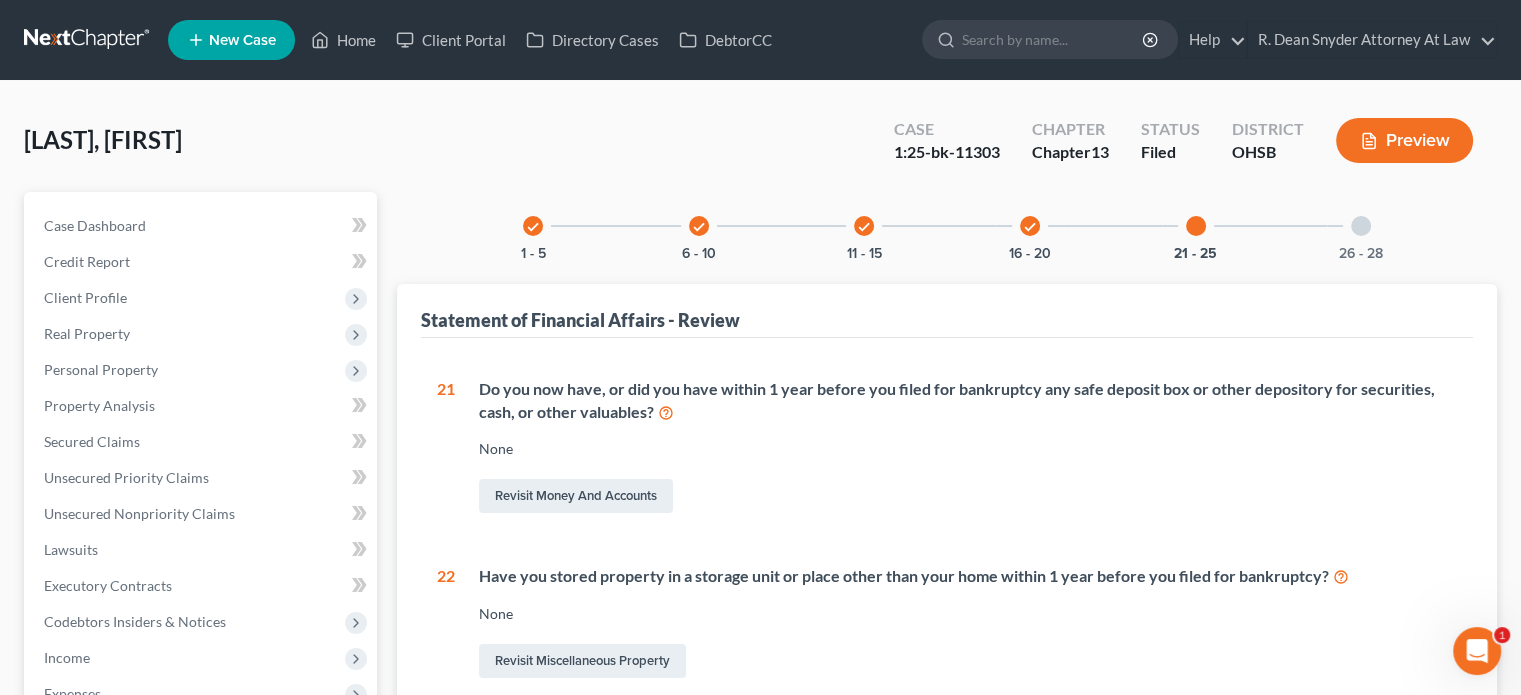 click at bounding box center [1361, 226] 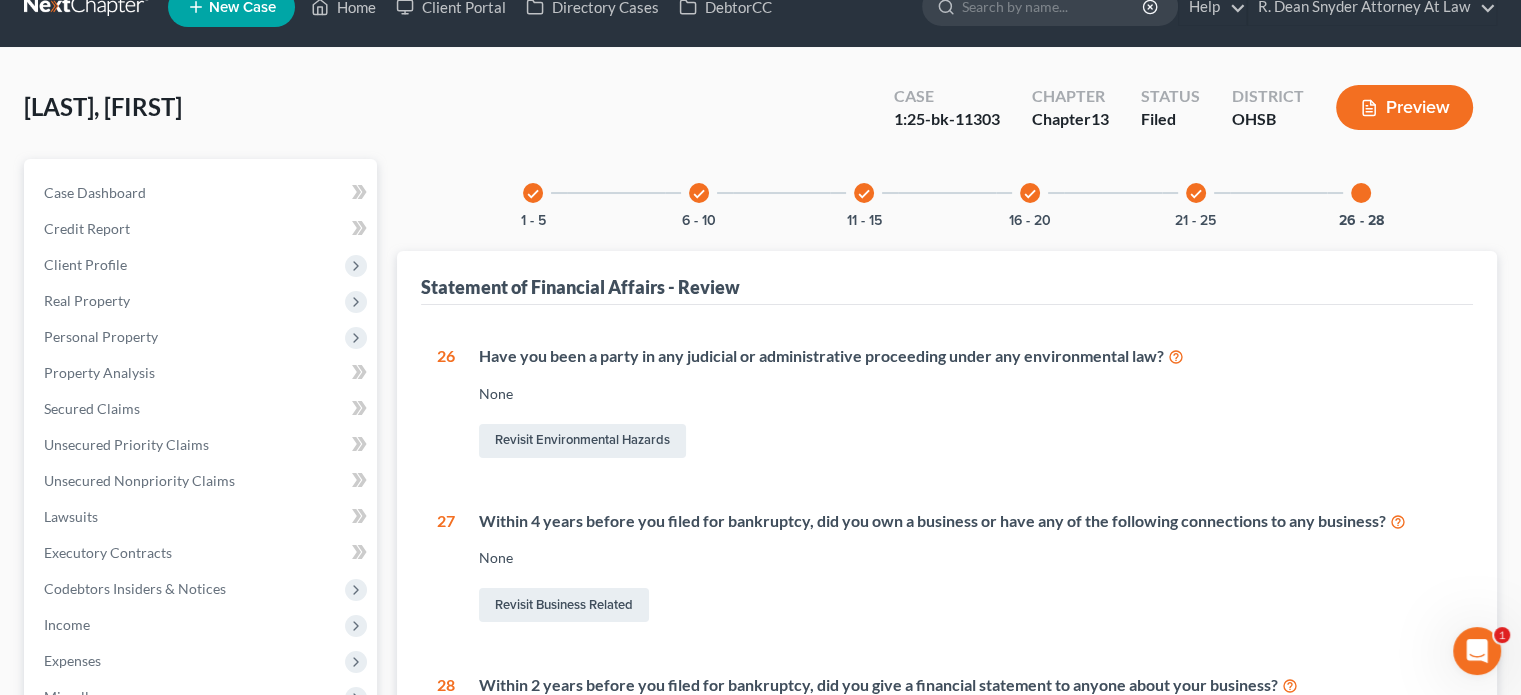 scroll, scrollTop: 0, scrollLeft: 0, axis: both 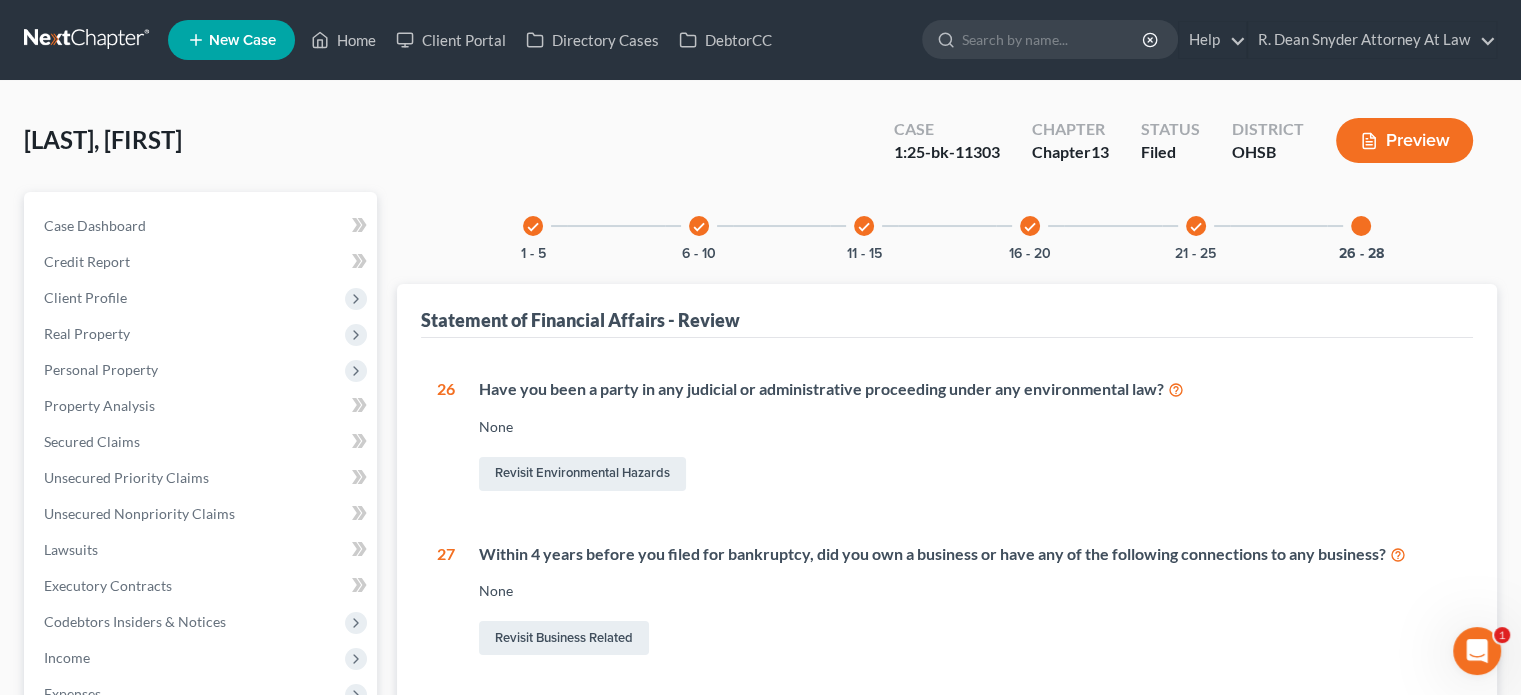 click on "check" at bounding box center [1196, 227] 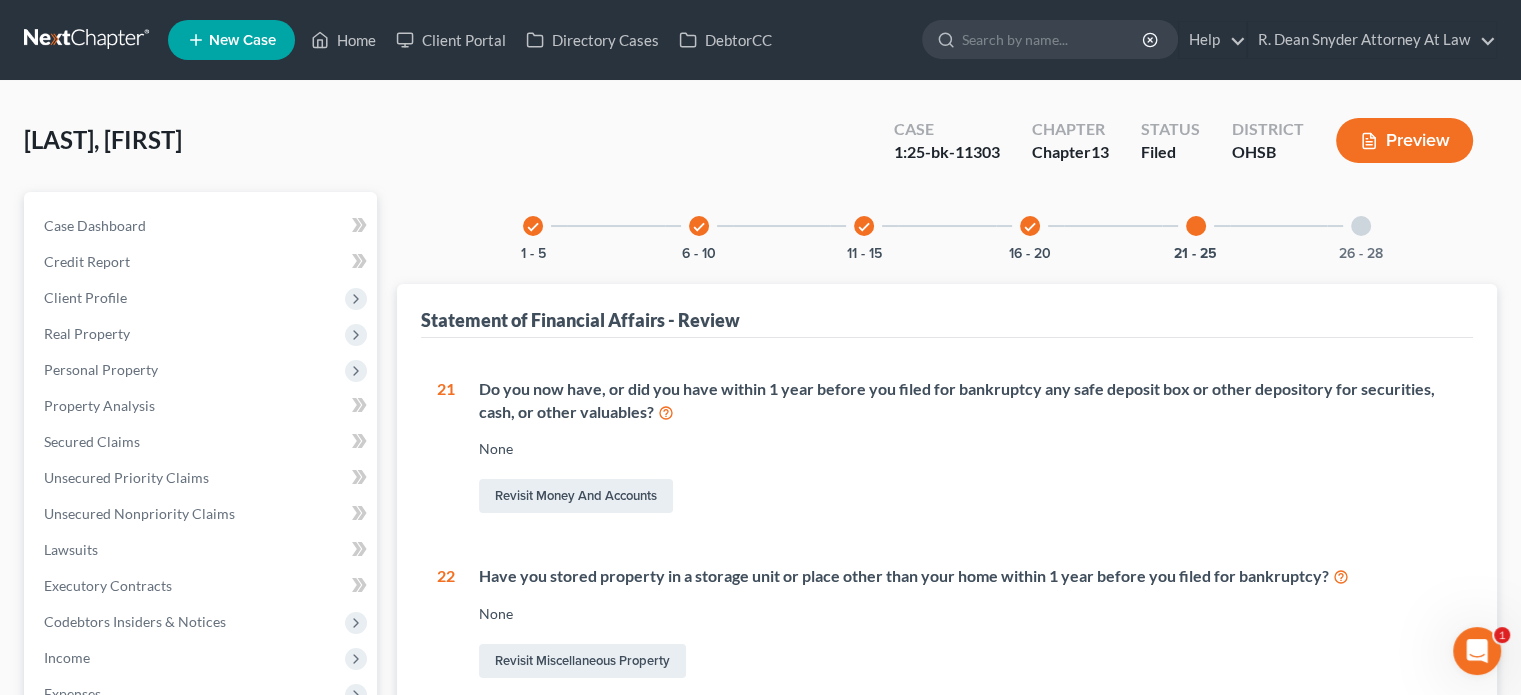 click on "check" at bounding box center (1030, 226) 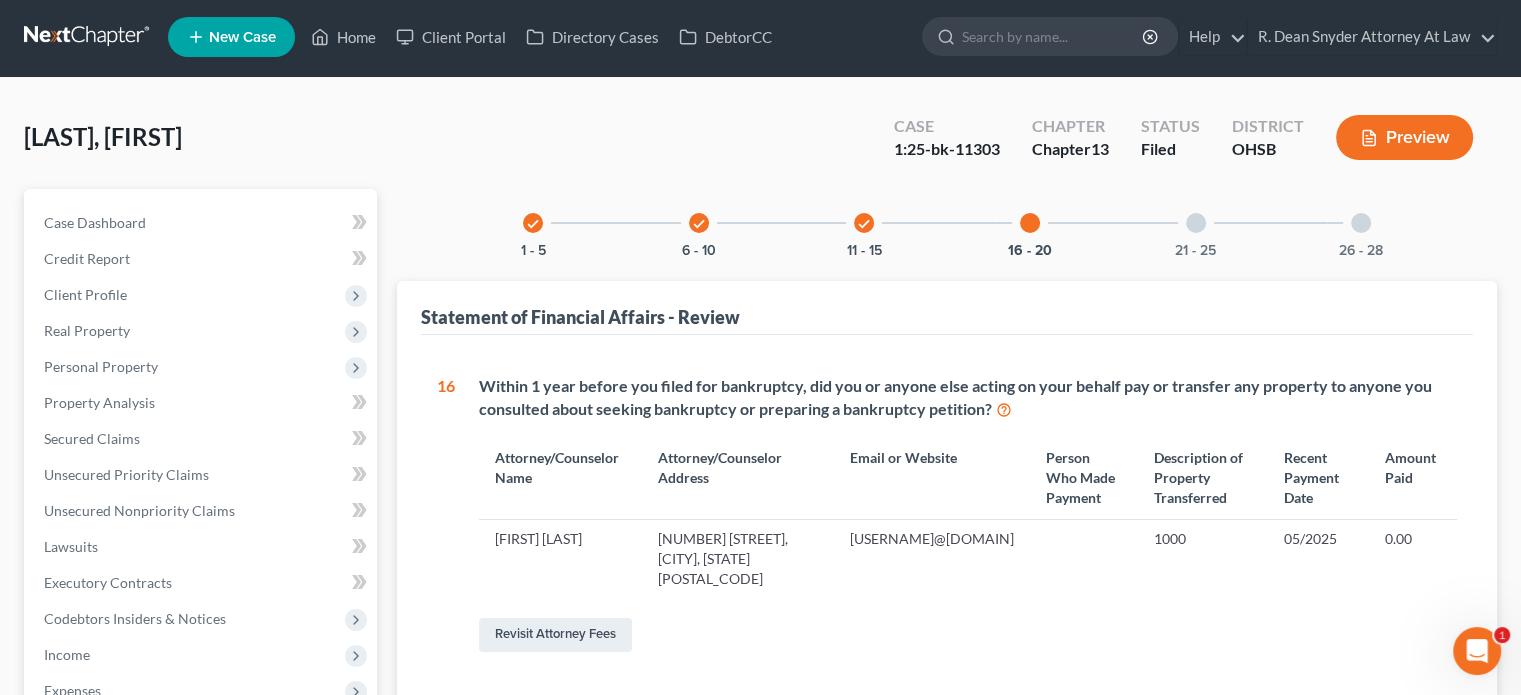 scroll, scrollTop: 0, scrollLeft: 0, axis: both 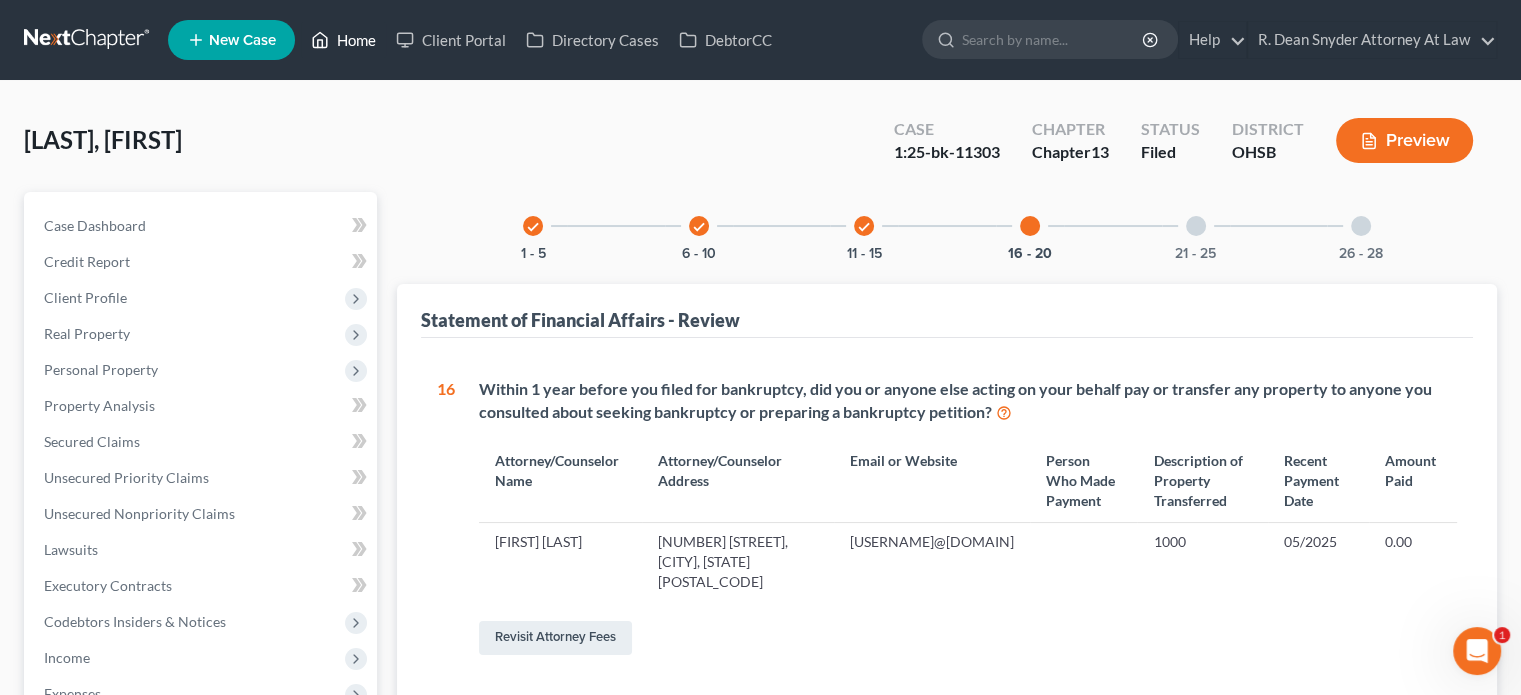 click on "Home" at bounding box center (343, 40) 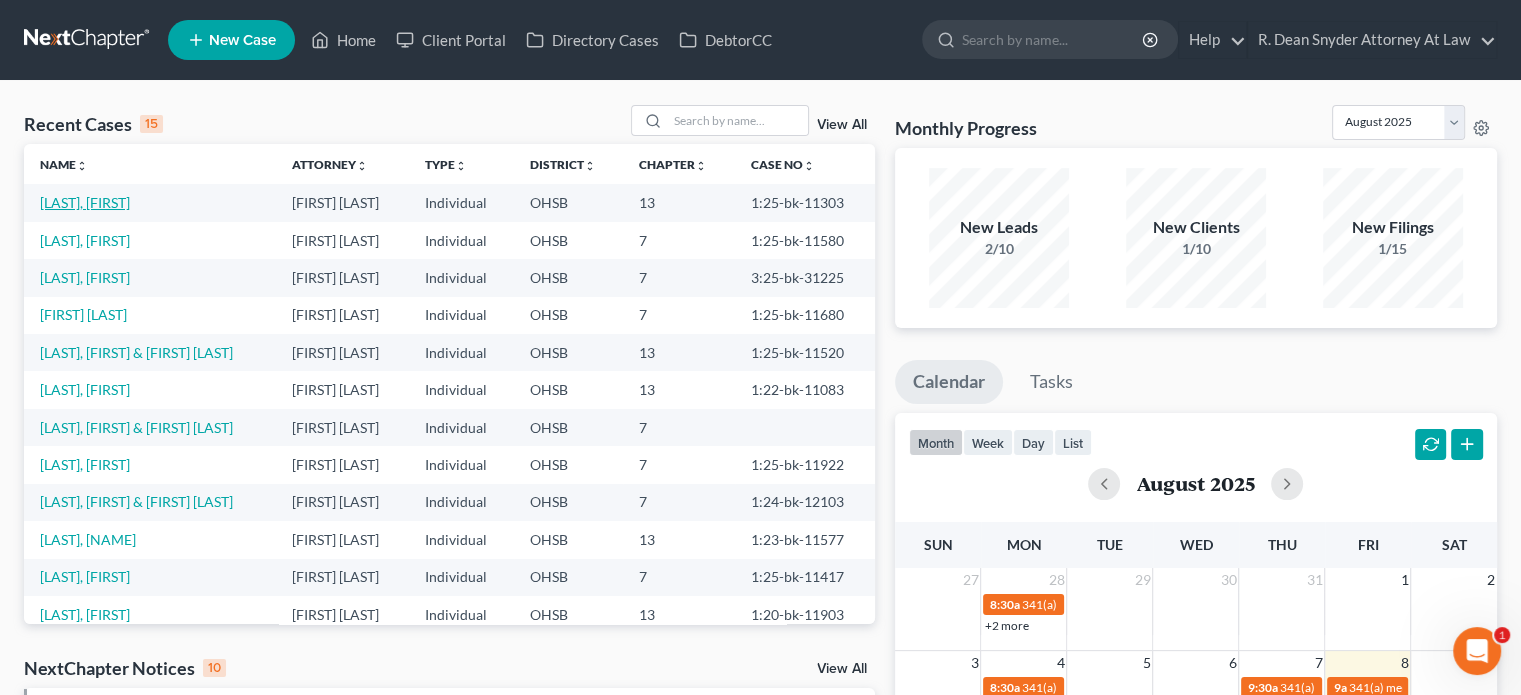 click on "[LAST], [FIRST]" at bounding box center [85, 202] 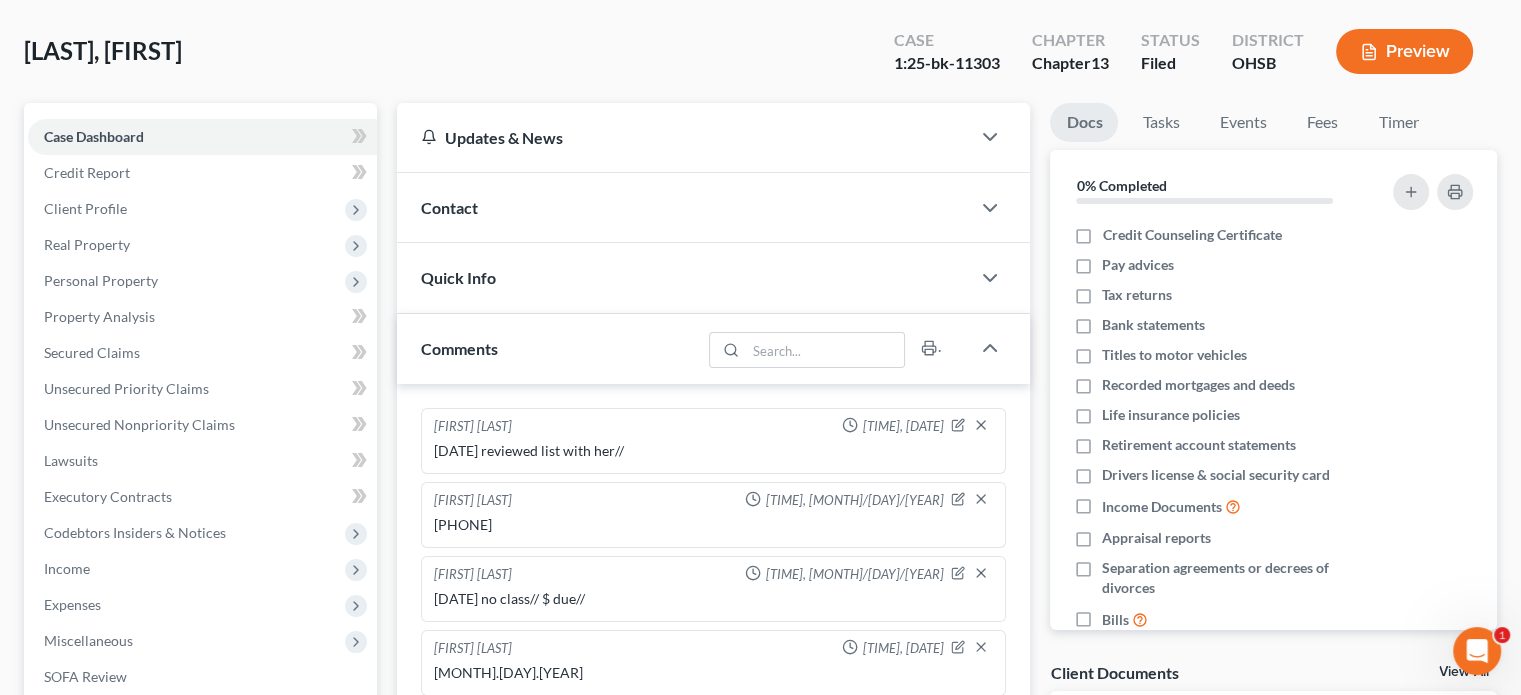 scroll, scrollTop: 100, scrollLeft: 0, axis: vertical 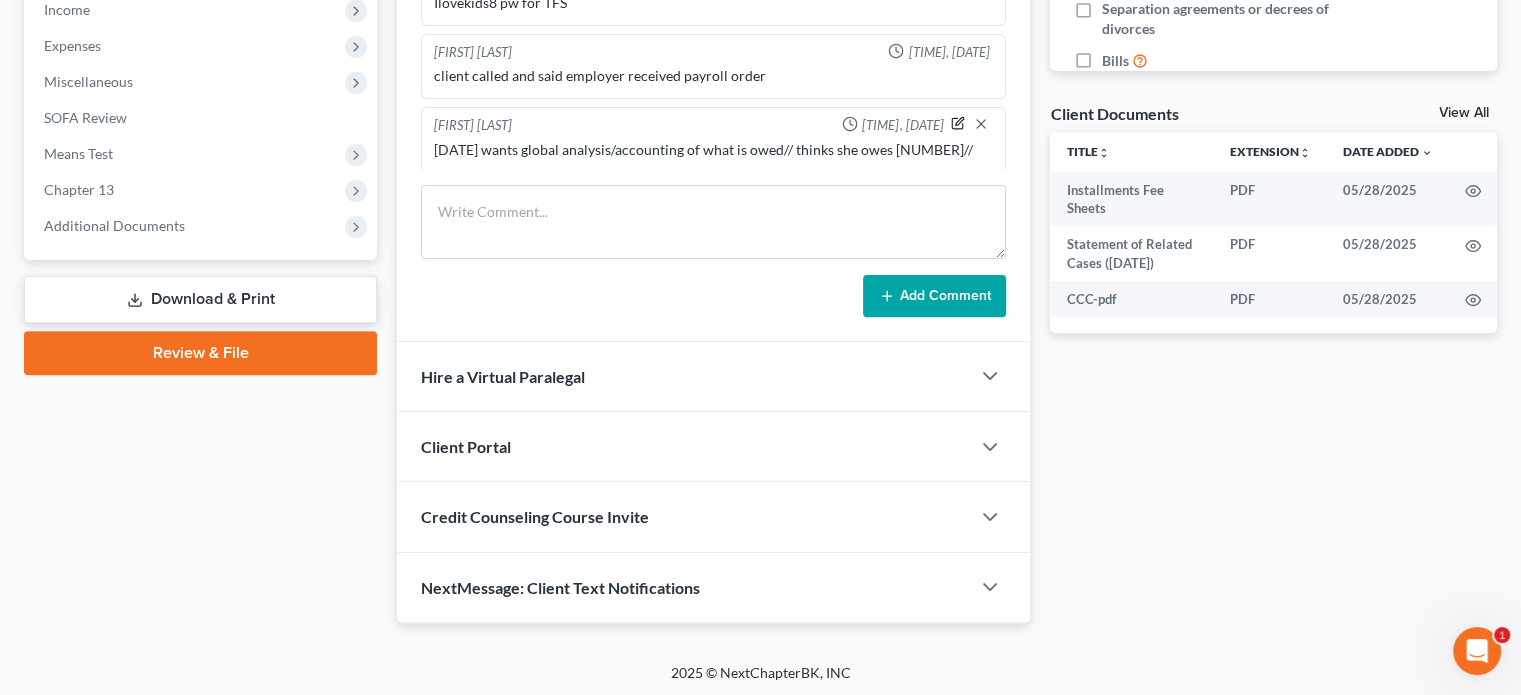 click 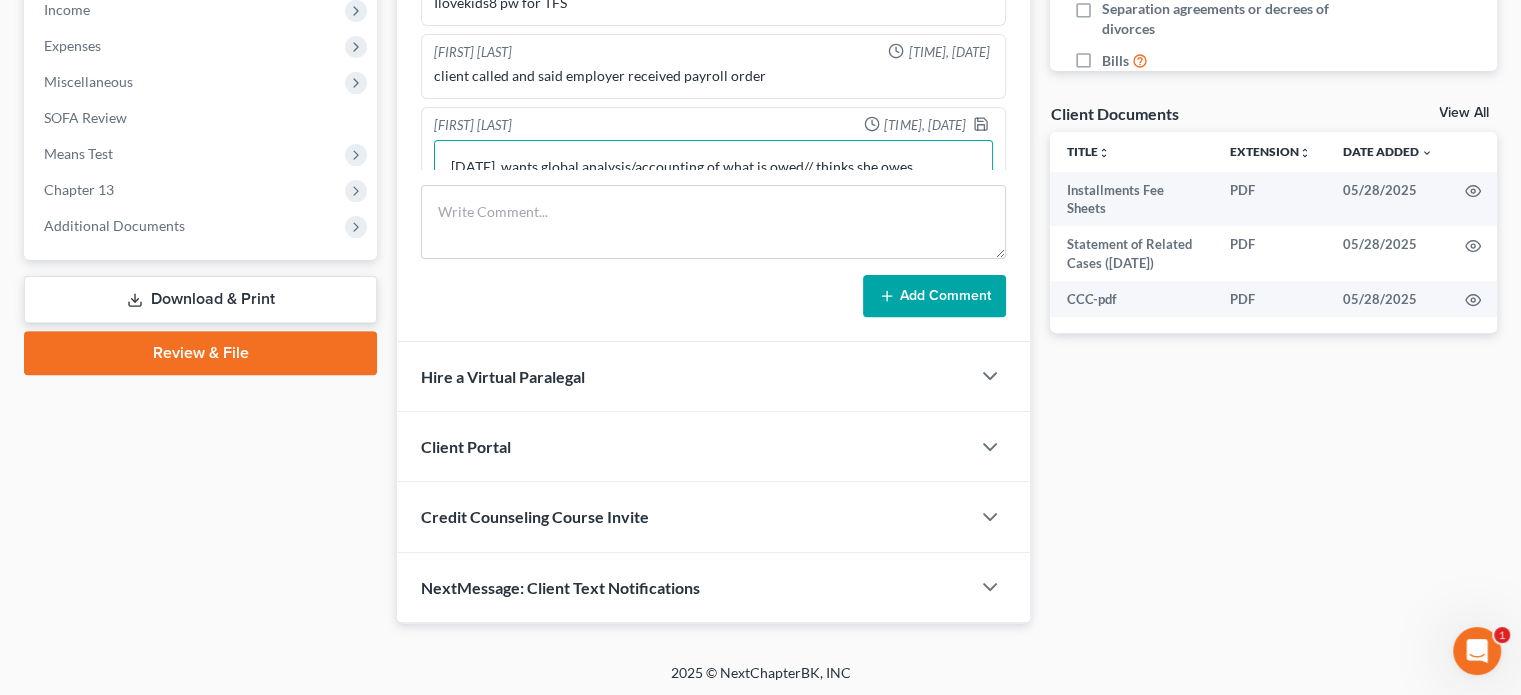 click on "[DATE]  wants global analysis/accounting of what is owed// thinks she owes [NUMBER]//" at bounding box center [713, 177] 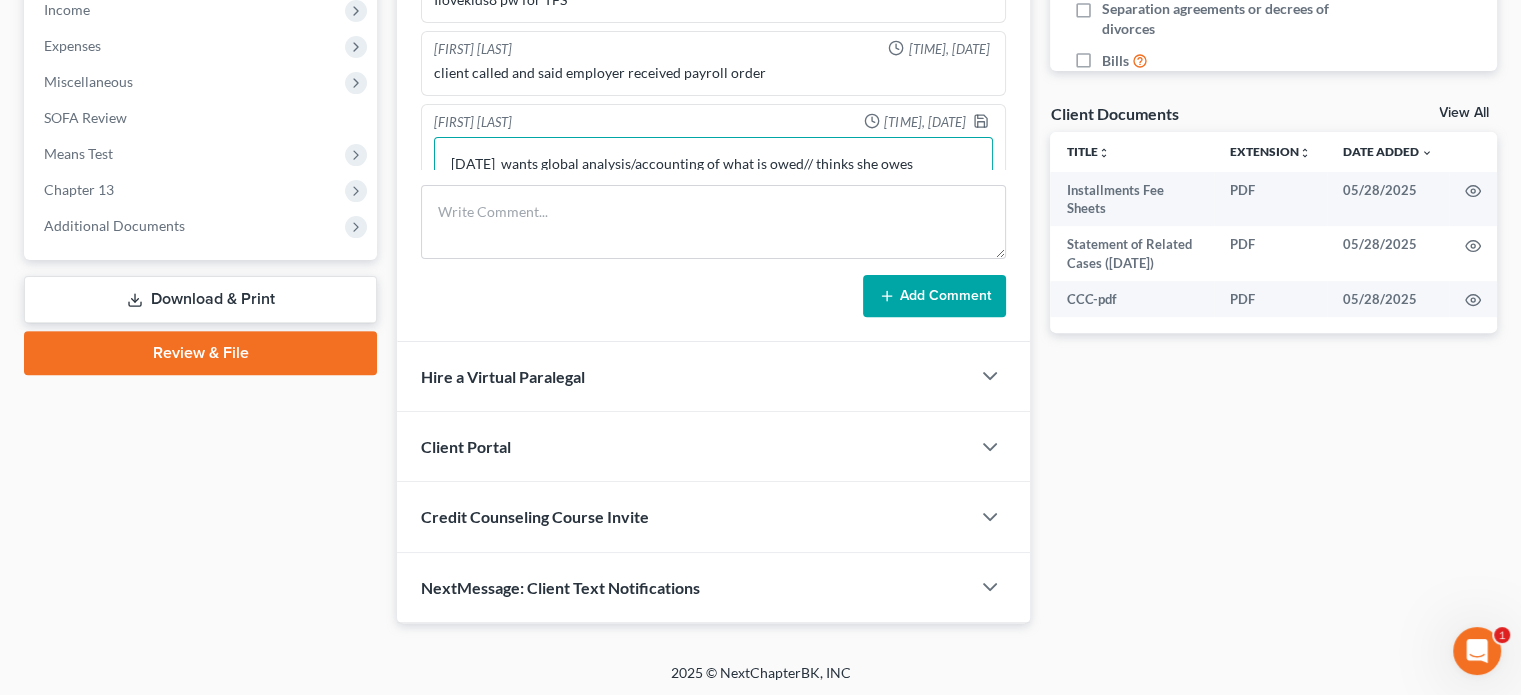 scroll, scrollTop: 208, scrollLeft: 0, axis: vertical 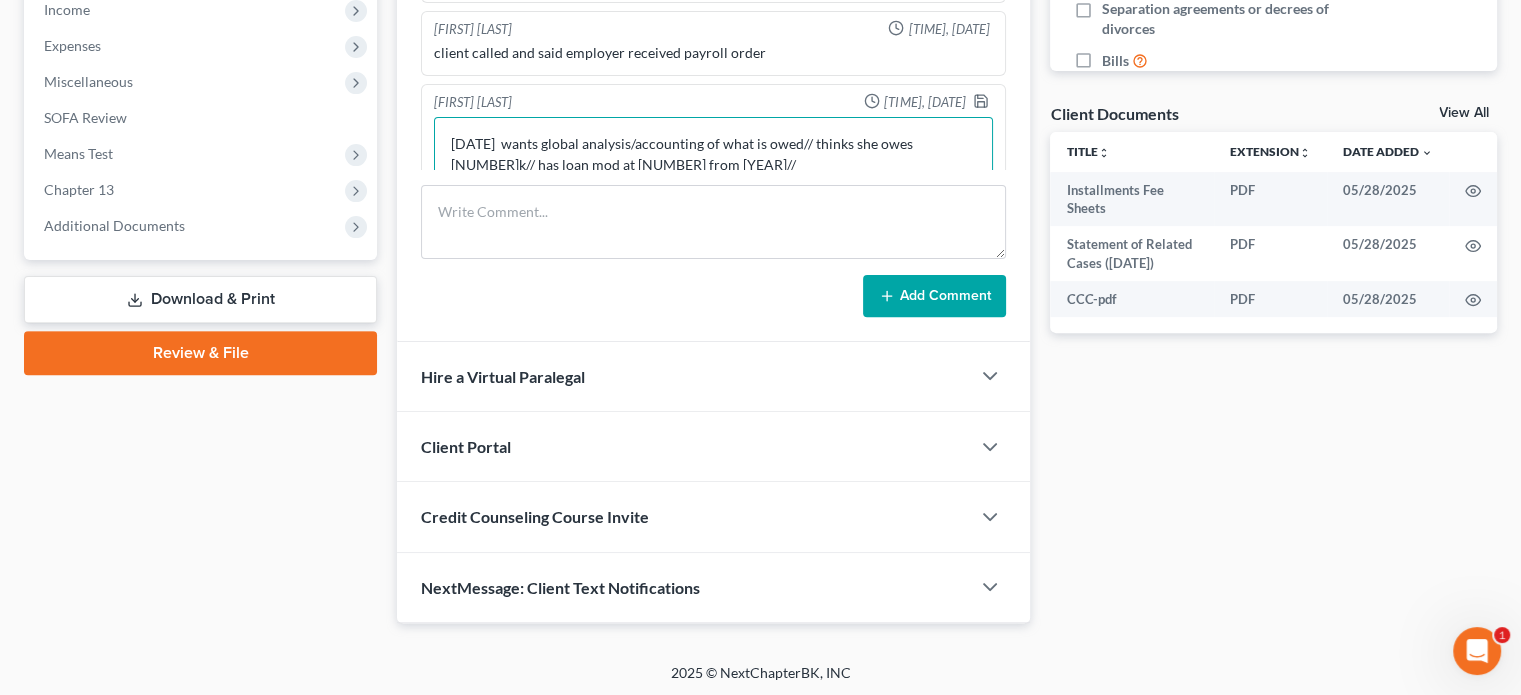 type on "[DATE]  wants global analysis/accounting of what is owed// thinks she owes [NUMBER]k// has loan mod at [NUMBER] from [YEAR]//" 